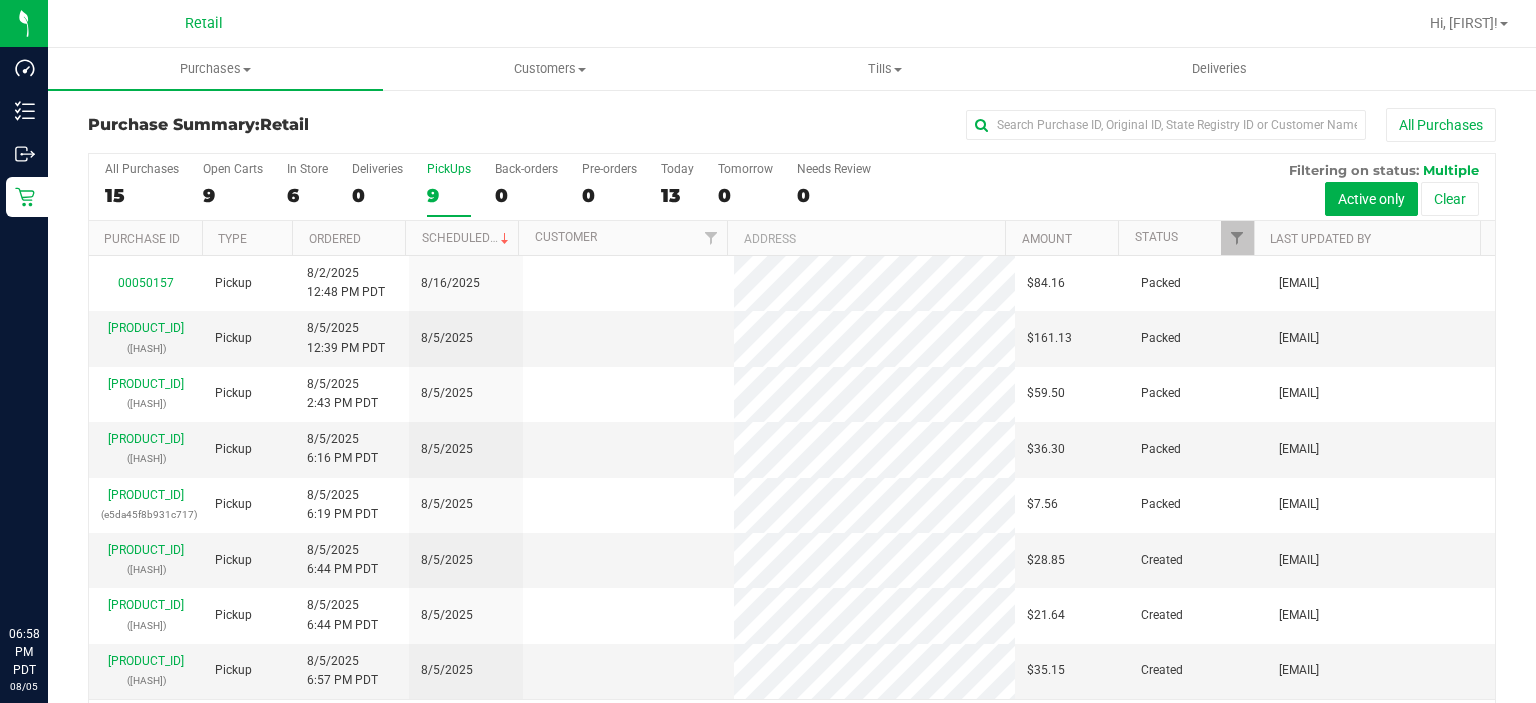 scroll, scrollTop: 0, scrollLeft: 0, axis: both 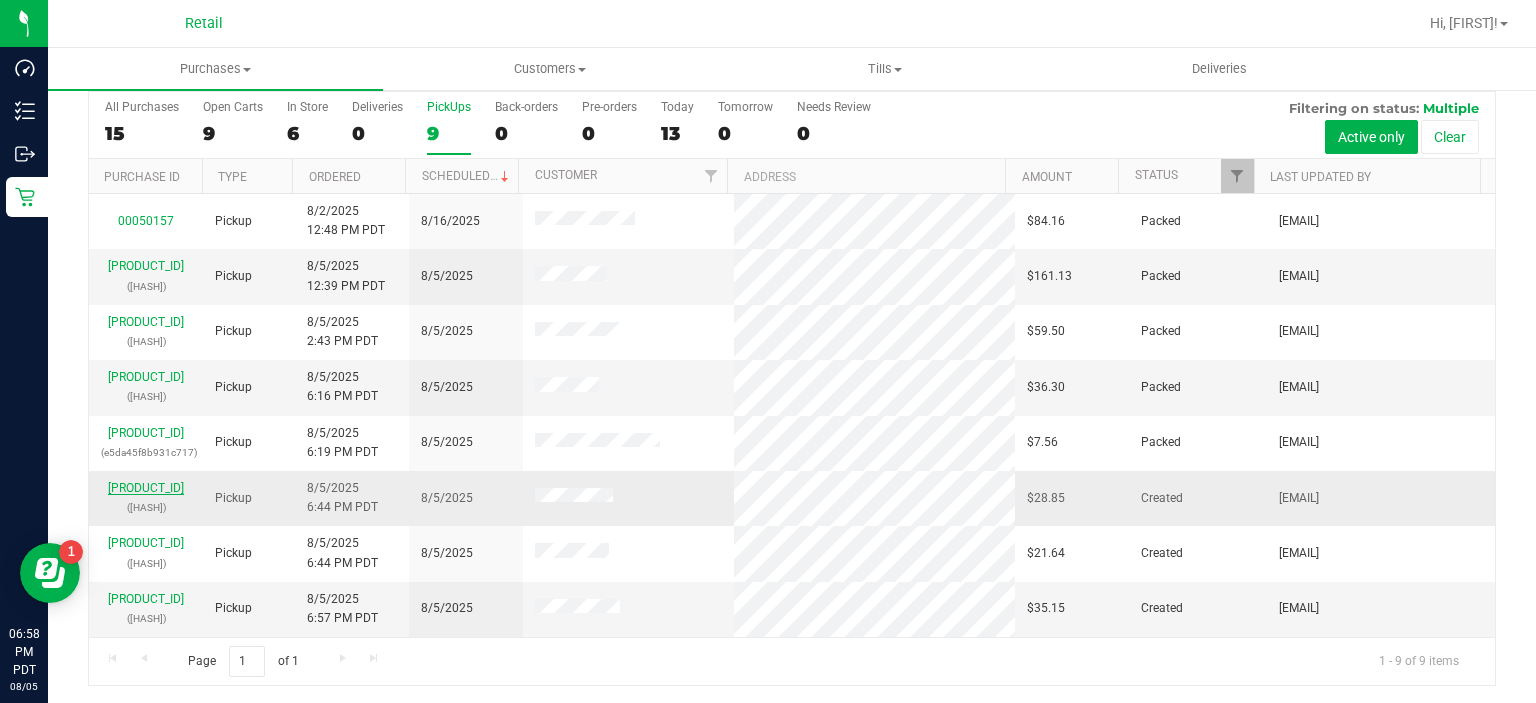 click on "[PRODUCT_ID]" at bounding box center [146, 488] 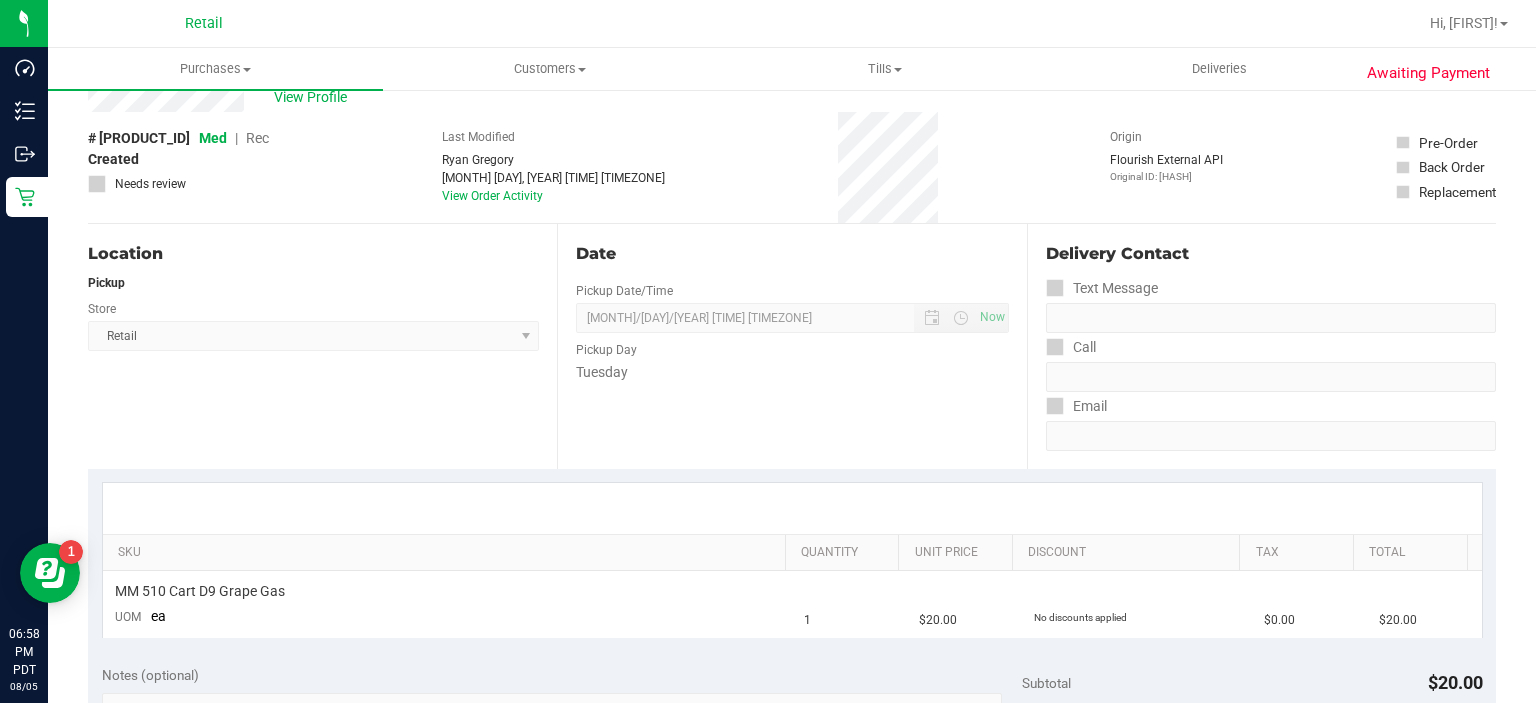 scroll, scrollTop: 0, scrollLeft: 0, axis: both 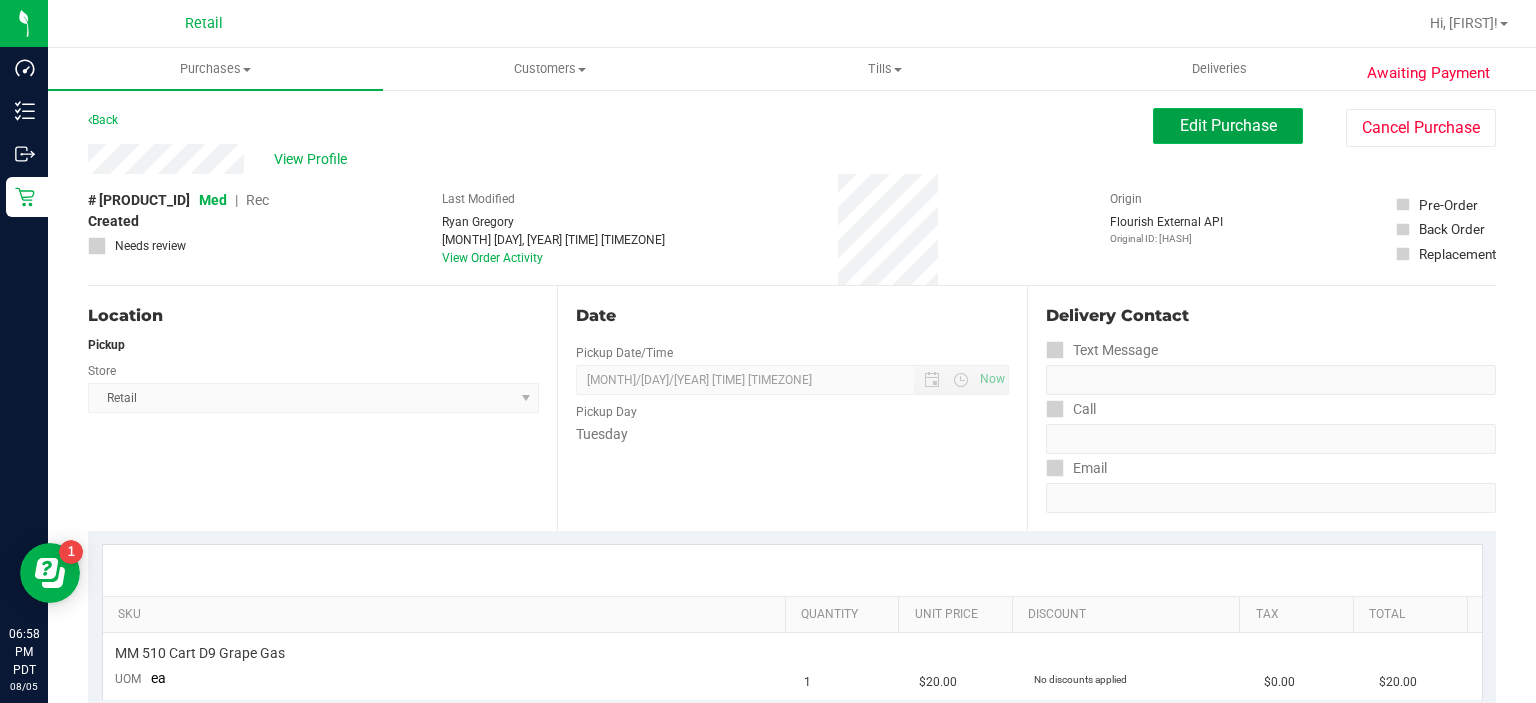 click on "Edit Purchase" at bounding box center (1228, 125) 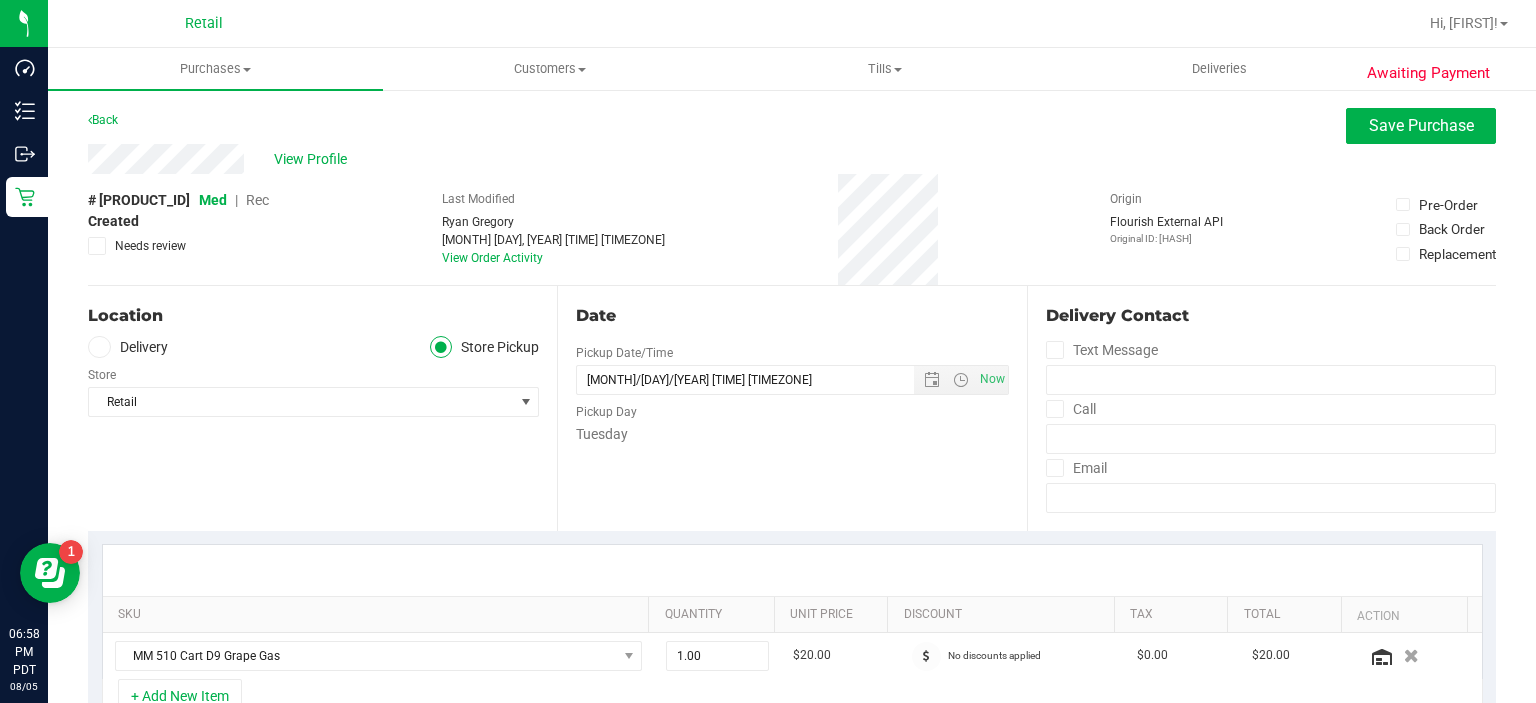 click on "Rec" at bounding box center (257, 200) 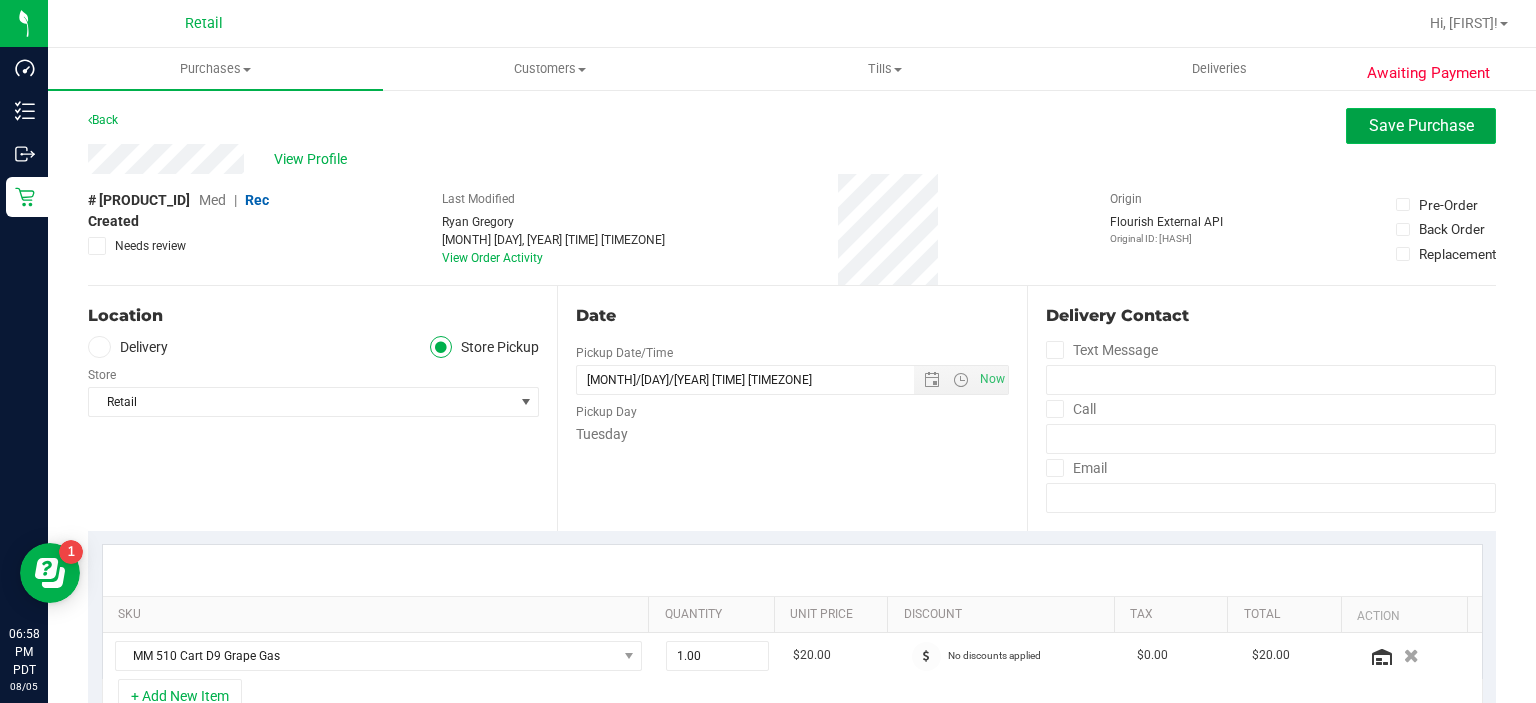 click on "Save Purchase" at bounding box center (1421, 125) 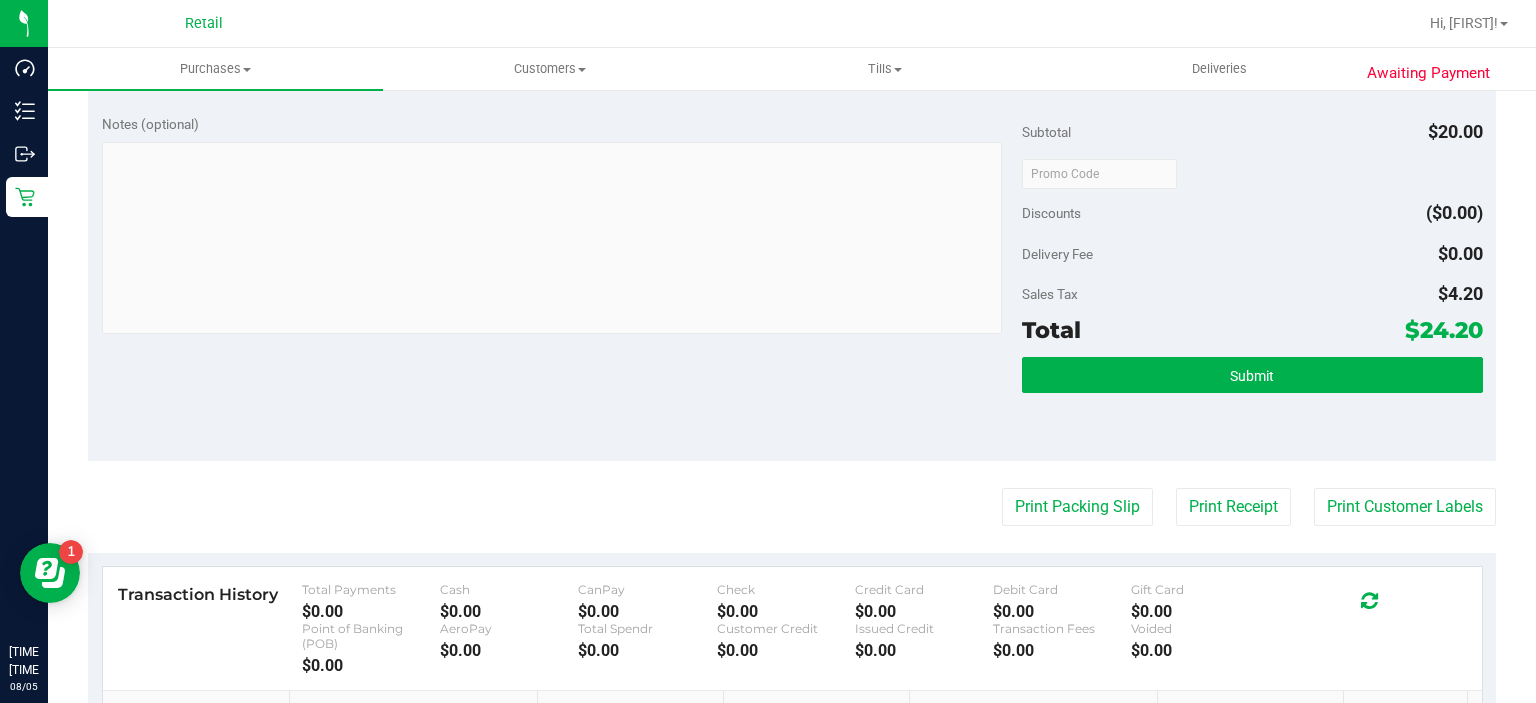 scroll, scrollTop: 632, scrollLeft: 0, axis: vertical 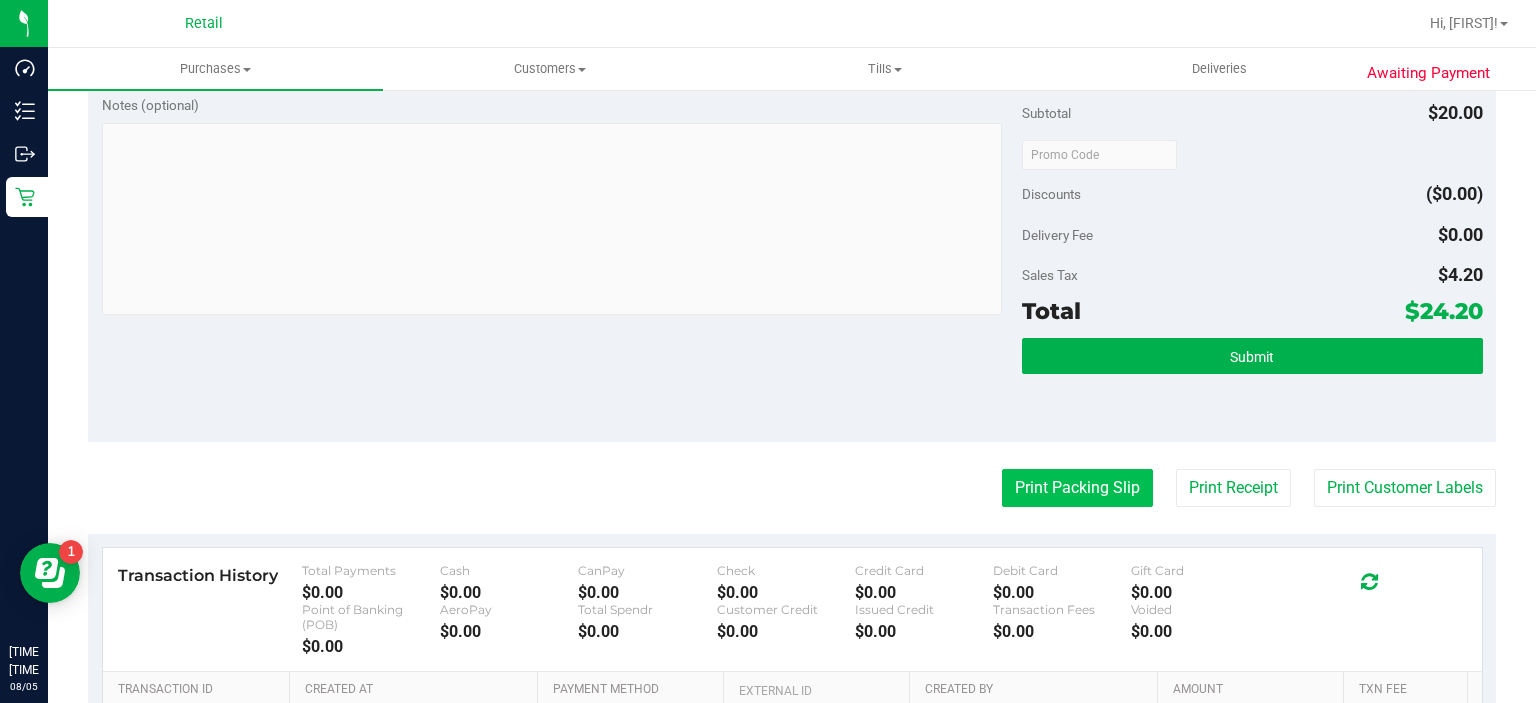 click on "Print Packing Slip" at bounding box center [1077, 488] 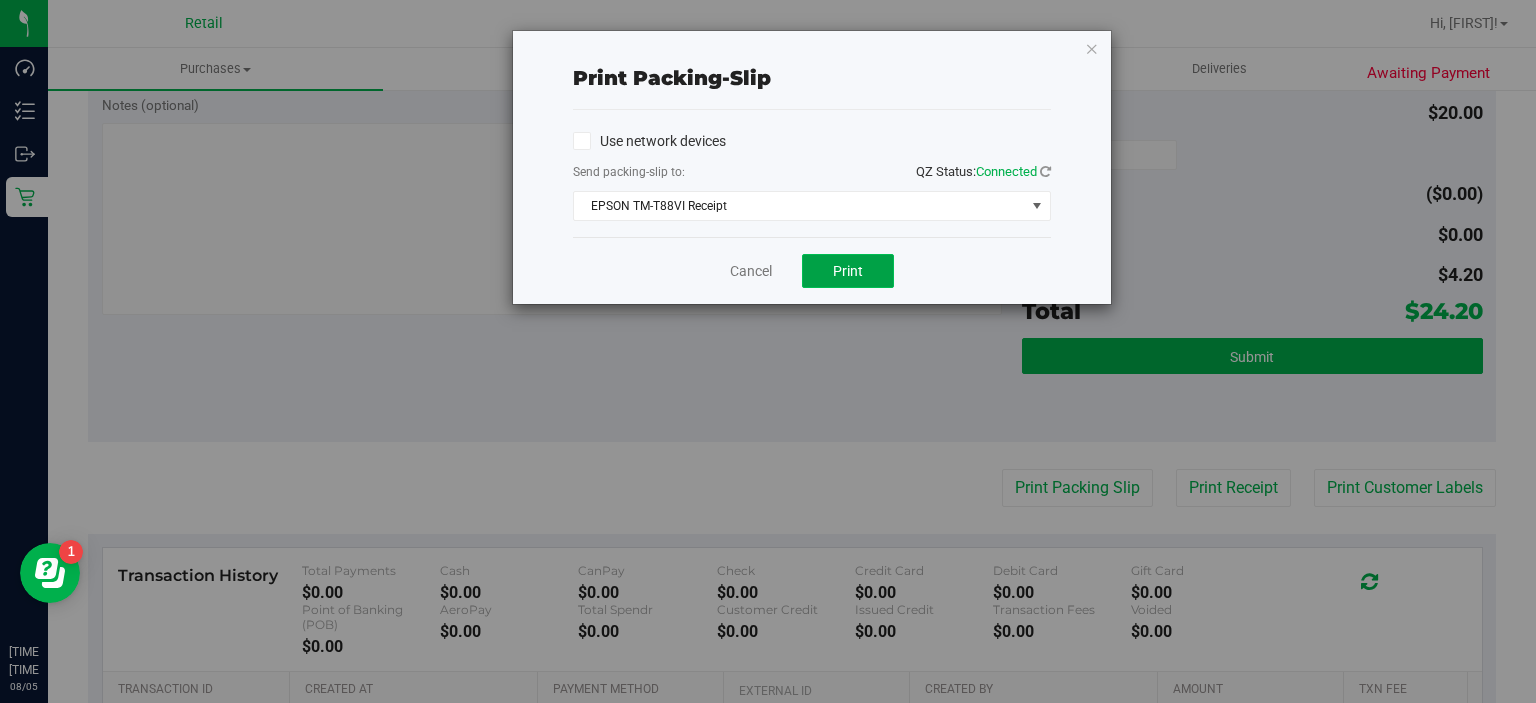 click on "Print" at bounding box center [848, 271] 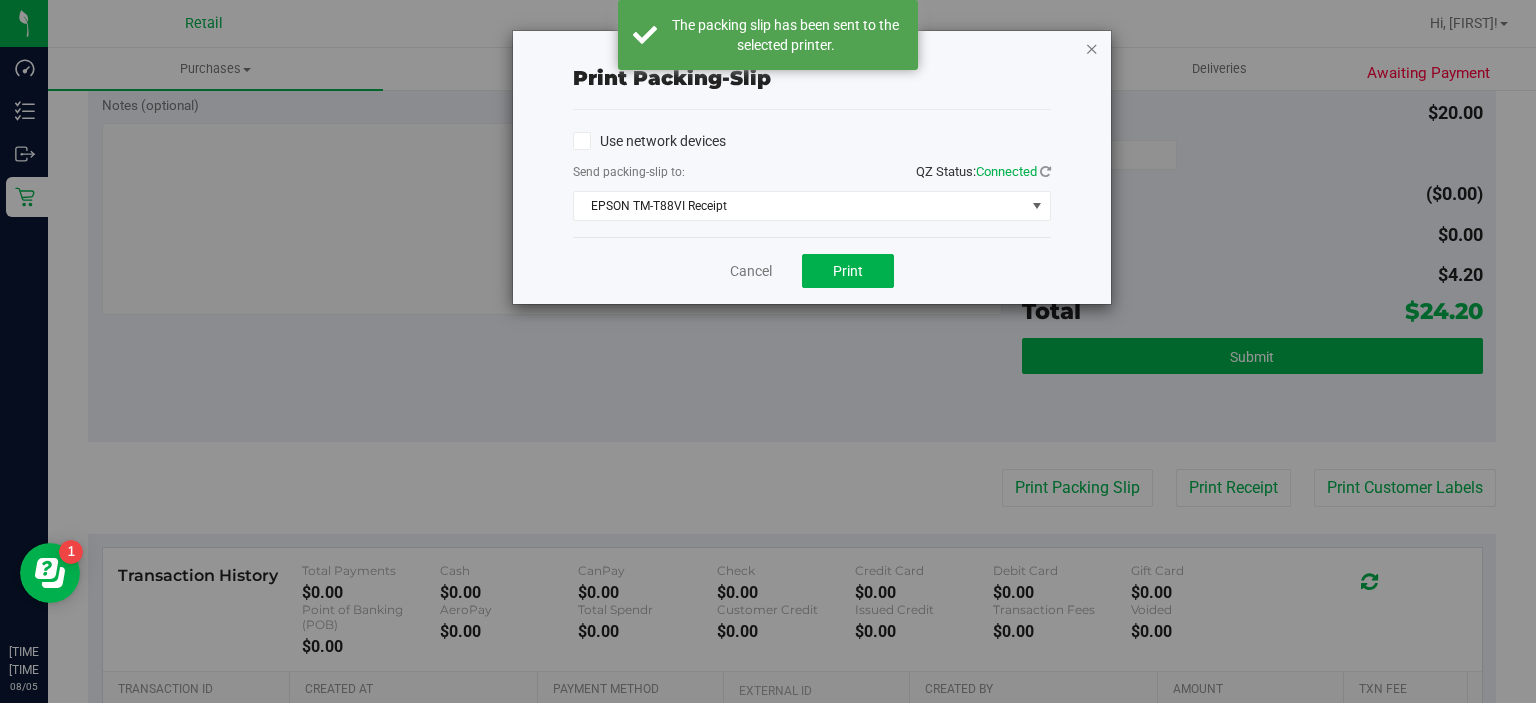 click at bounding box center [1092, 48] 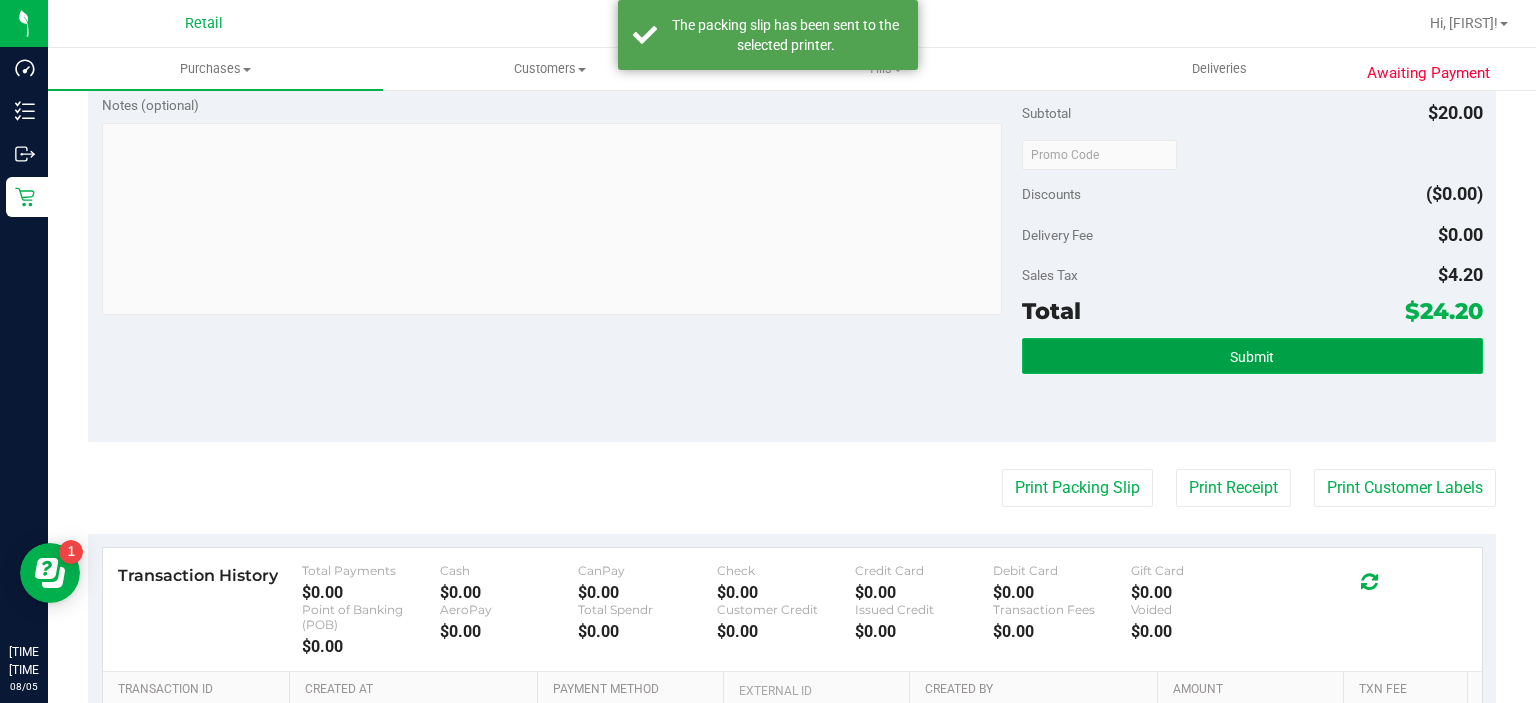 click on "Submit" at bounding box center (1252, 356) 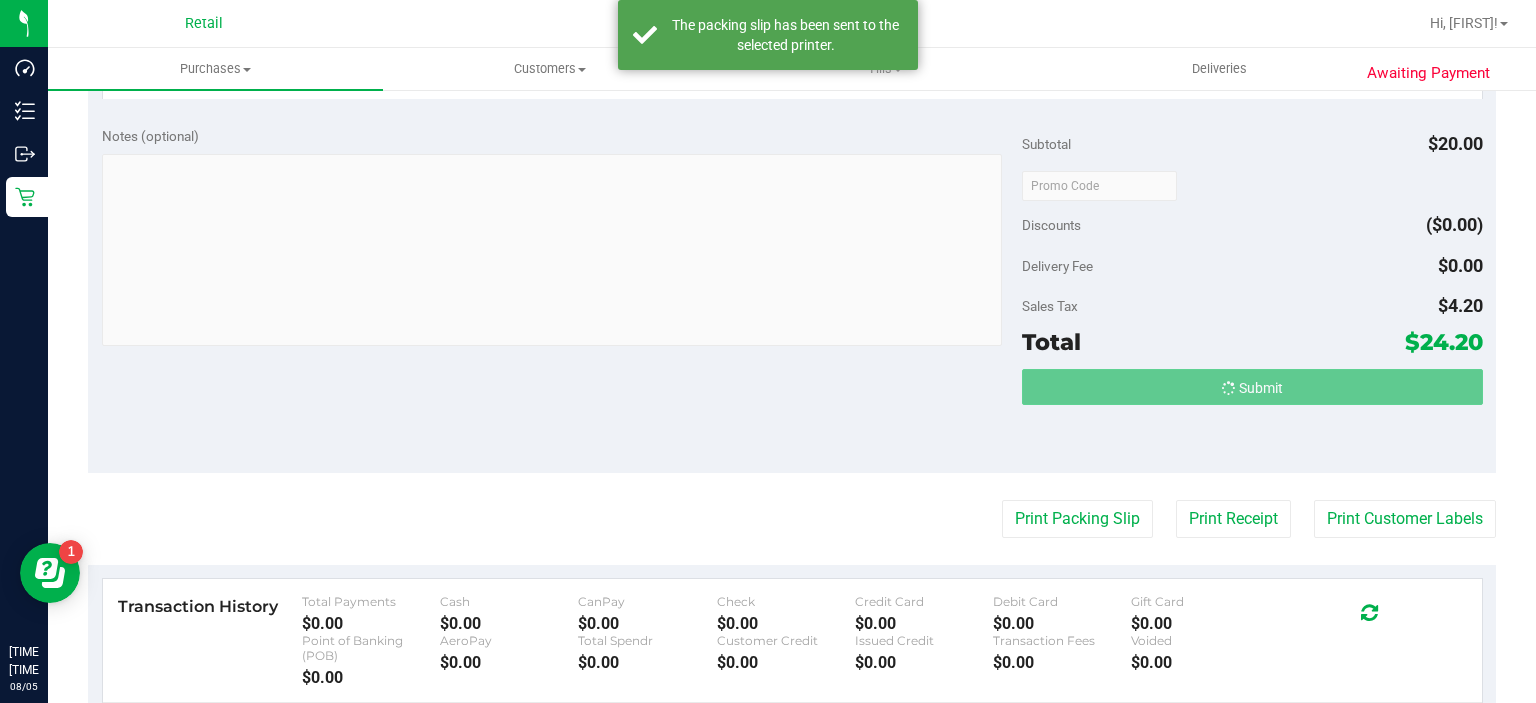 scroll, scrollTop: 570, scrollLeft: 0, axis: vertical 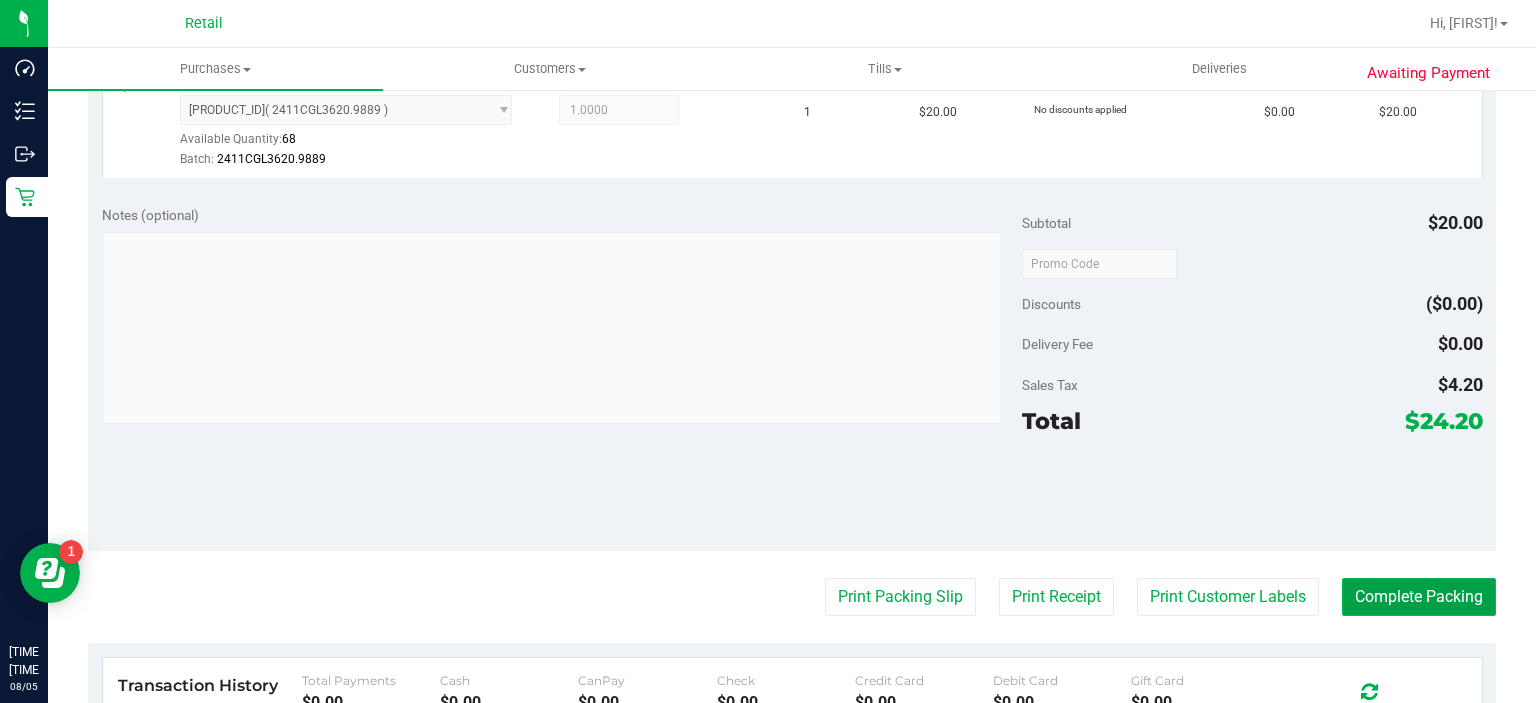 click on "Complete Packing" at bounding box center [1419, 597] 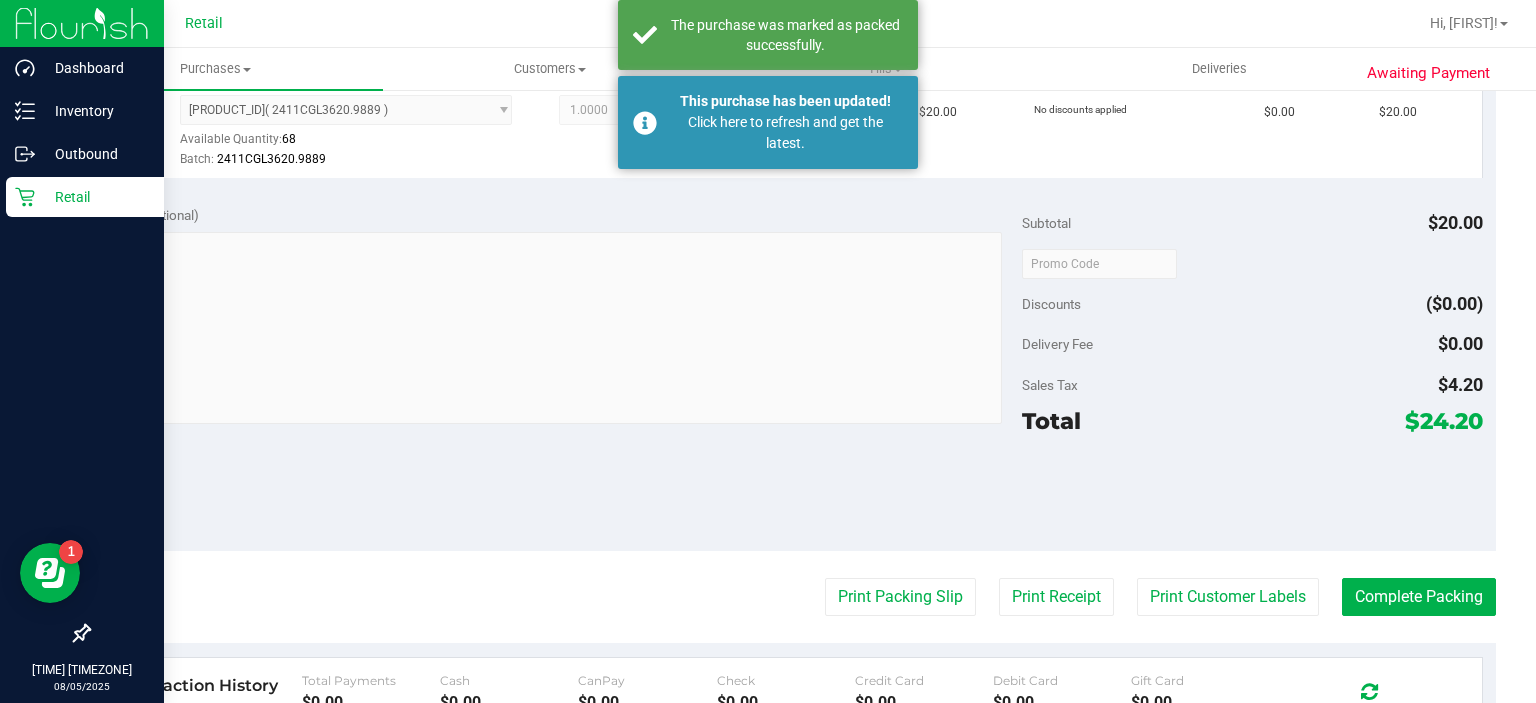 click on "Retail" at bounding box center (82, 198) 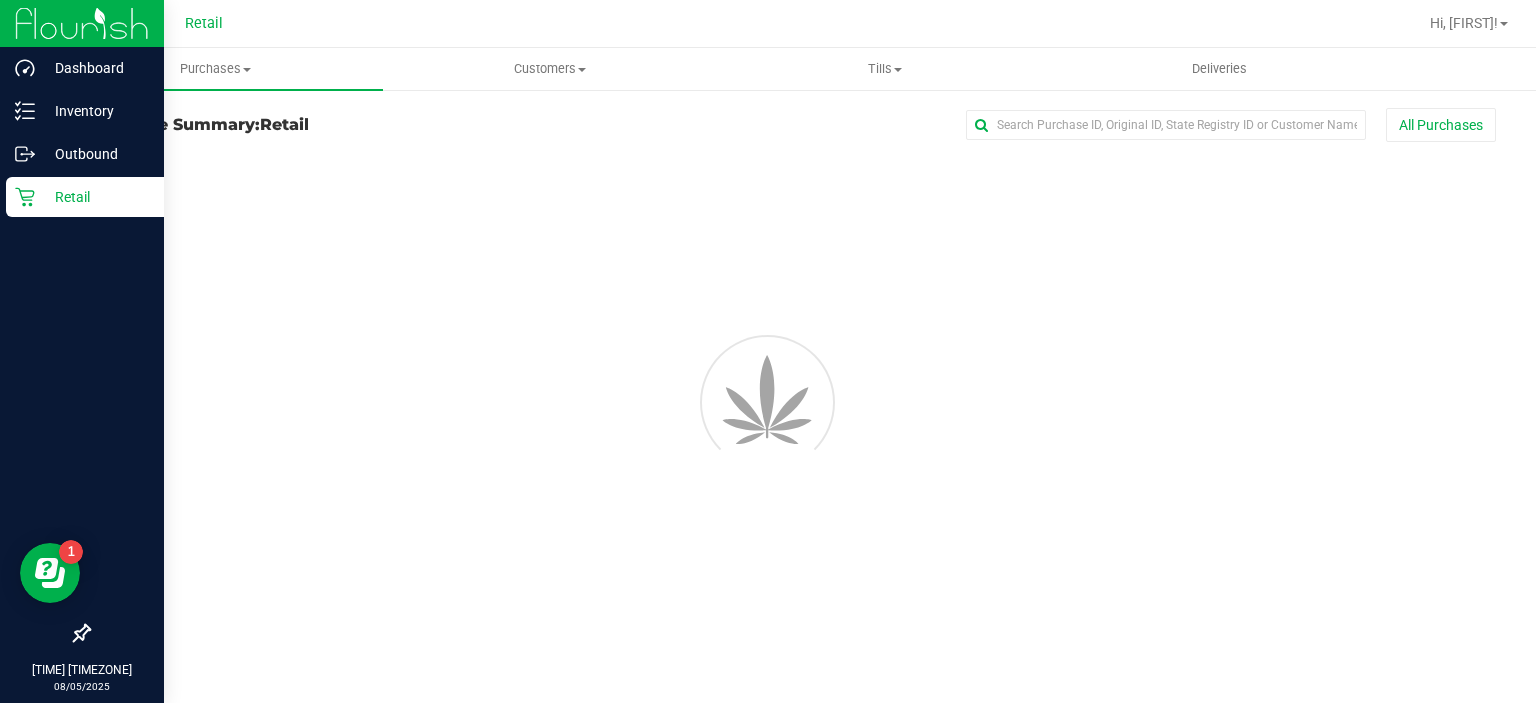 scroll, scrollTop: 0, scrollLeft: 0, axis: both 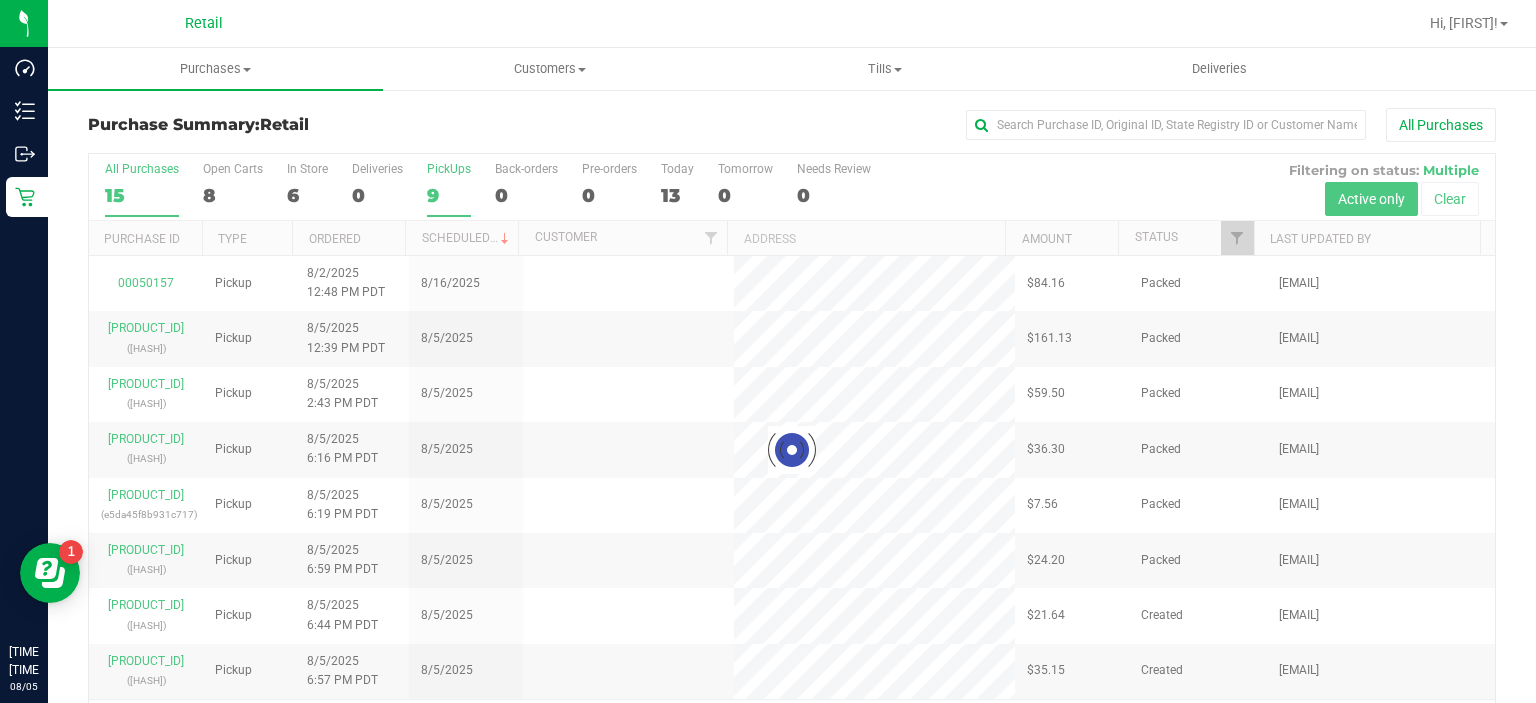 click on "PickUps
9" at bounding box center (449, 189) 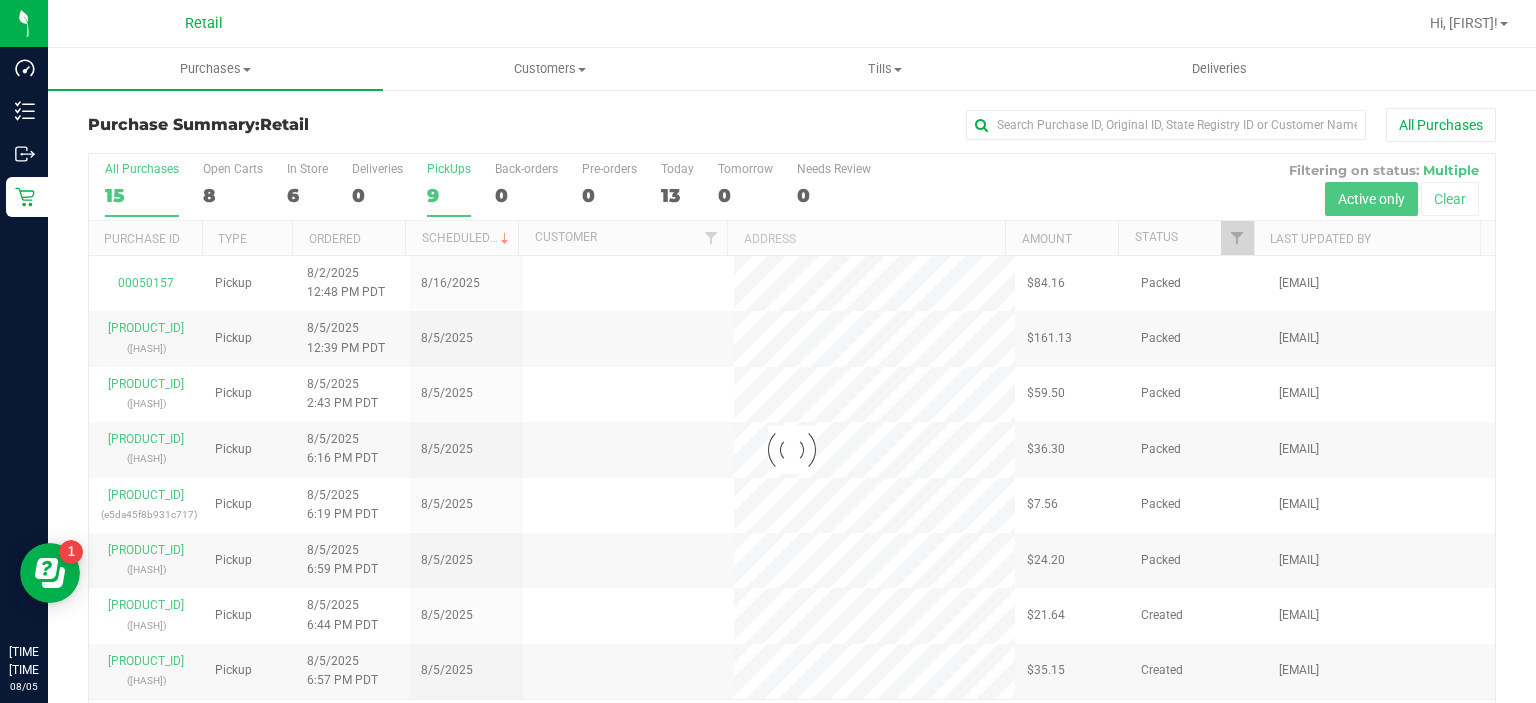 click on "PickUps
9" at bounding box center (0, 0) 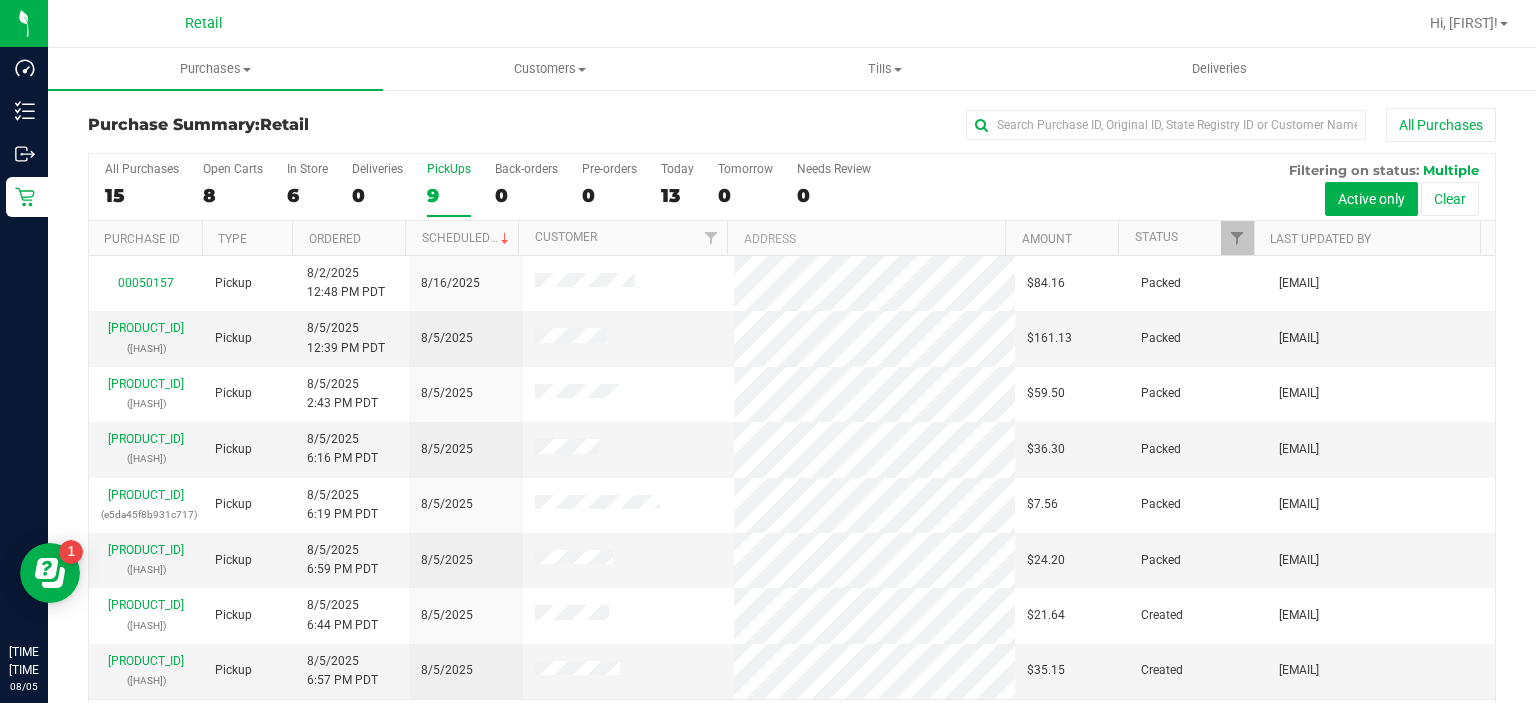 scroll, scrollTop: 52, scrollLeft: 0, axis: vertical 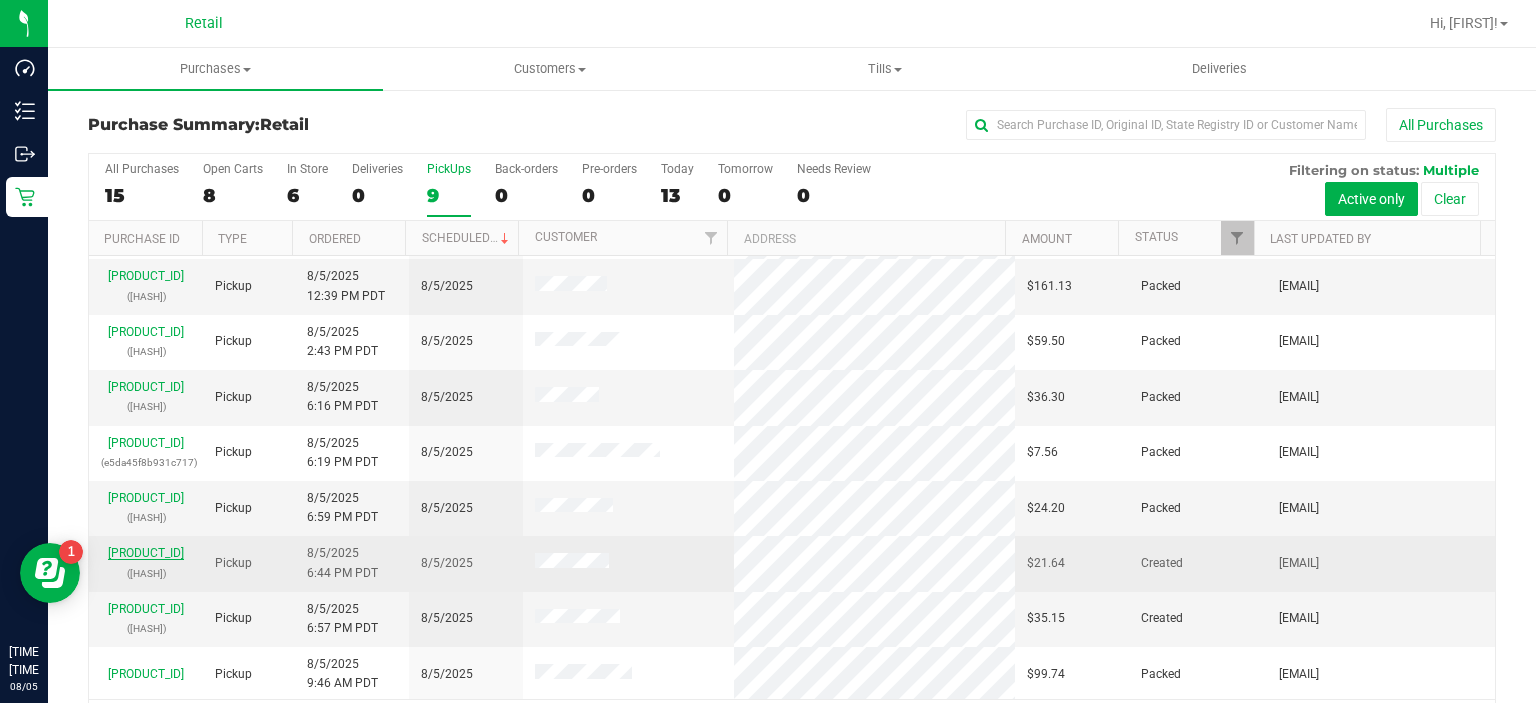 click on "[PRODUCT_ID]" at bounding box center (146, 553) 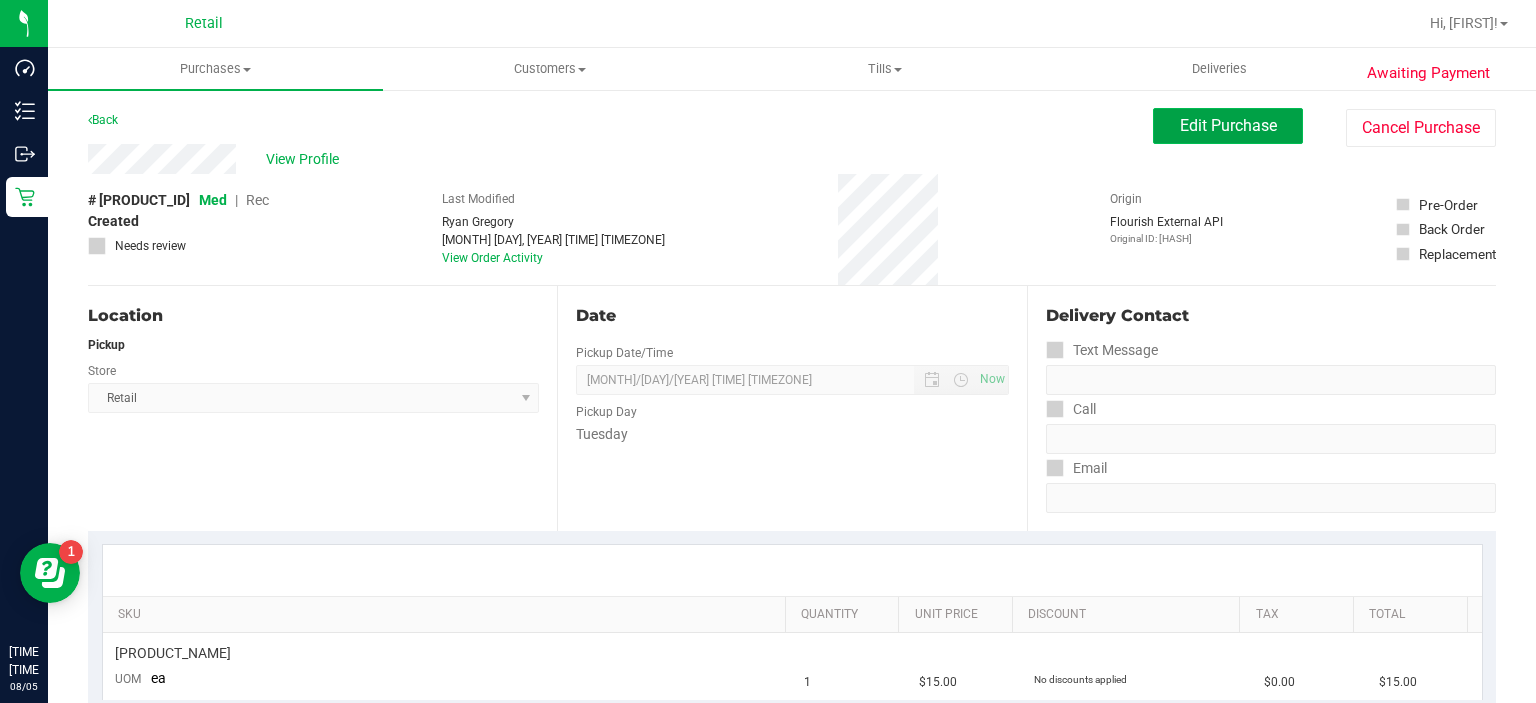 click on "Edit Purchase" at bounding box center (1228, 125) 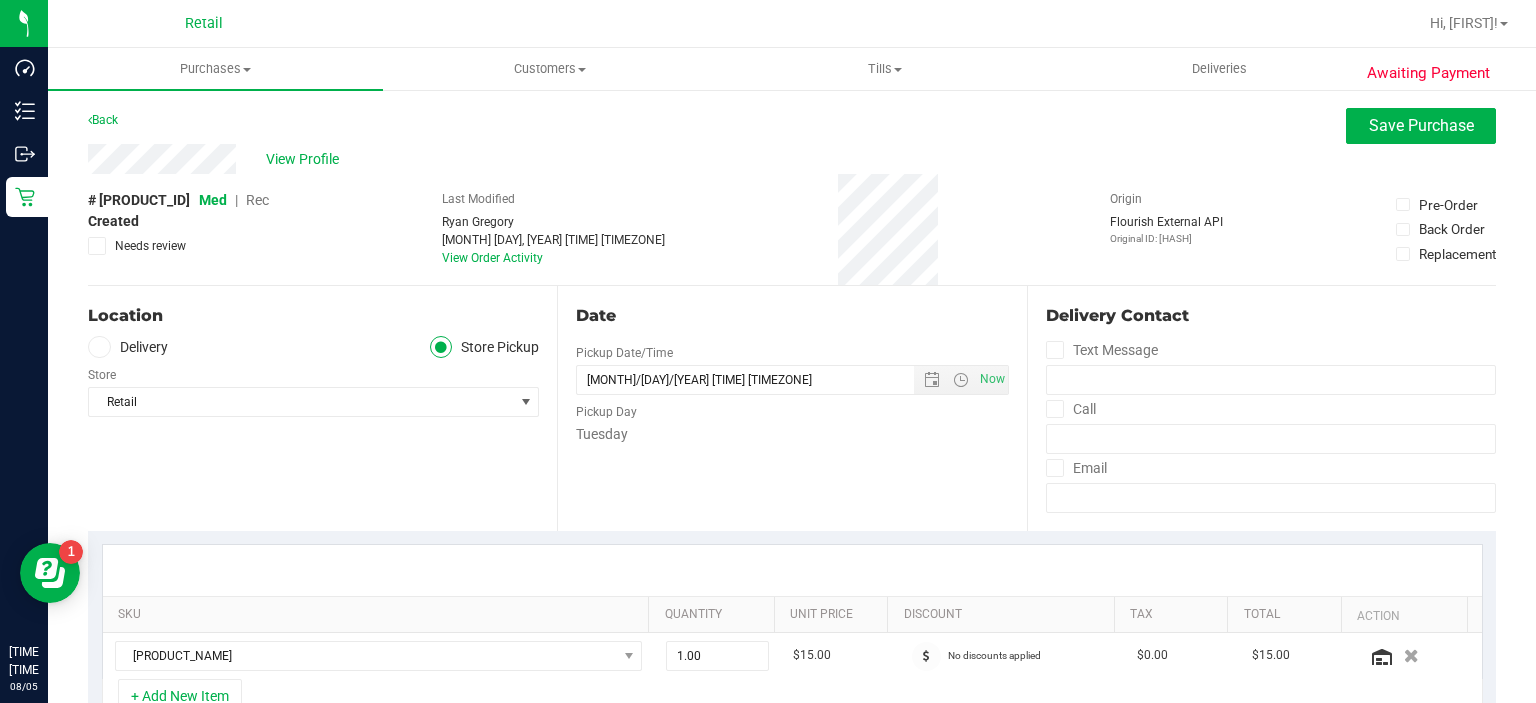 click on "Rec" at bounding box center (257, 200) 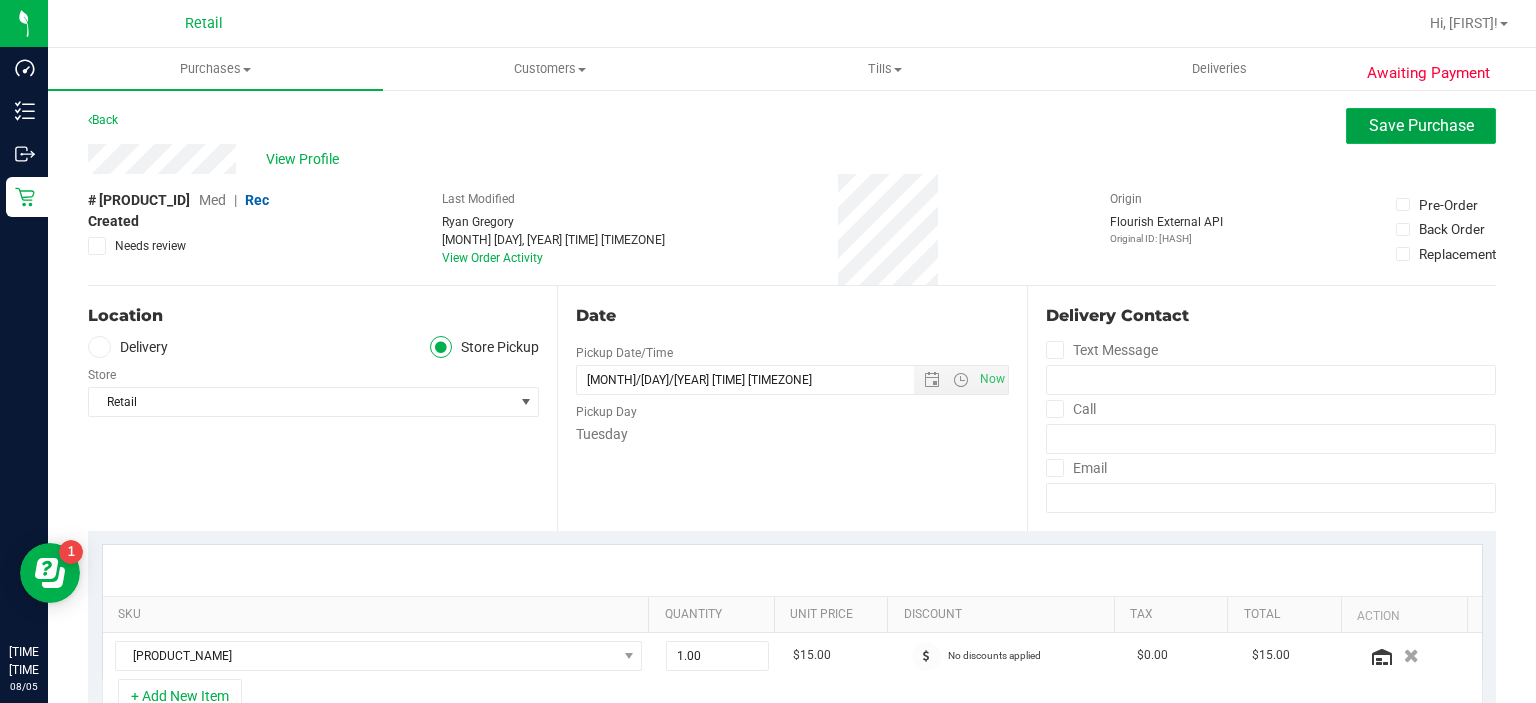 click on "Save Purchase" at bounding box center [1421, 126] 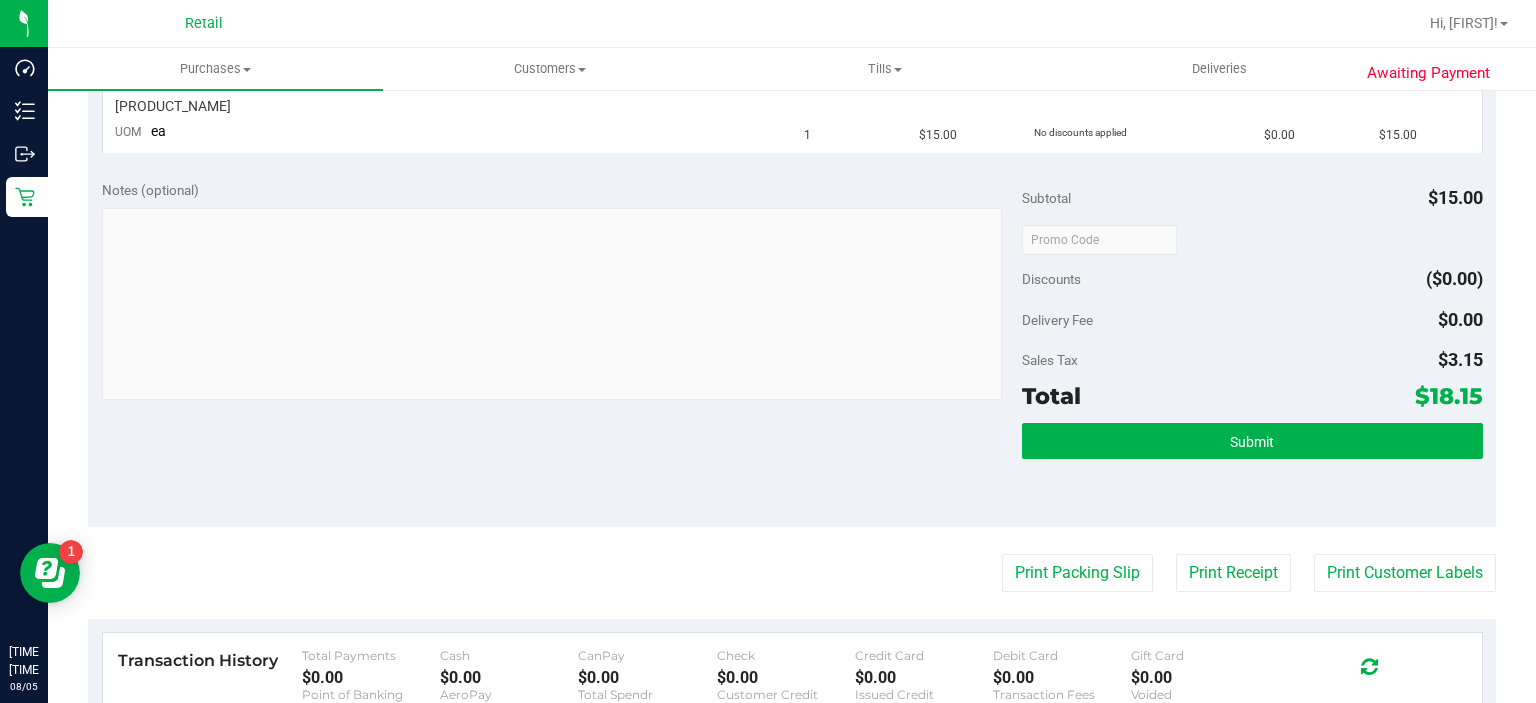 scroll, scrollTop: 548, scrollLeft: 0, axis: vertical 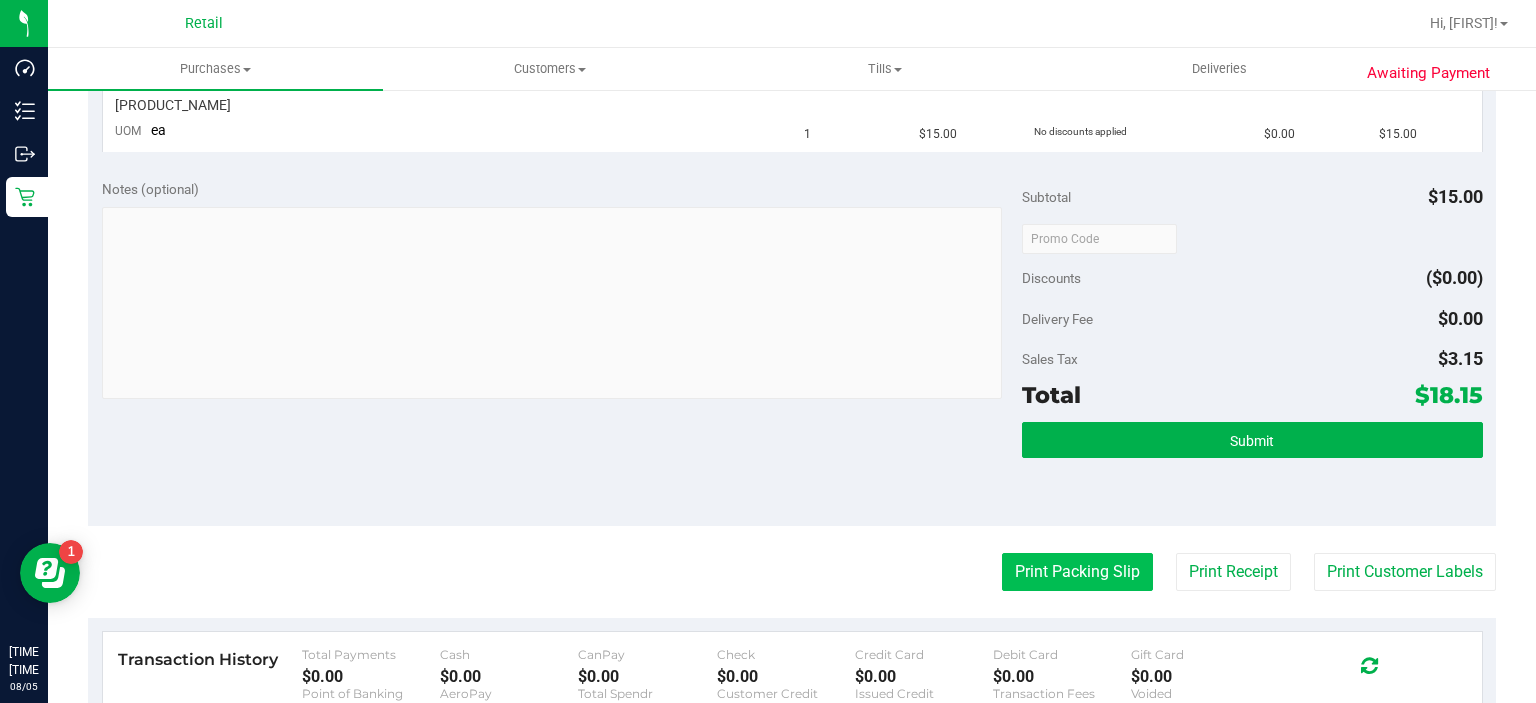 click on "Print Packing Slip" at bounding box center (1077, 572) 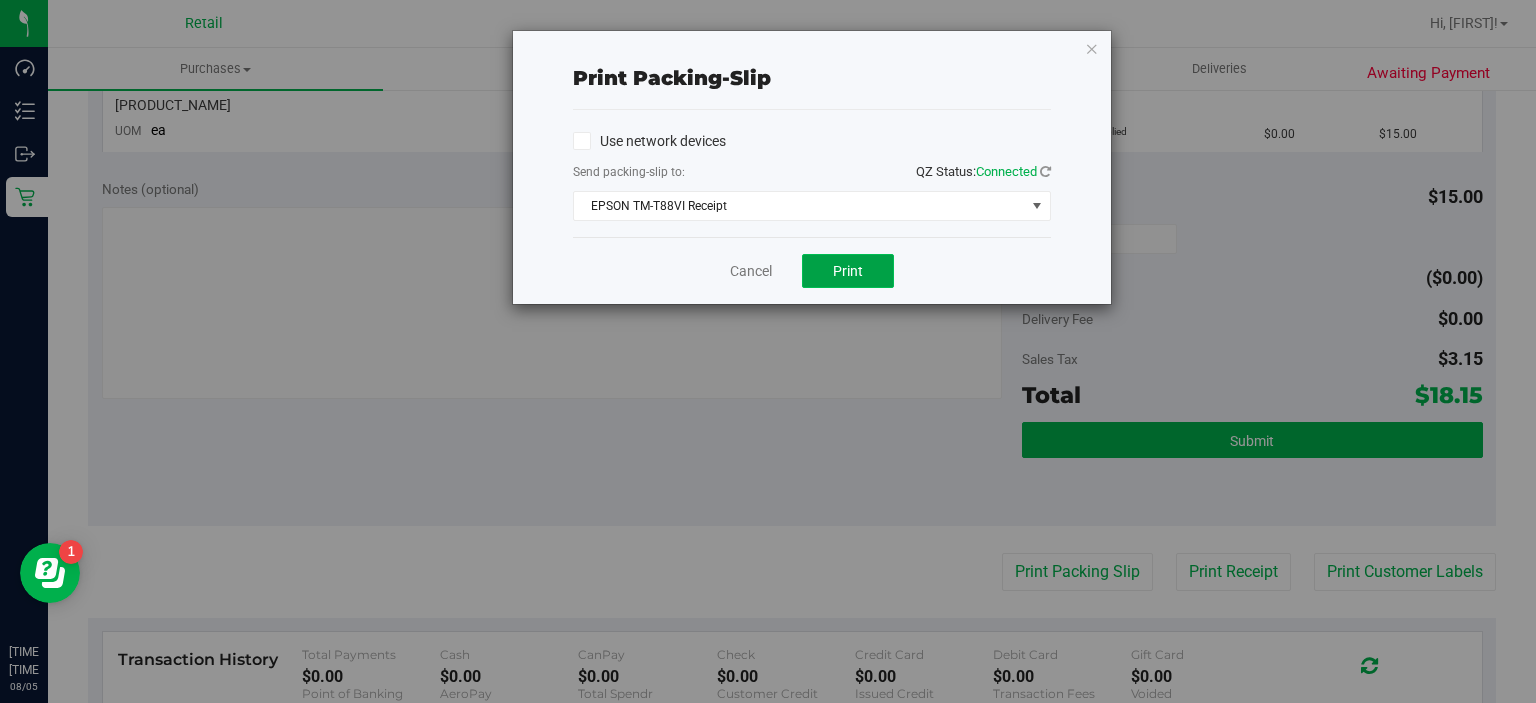 click on "Print" at bounding box center [848, 271] 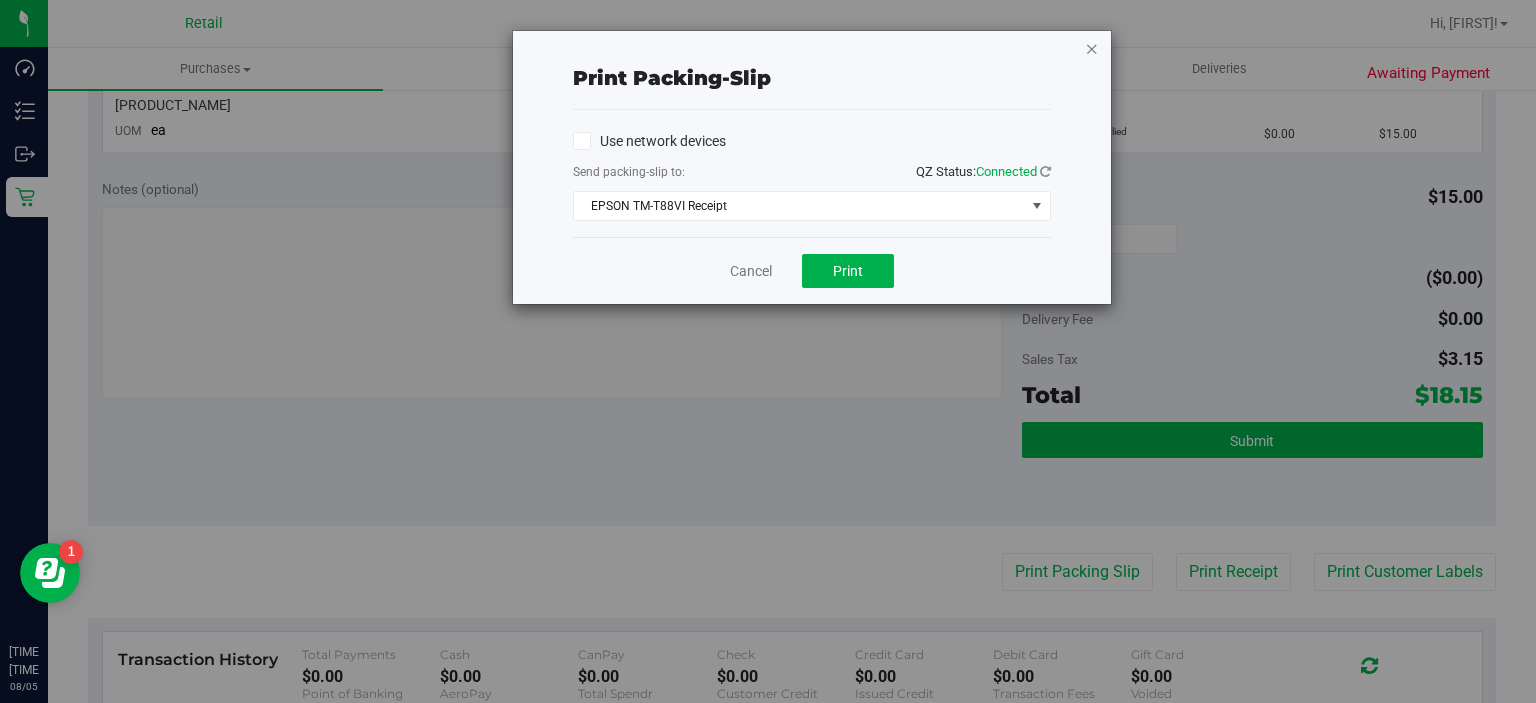 click at bounding box center [1092, 48] 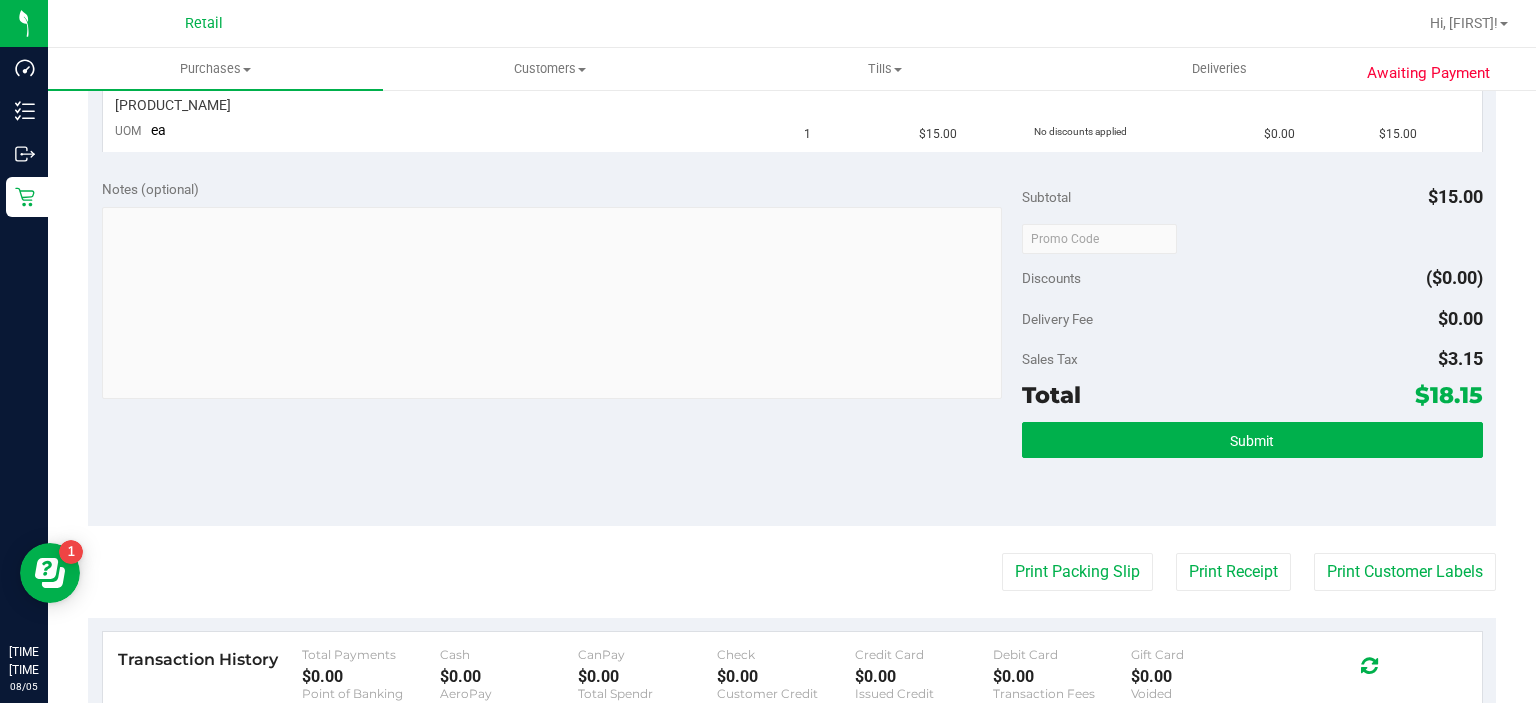 type 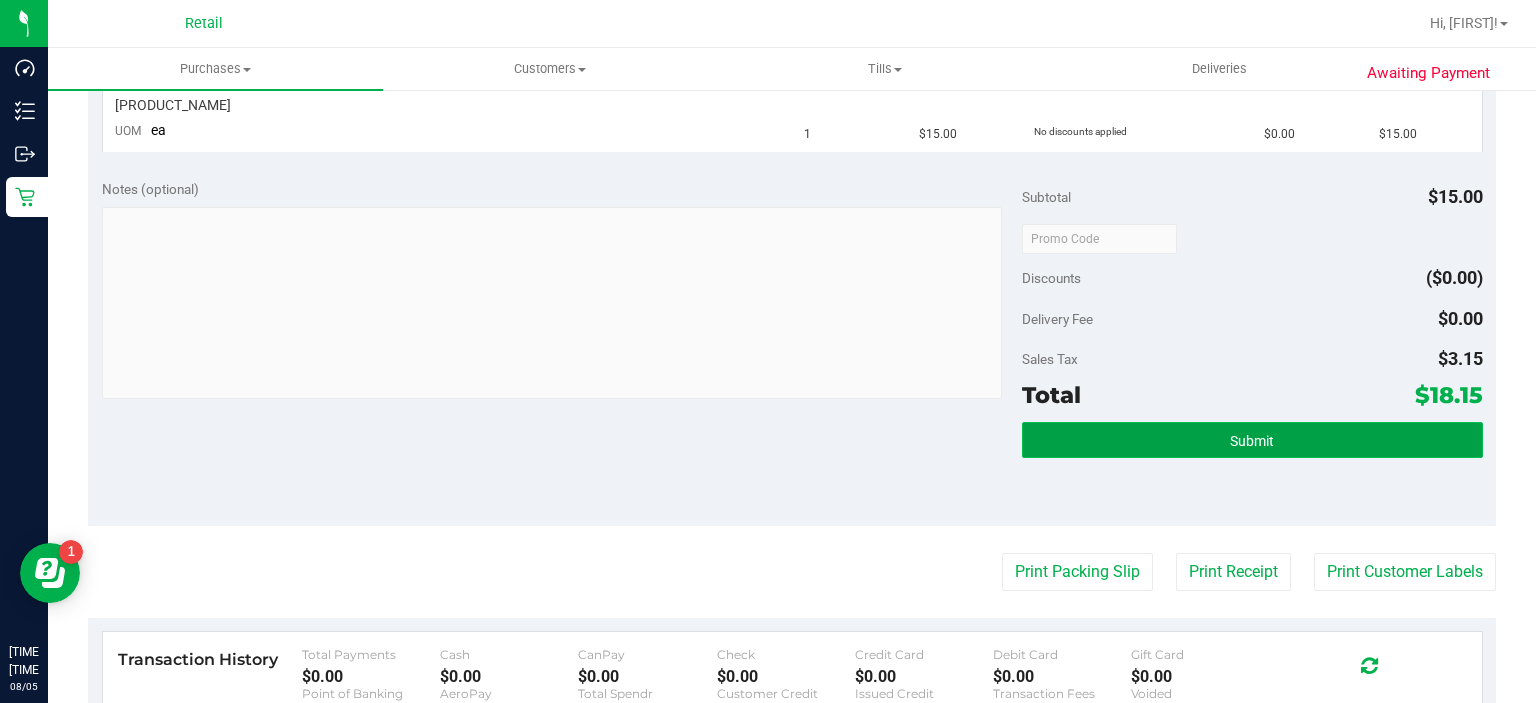 click on "Submit" at bounding box center [1252, 440] 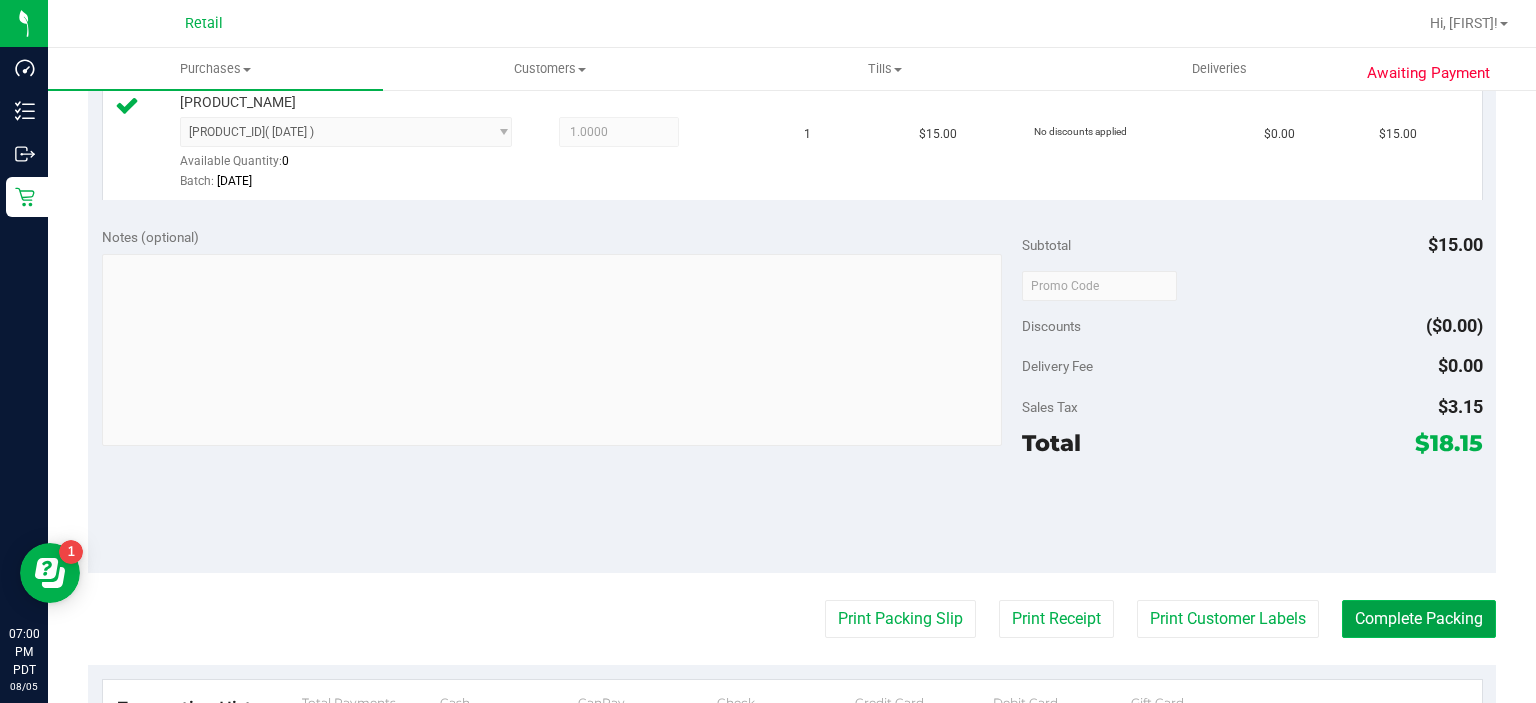 click on "Complete Packing" at bounding box center [1419, 619] 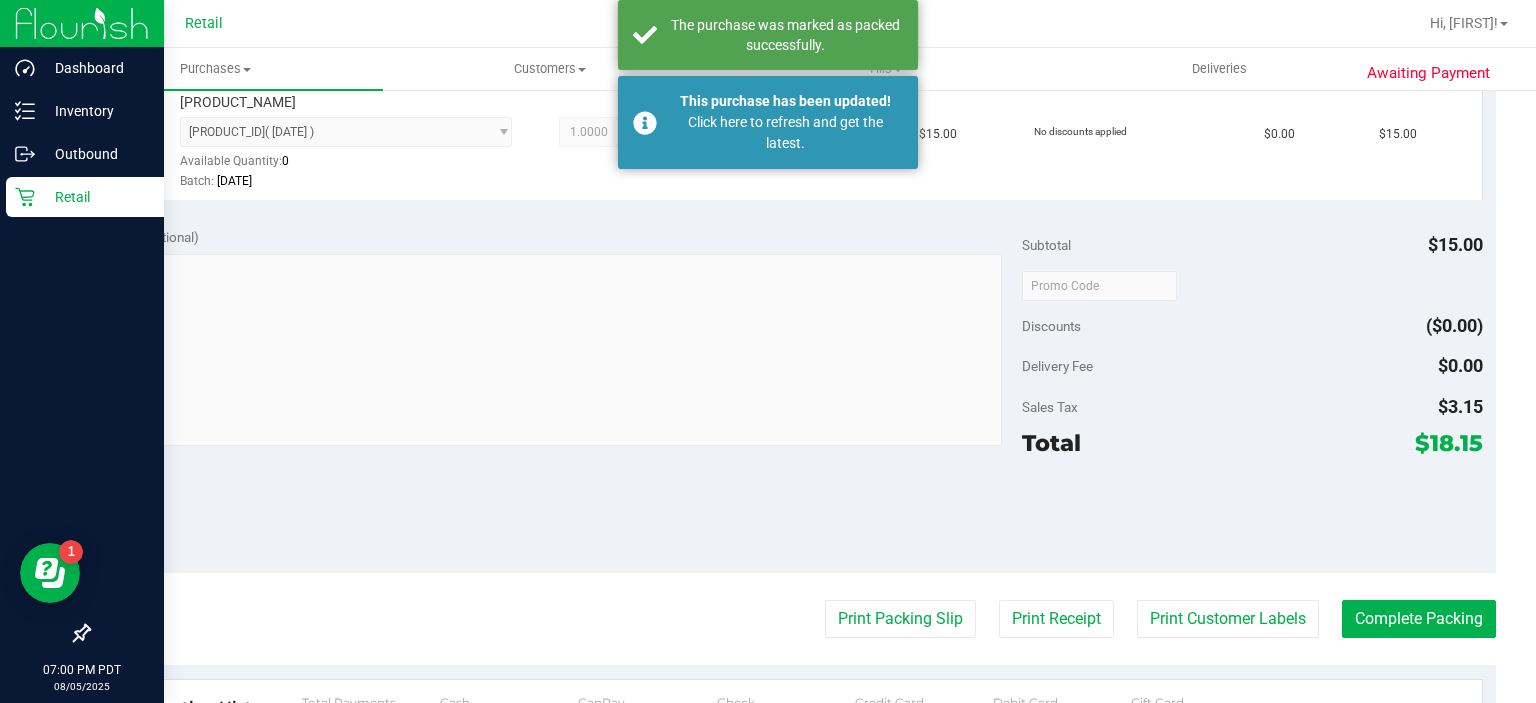 click on "Retail" at bounding box center (85, 197) 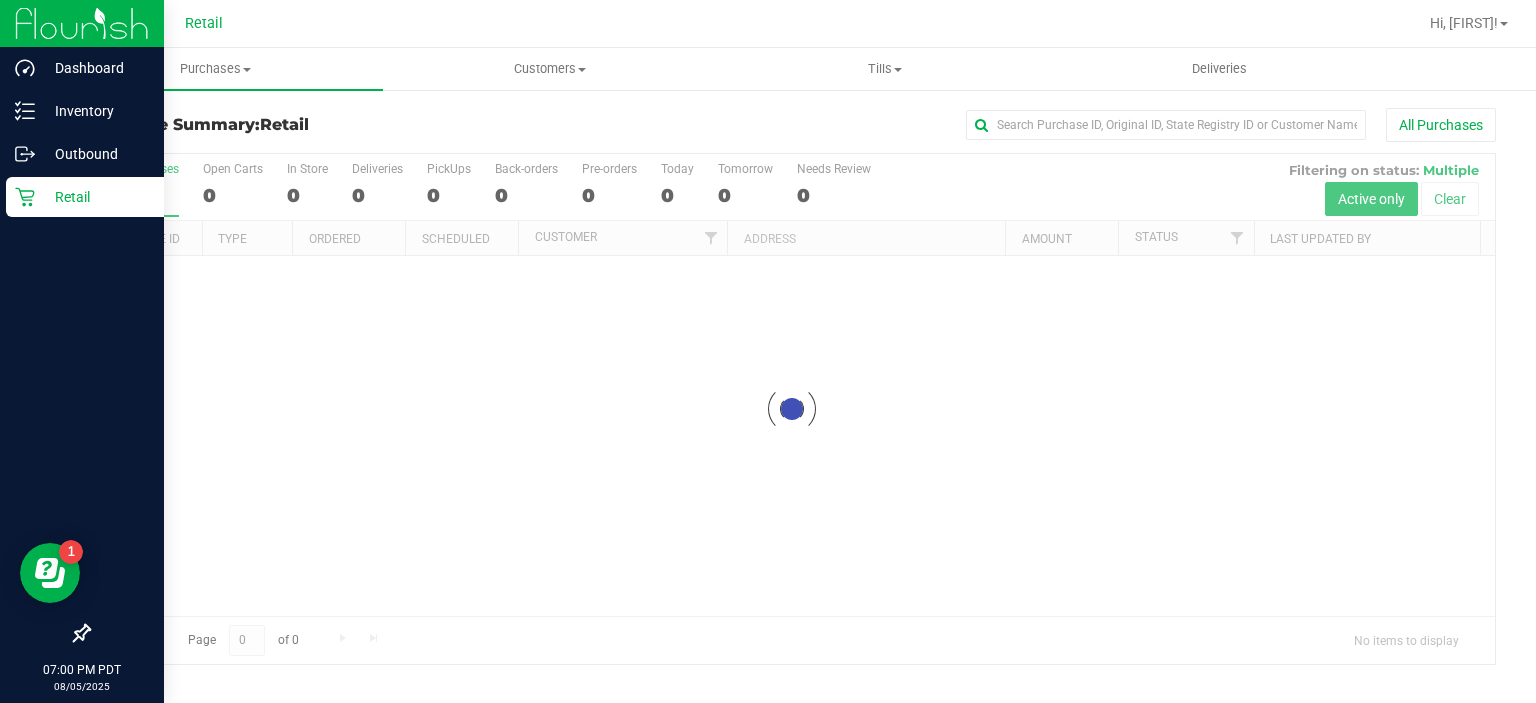 scroll, scrollTop: 0, scrollLeft: 0, axis: both 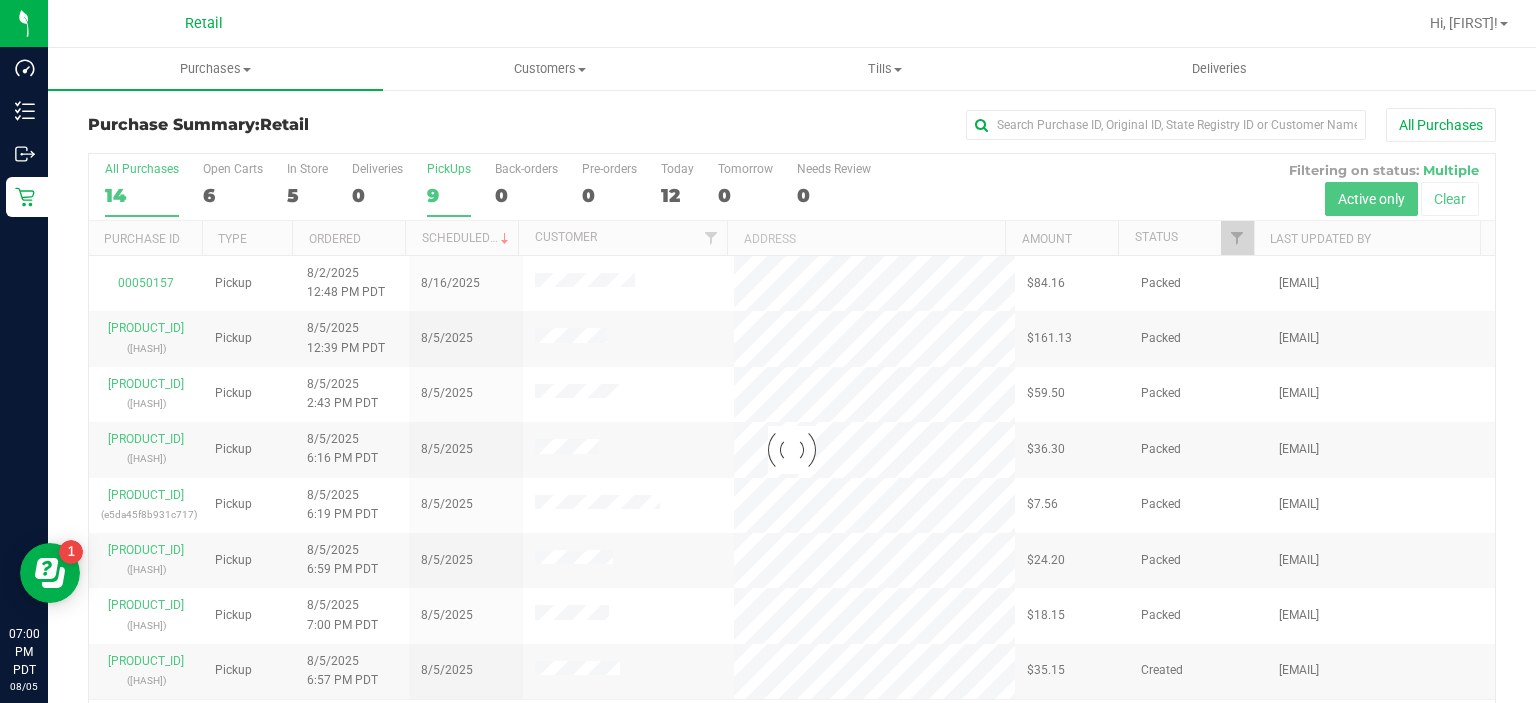 click on "PickUps" at bounding box center [449, 169] 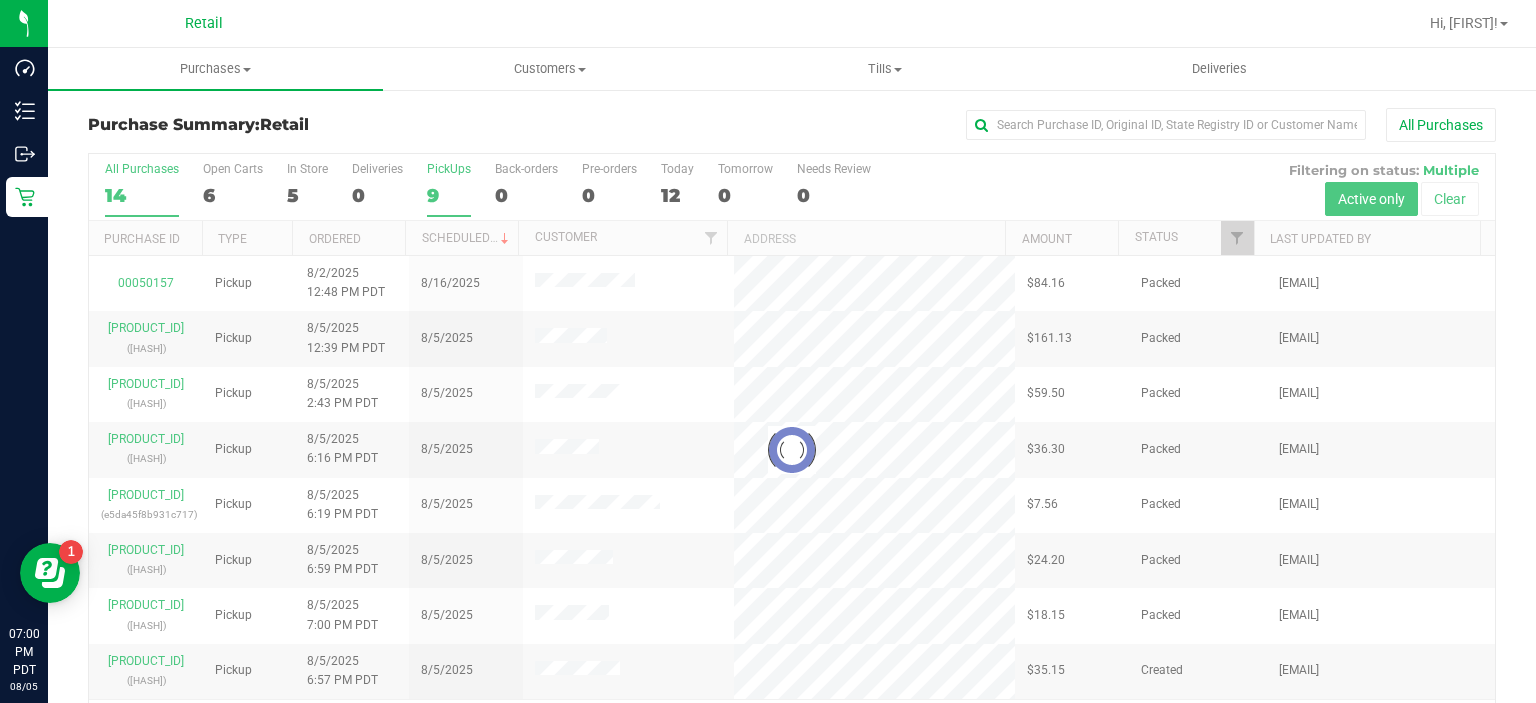 click on "PickUps
9" at bounding box center (0, 0) 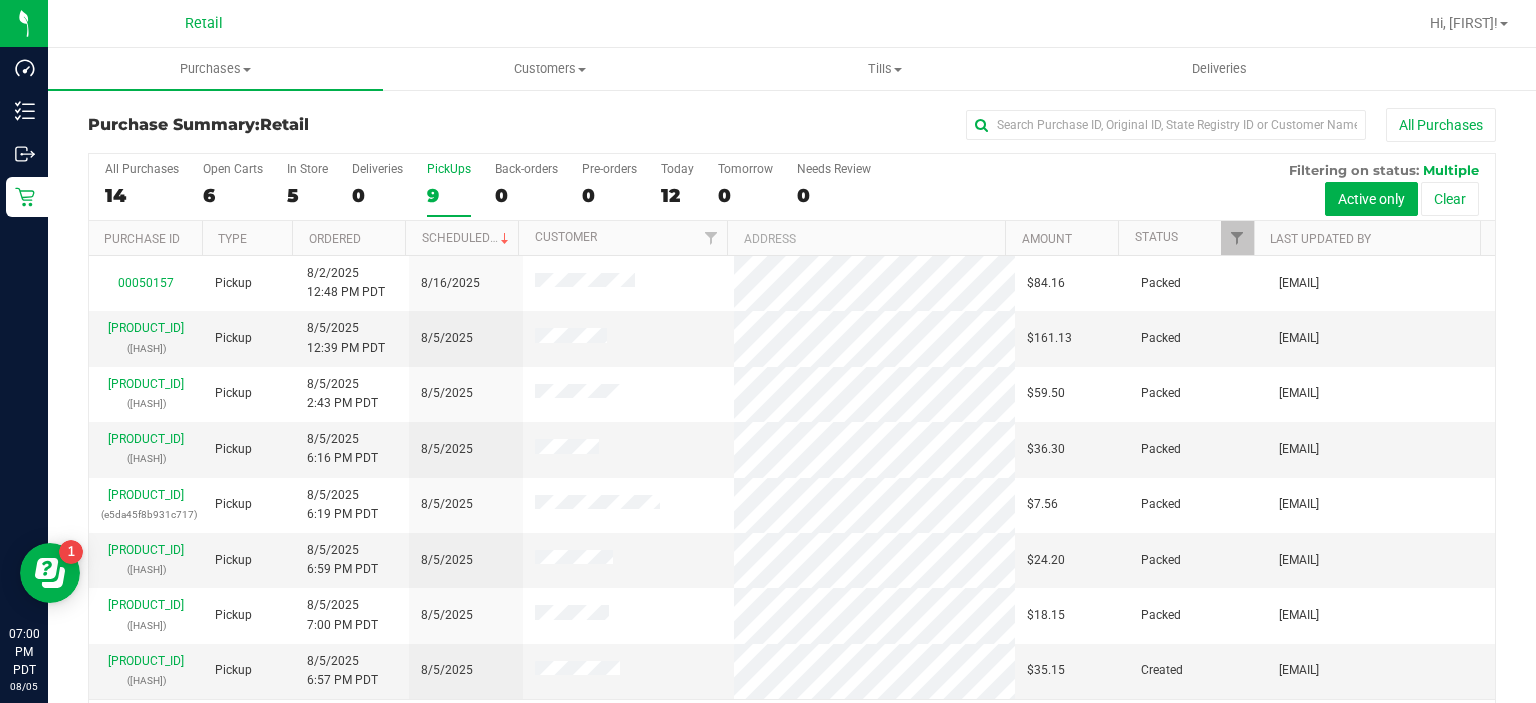 scroll, scrollTop: 52, scrollLeft: 0, axis: vertical 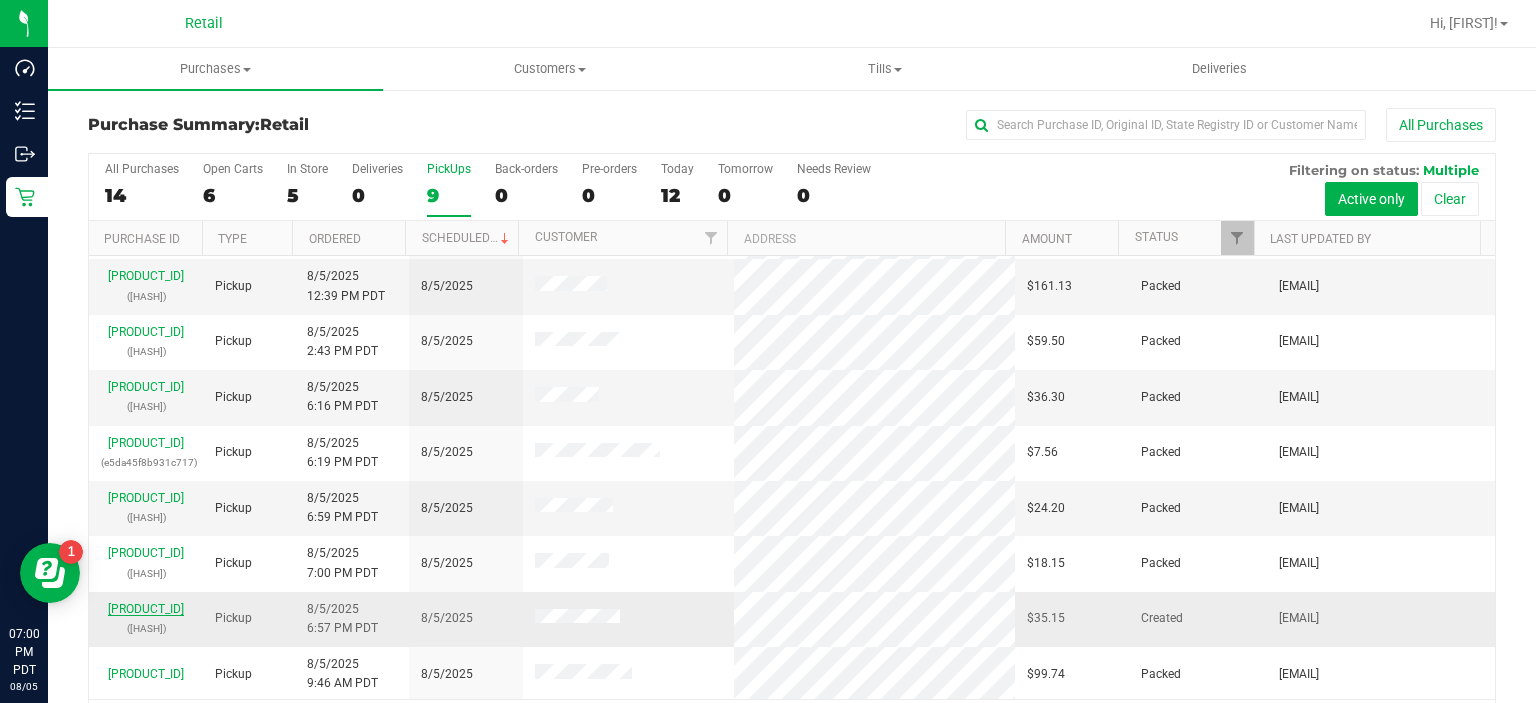 click on "[PRODUCT_ID]" at bounding box center [146, 609] 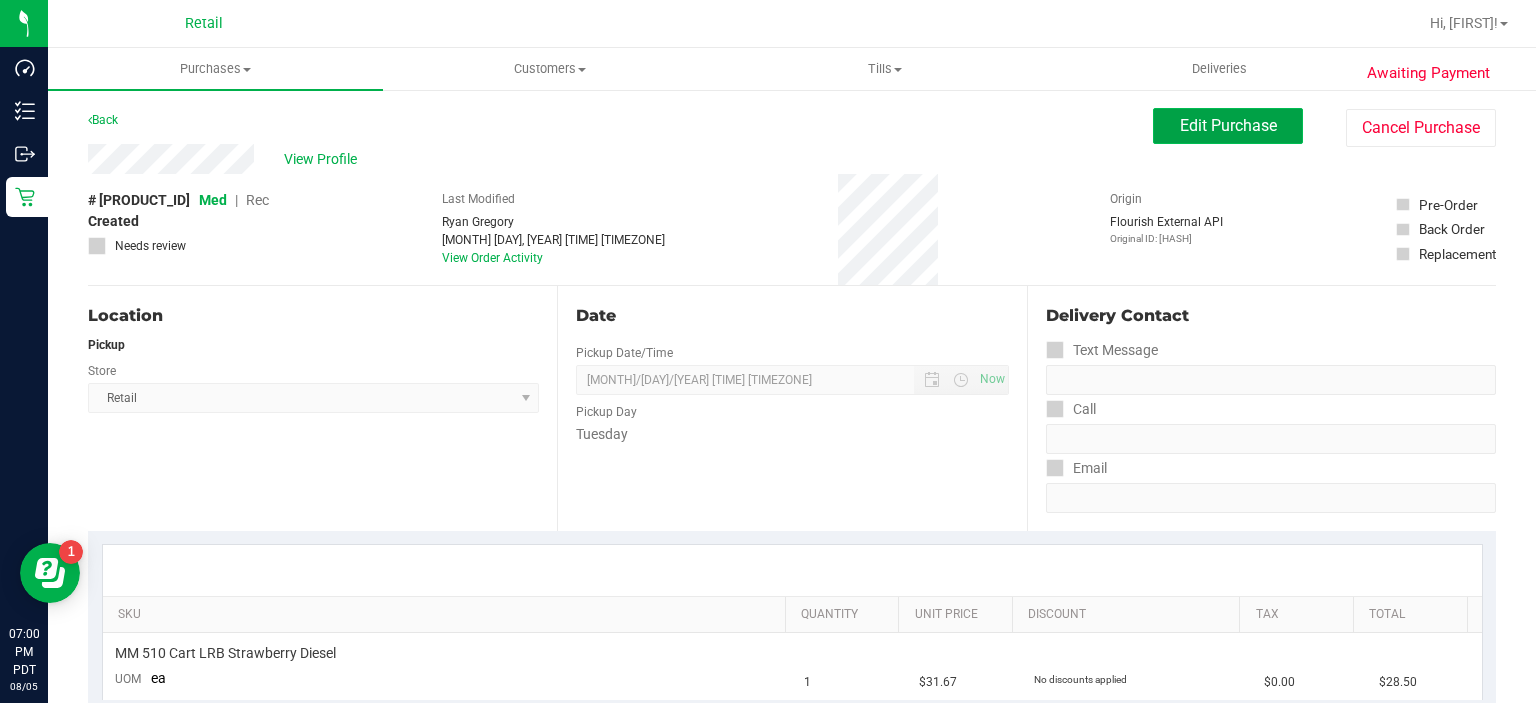 click on "Edit Purchase" at bounding box center [1228, 125] 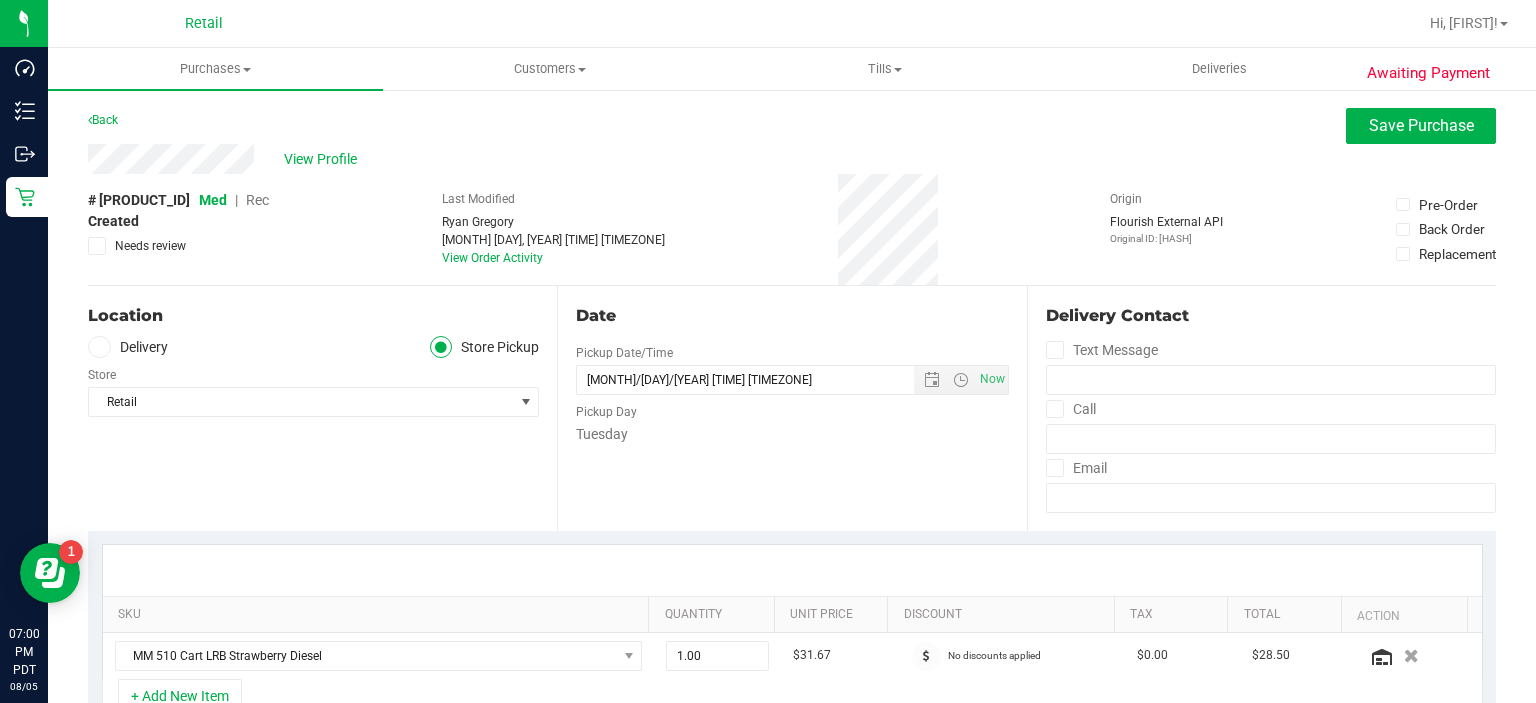 click on "Rec" at bounding box center [257, 200] 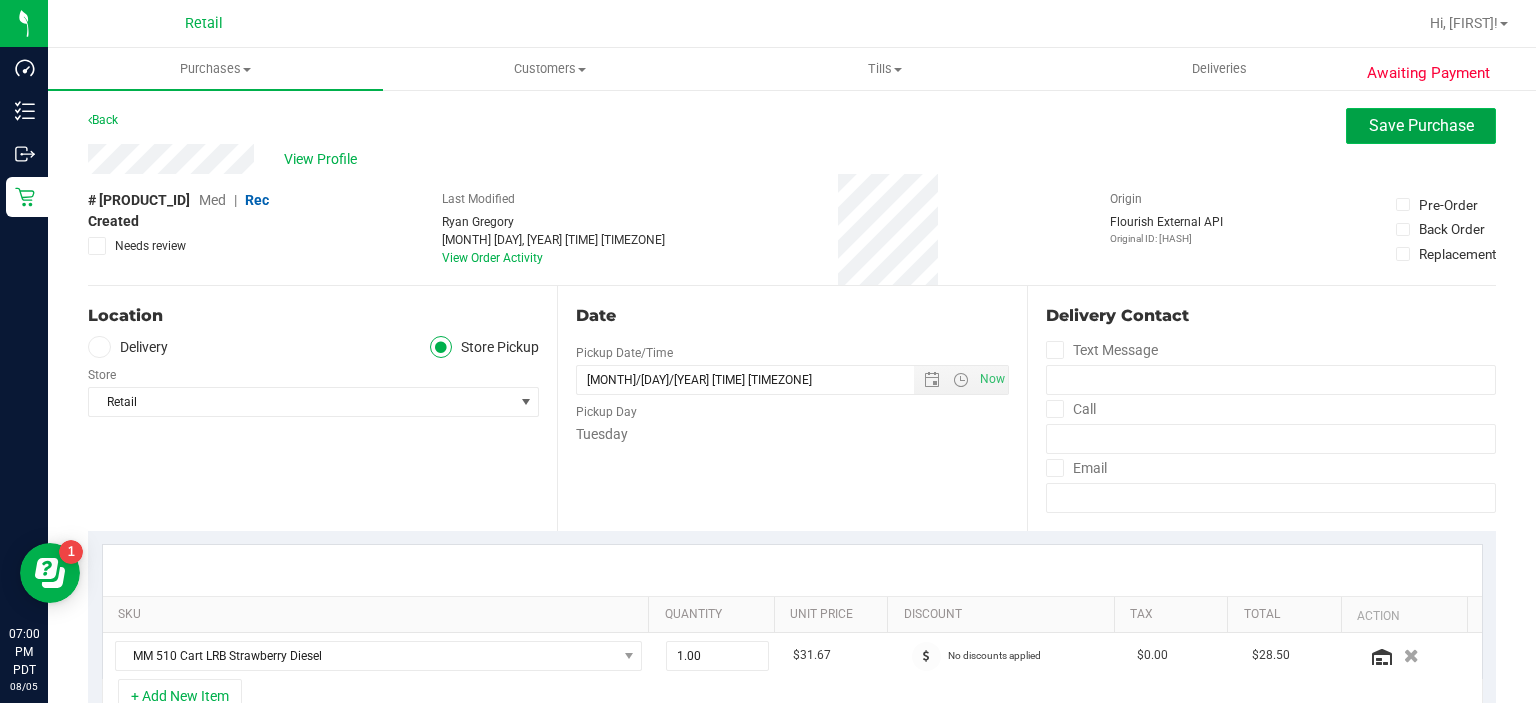 click on "Save Purchase" at bounding box center [1421, 126] 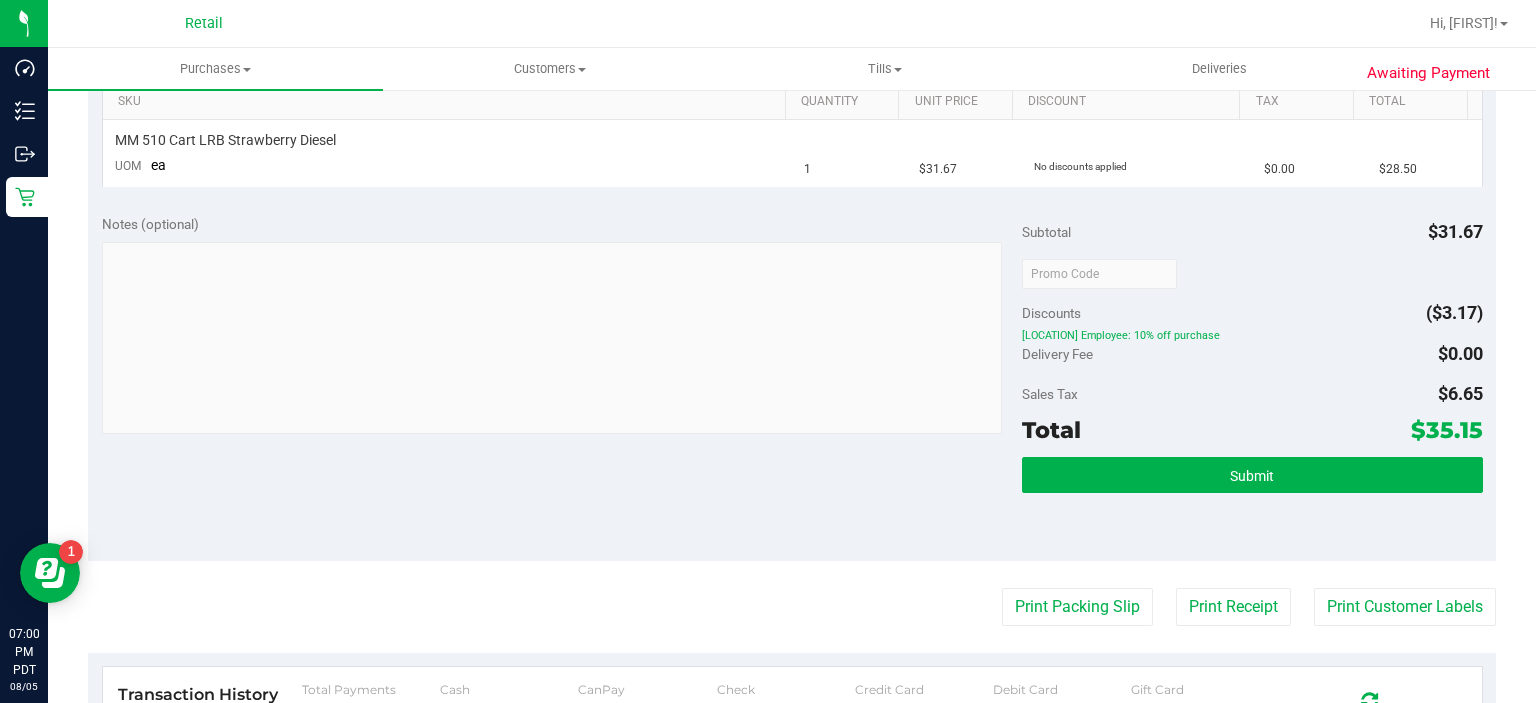 scroll, scrollTop: 553, scrollLeft: 0, axis: vertical 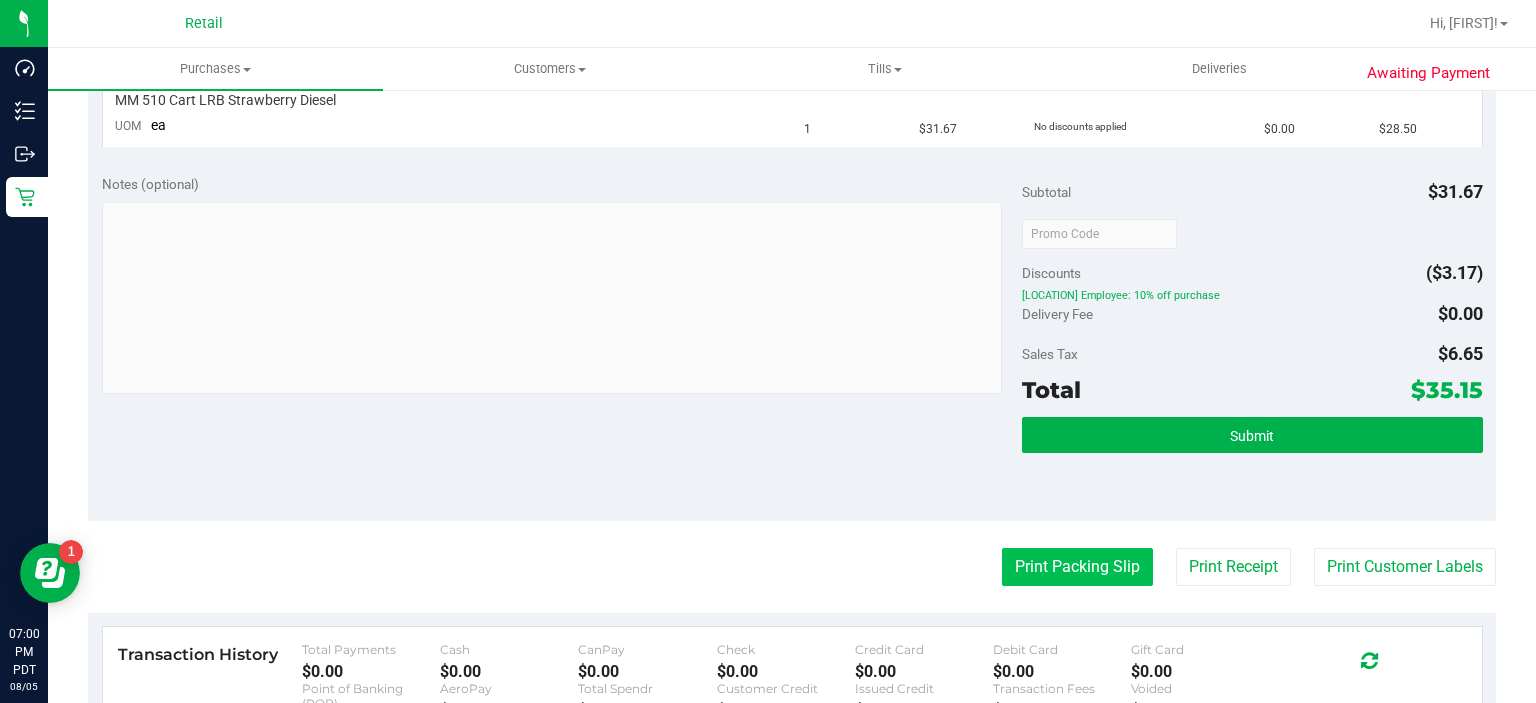 click on "Print Packing Slip" at bounding box center (1077, 567) 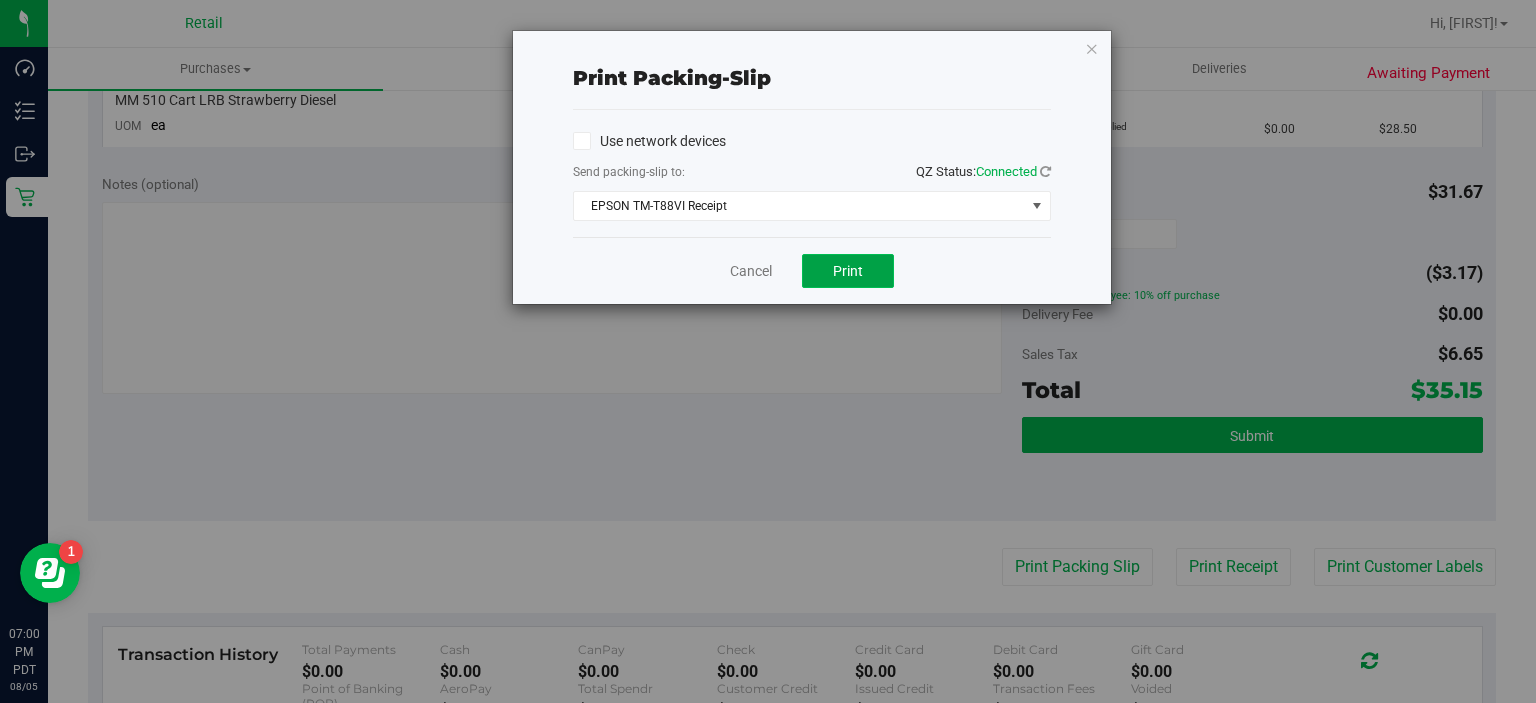 click on "Print" at bounding box center (848, 271) 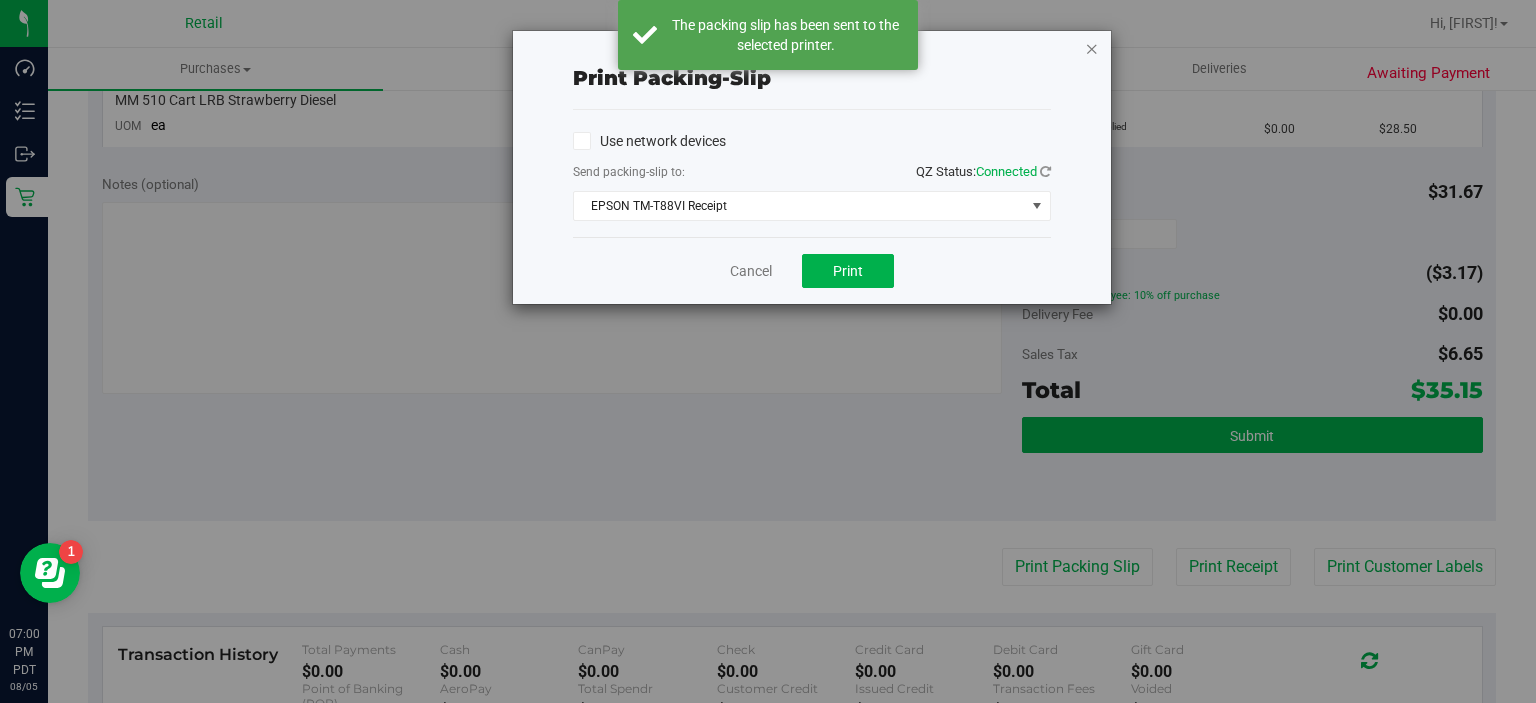 click at bounding box center [1092, 48] 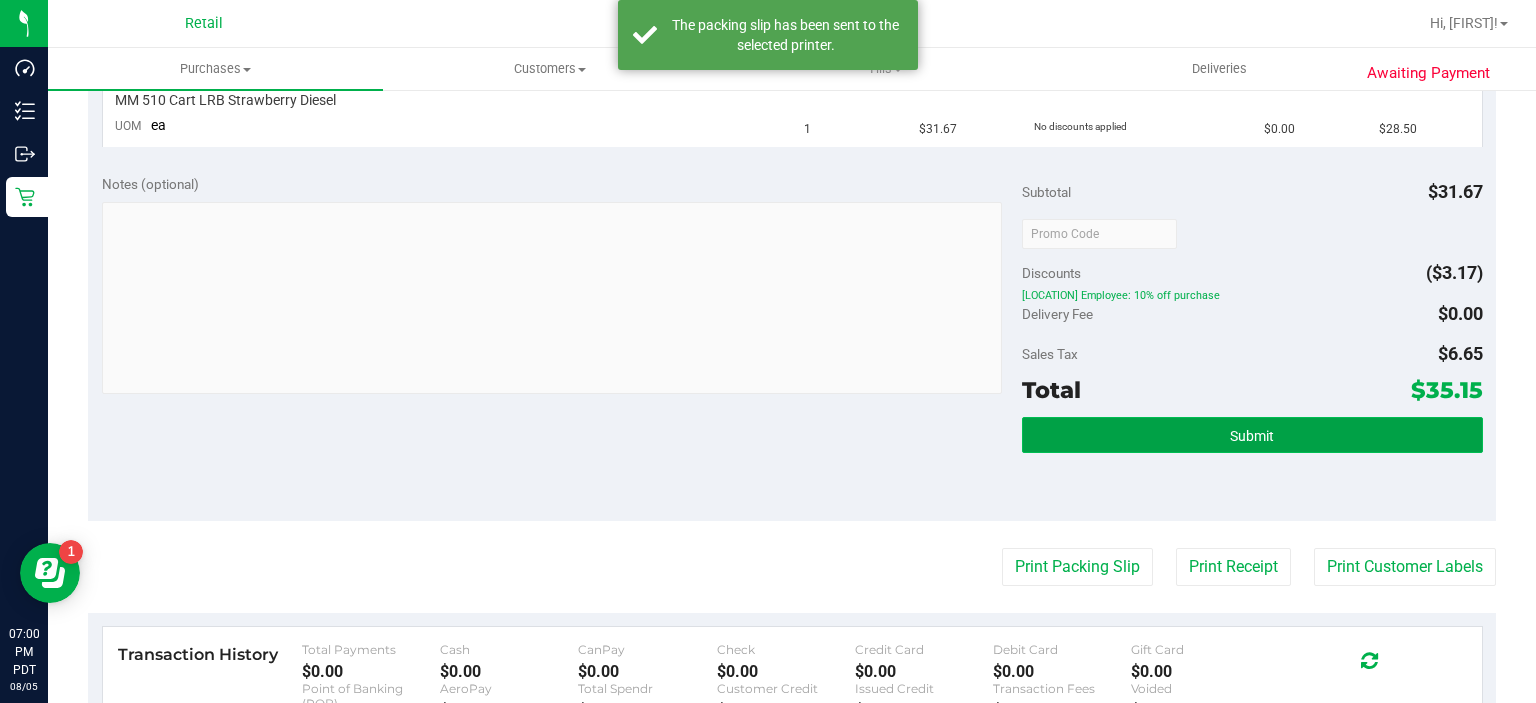click on "Submit" at bounding box center (1252, 435) 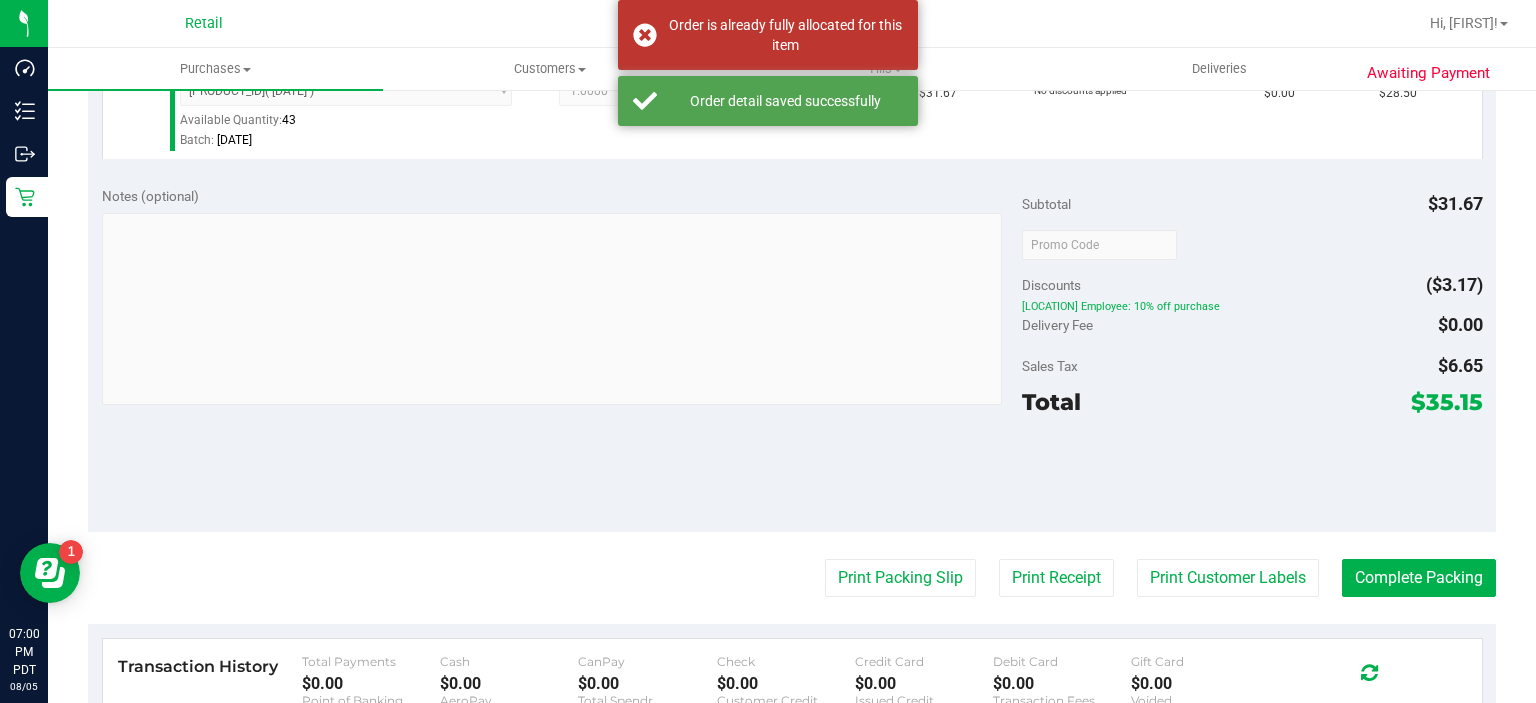 scroll, scrollTop: 616, scrollLeft: 0, axis: vertical 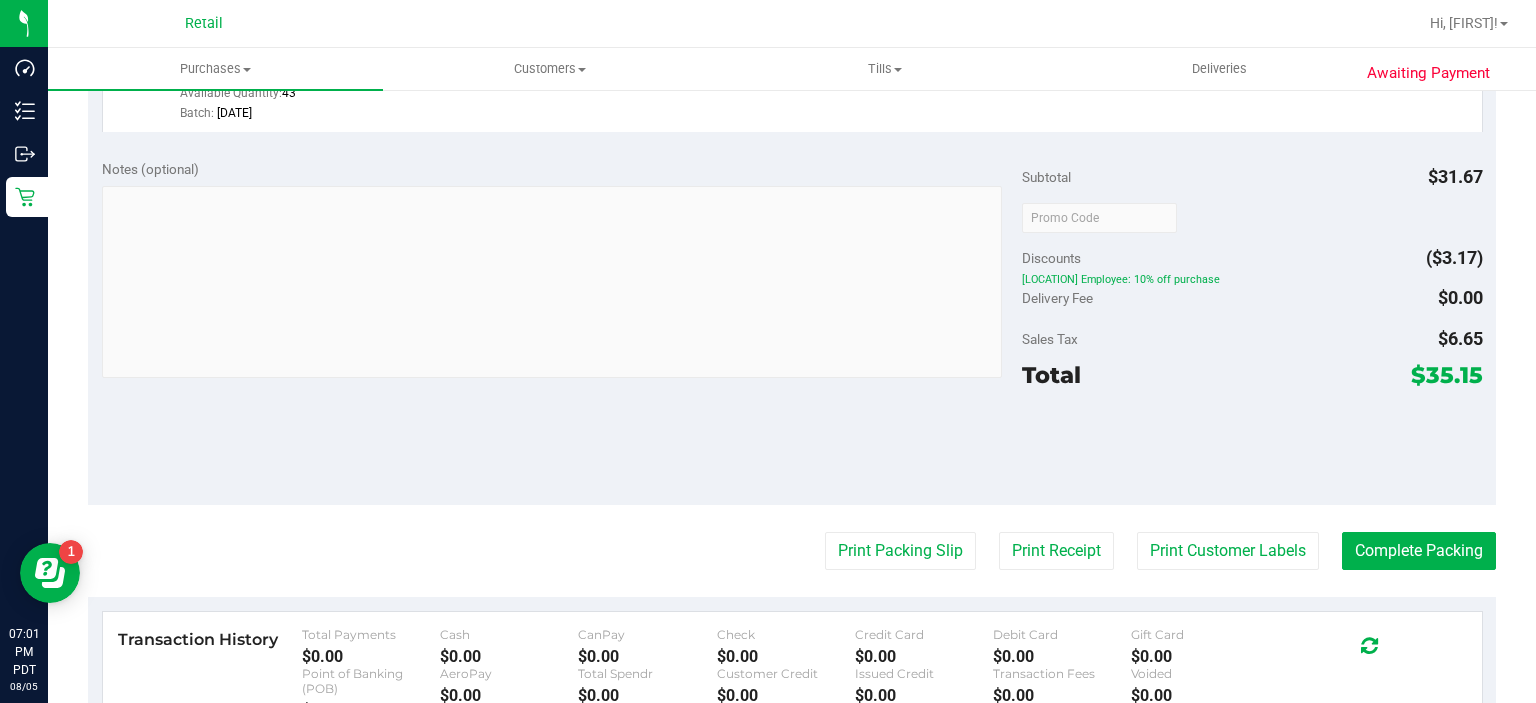 click on "Last Modified
[FIRST] [LAST]
[MONTH] [DAY], [YEAR] [TIME] [TIMEZONE]
View Order Activity" at bounding box center (792, 239) 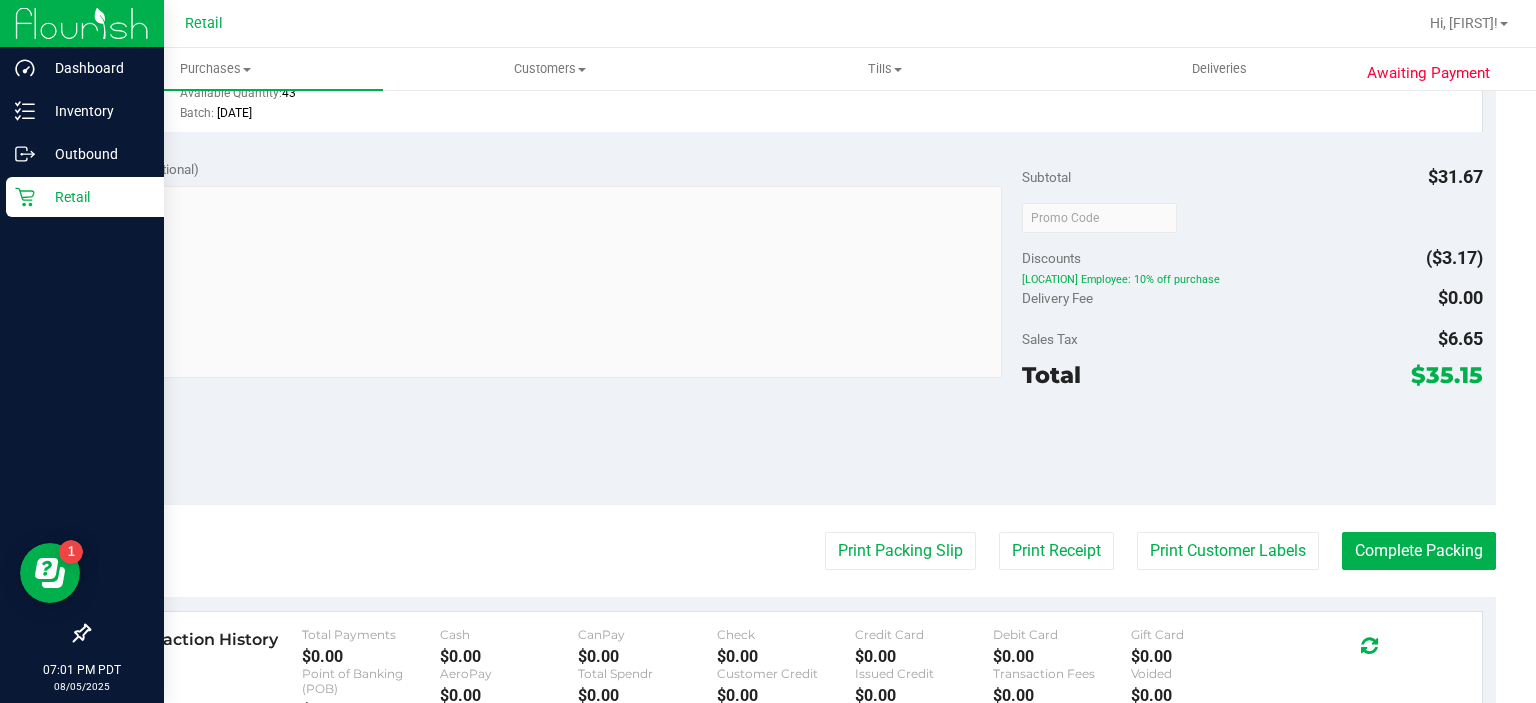 click on "Retail" at bounding box center [85, 197] 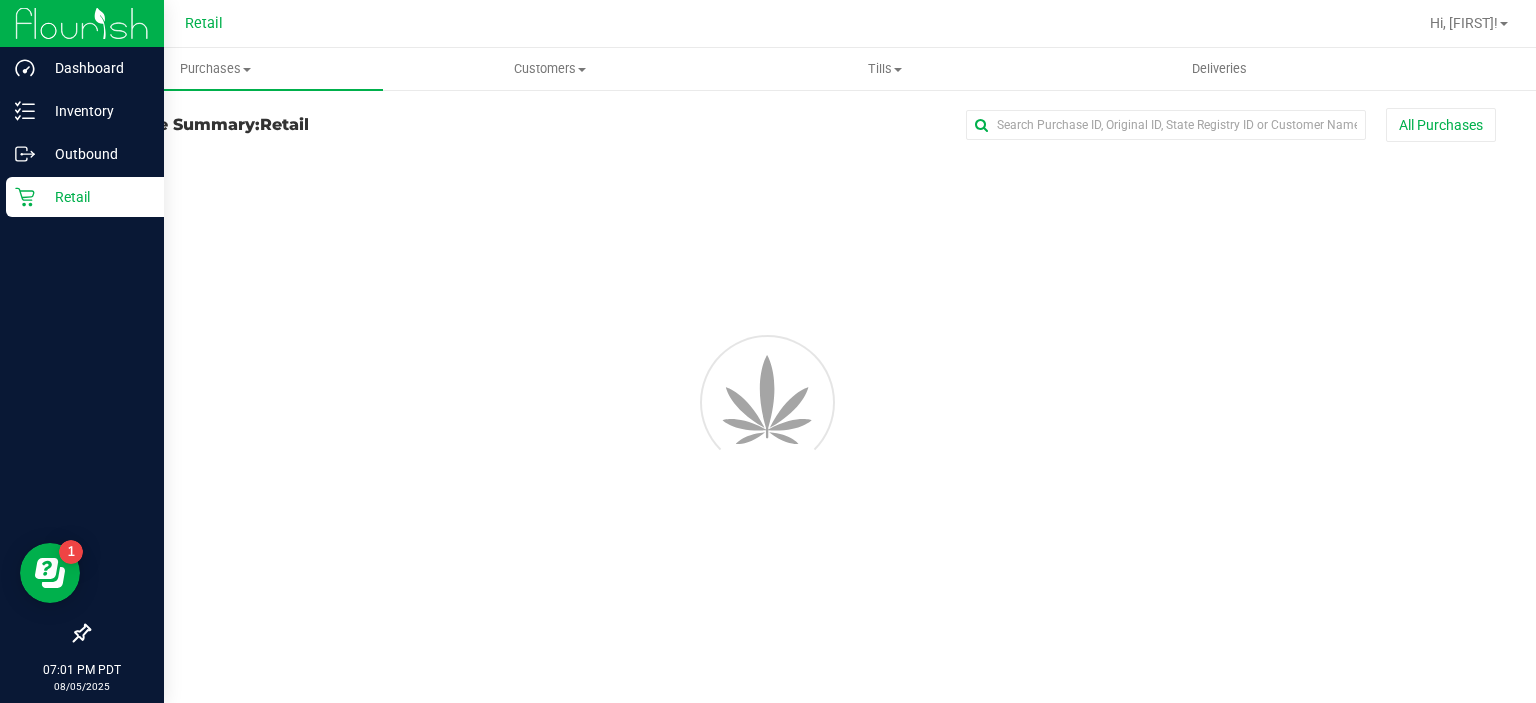 scroll, scrollTop: 0, scrollLeft: 0, axis: both 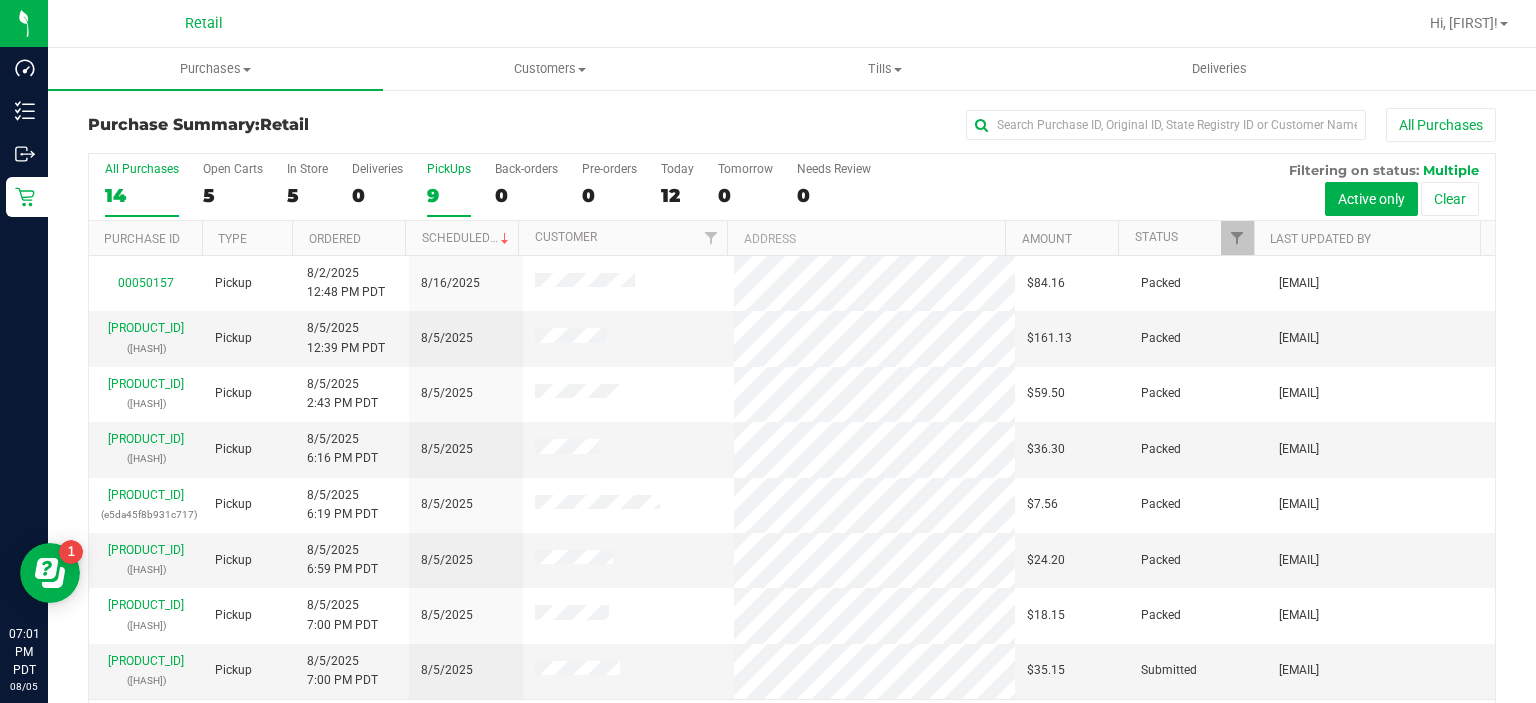 click on "9" at bounding box center [449, 195] 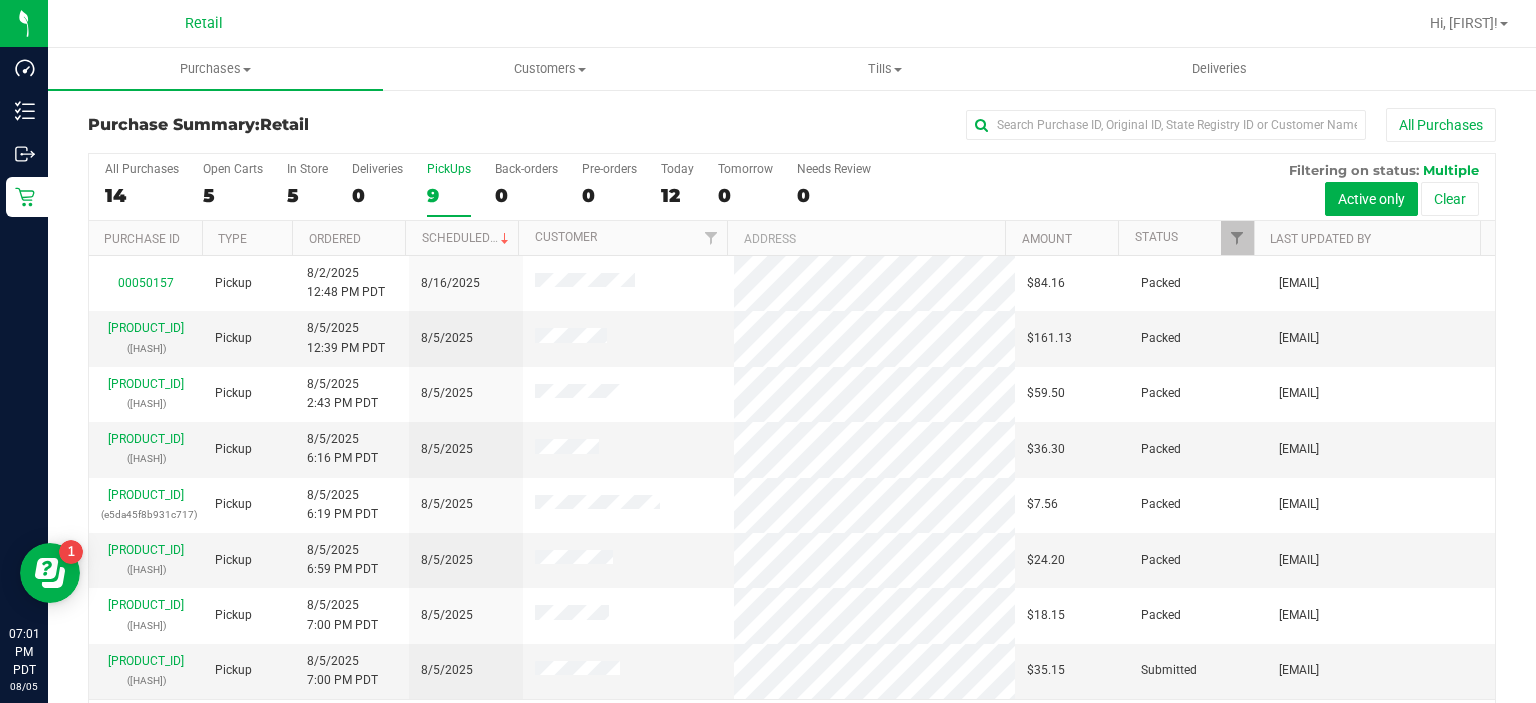 scroll, scrollTop: 52, scrollLeft: 0, axis: vertical 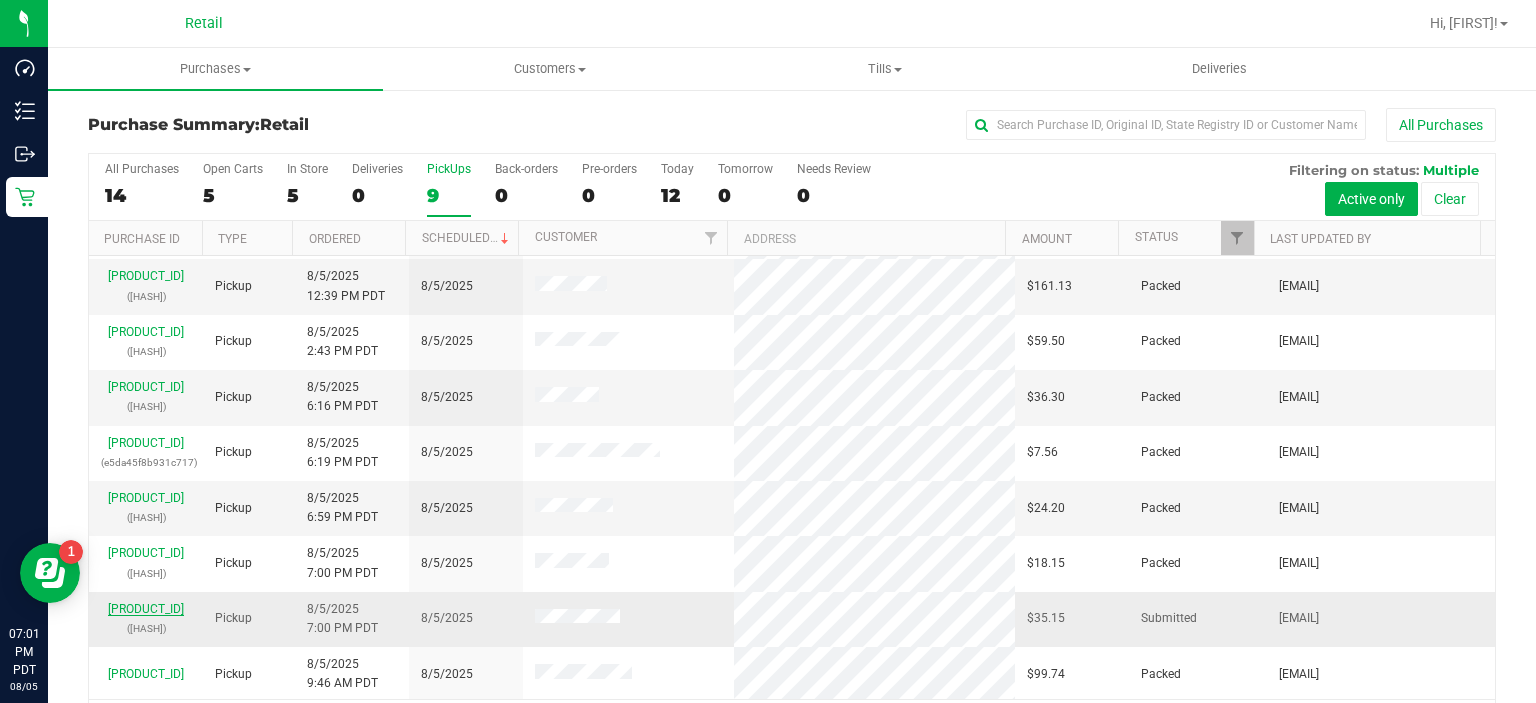 click on "[PRODUCT_ID]" at bounding box center (146, 609) 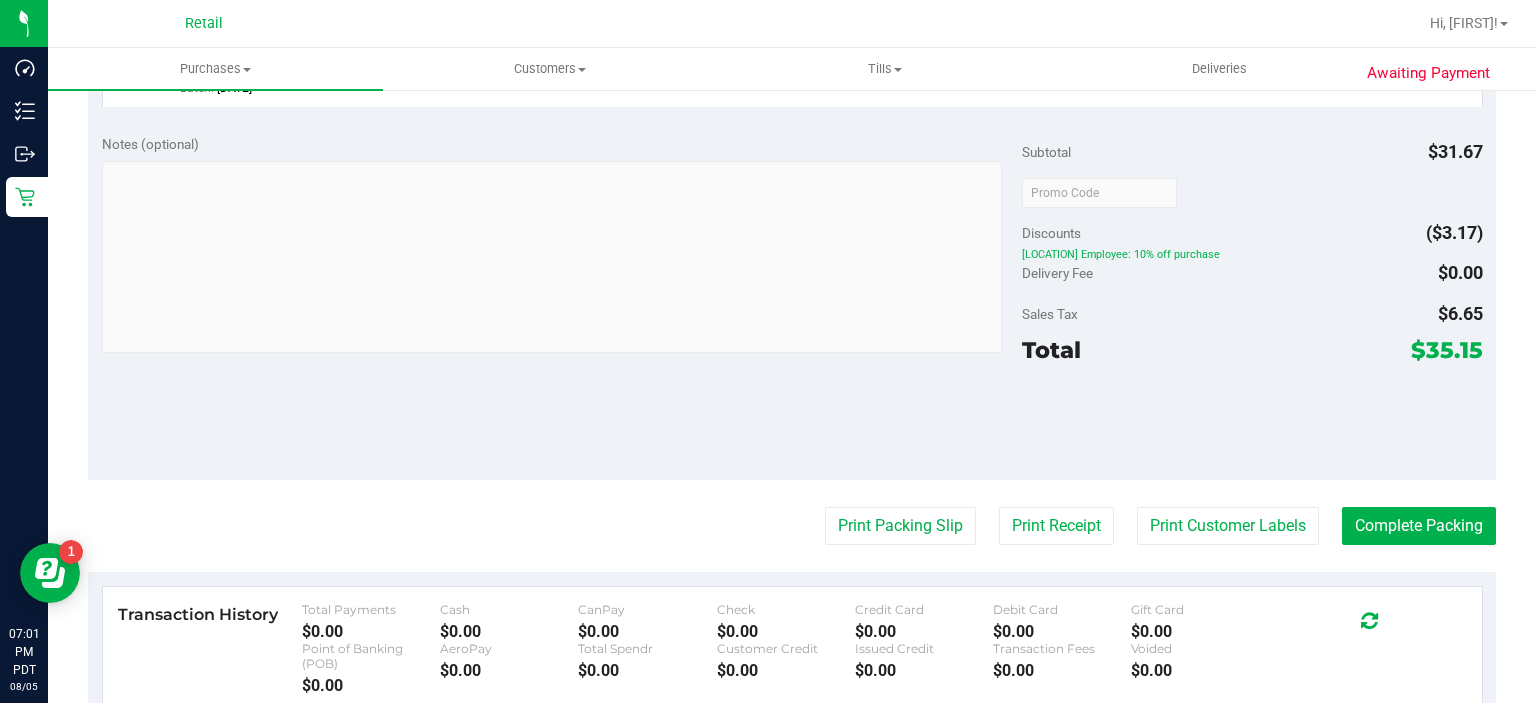 scroll, scrollTop: 642, scrollLeft: 0, axis: vertical 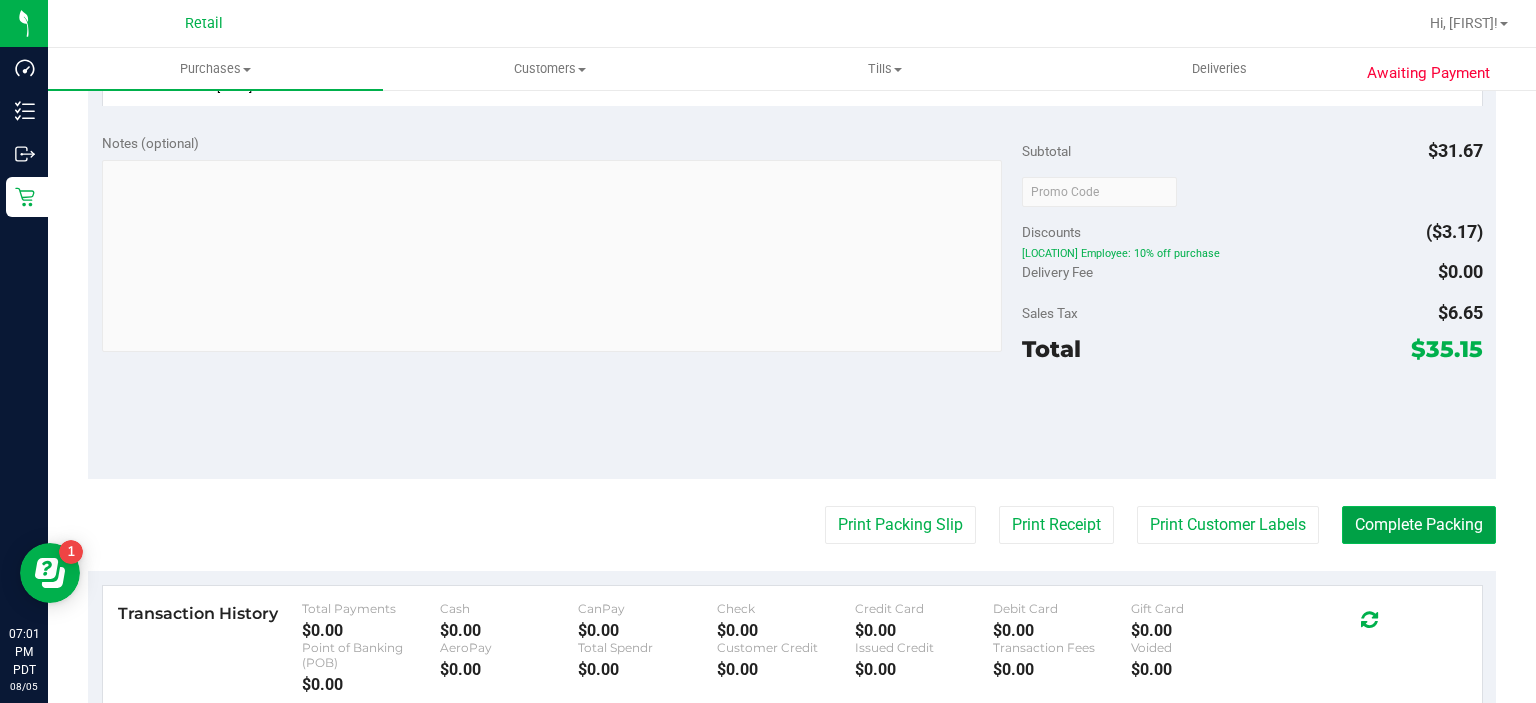 click on "Complete Packing" at bounding box center [1419, 525] 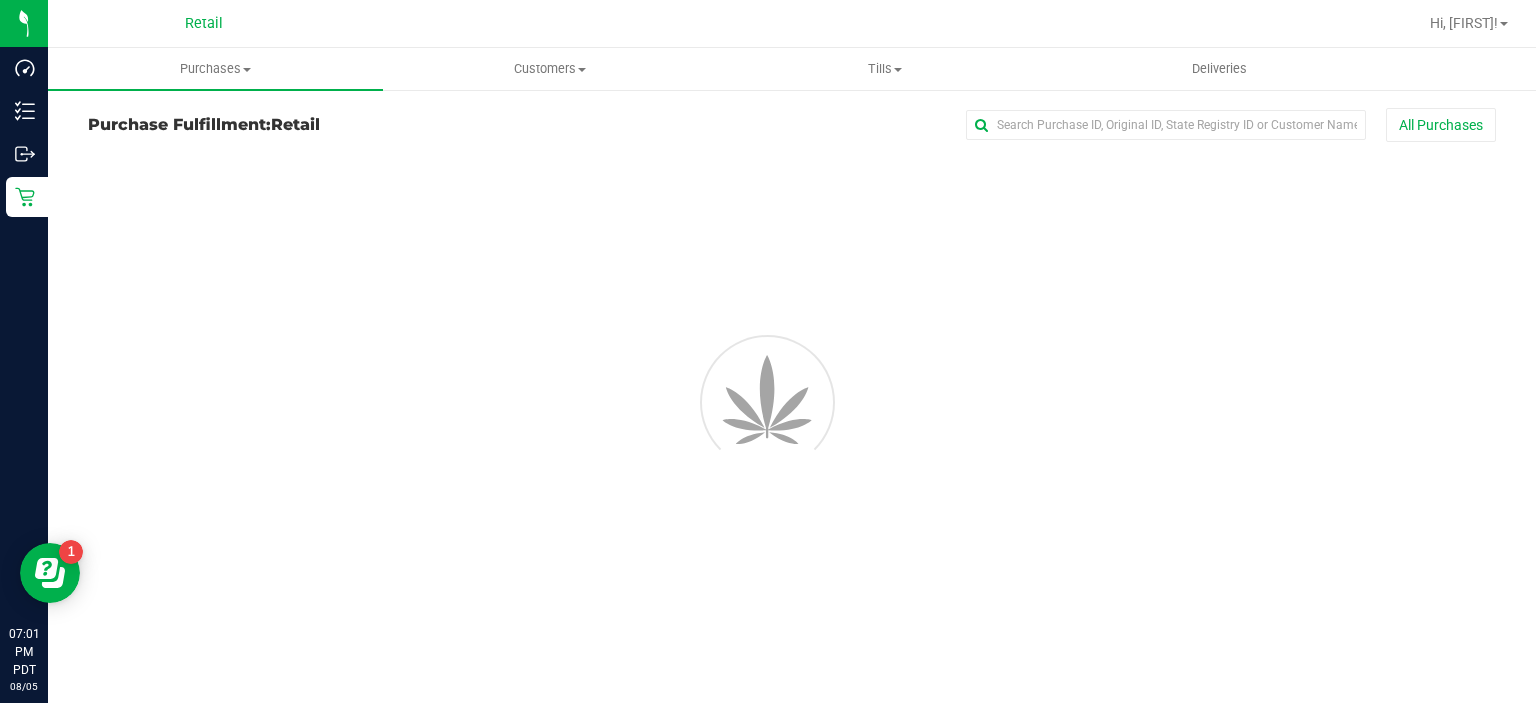 scroll, scrollTop: 0, scrollLeft: 0, axis: both 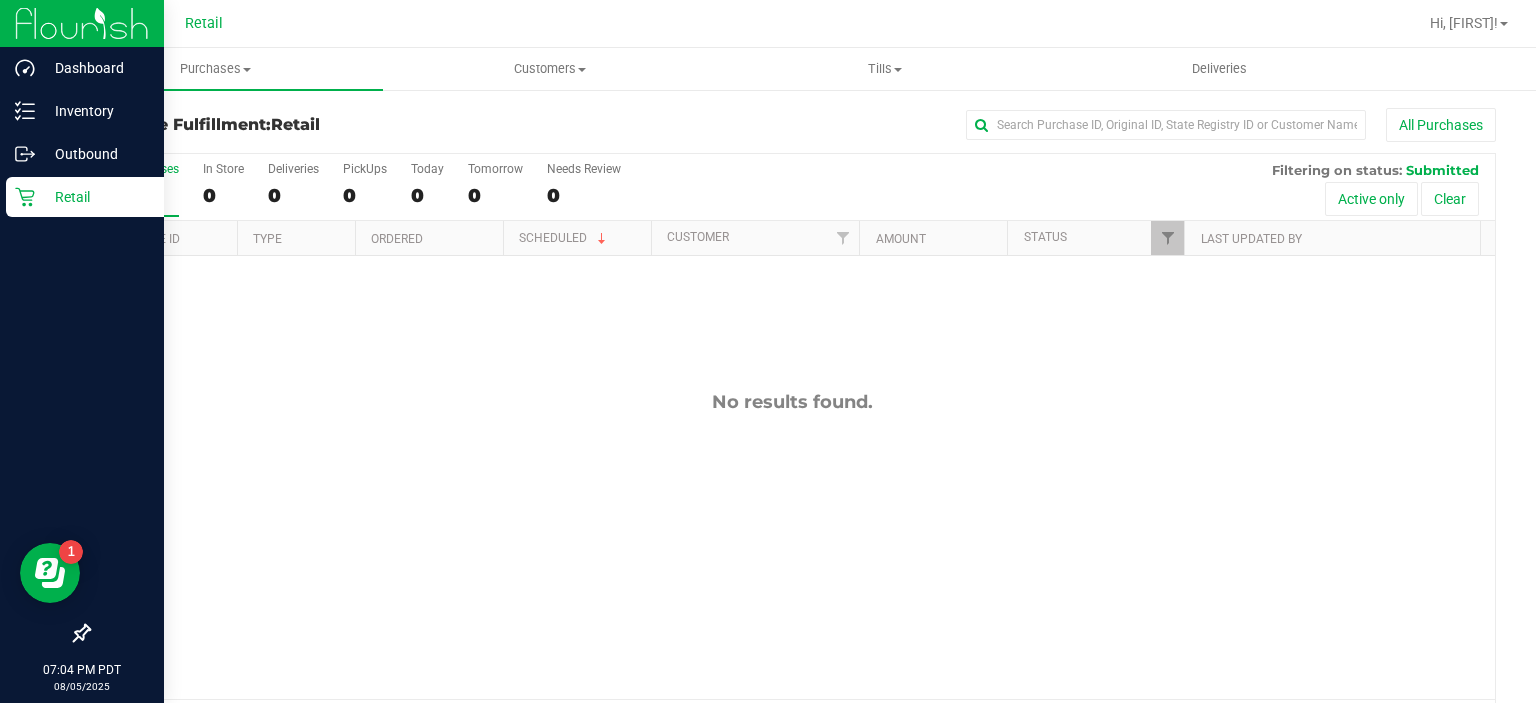 click on "Retail" at bounding box center [82, 198] 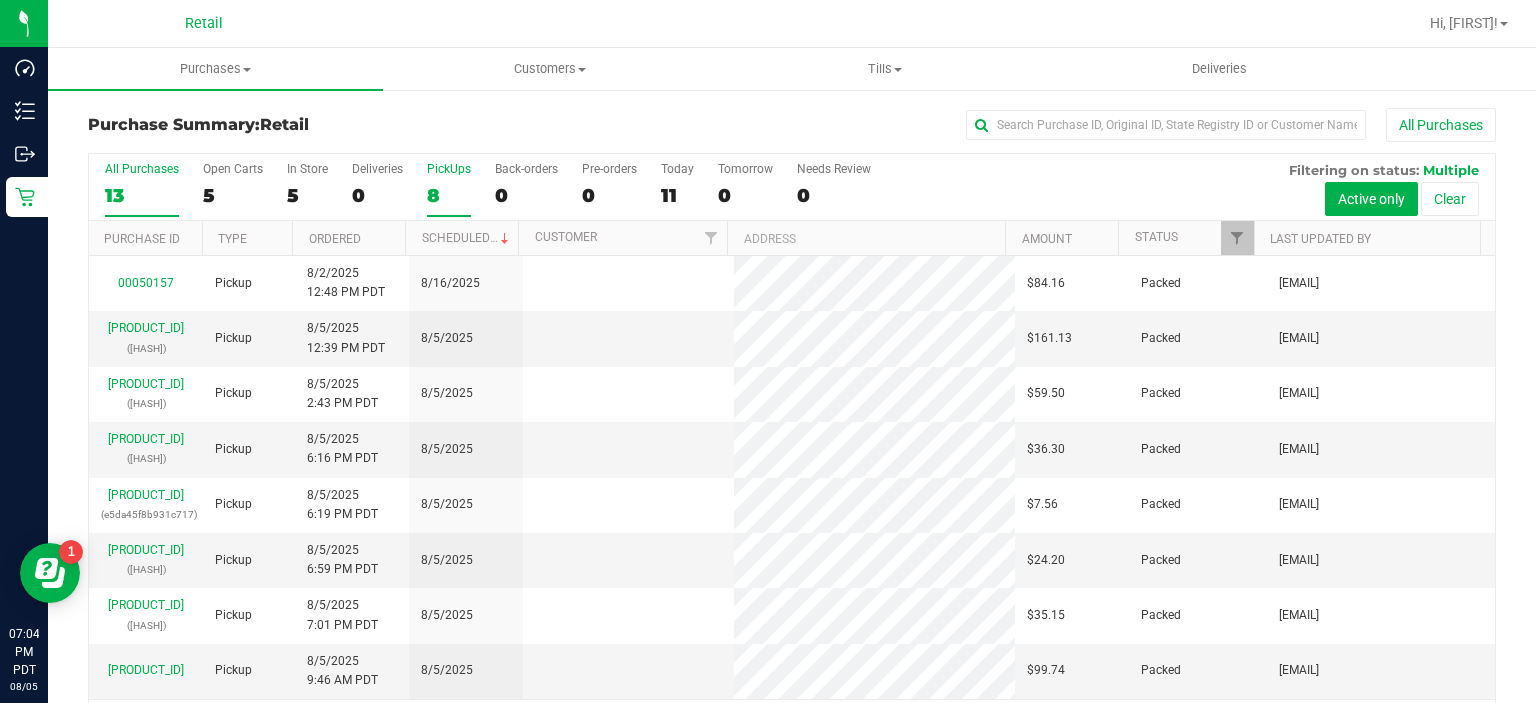 click on "8" at bounding box center (449, 195) 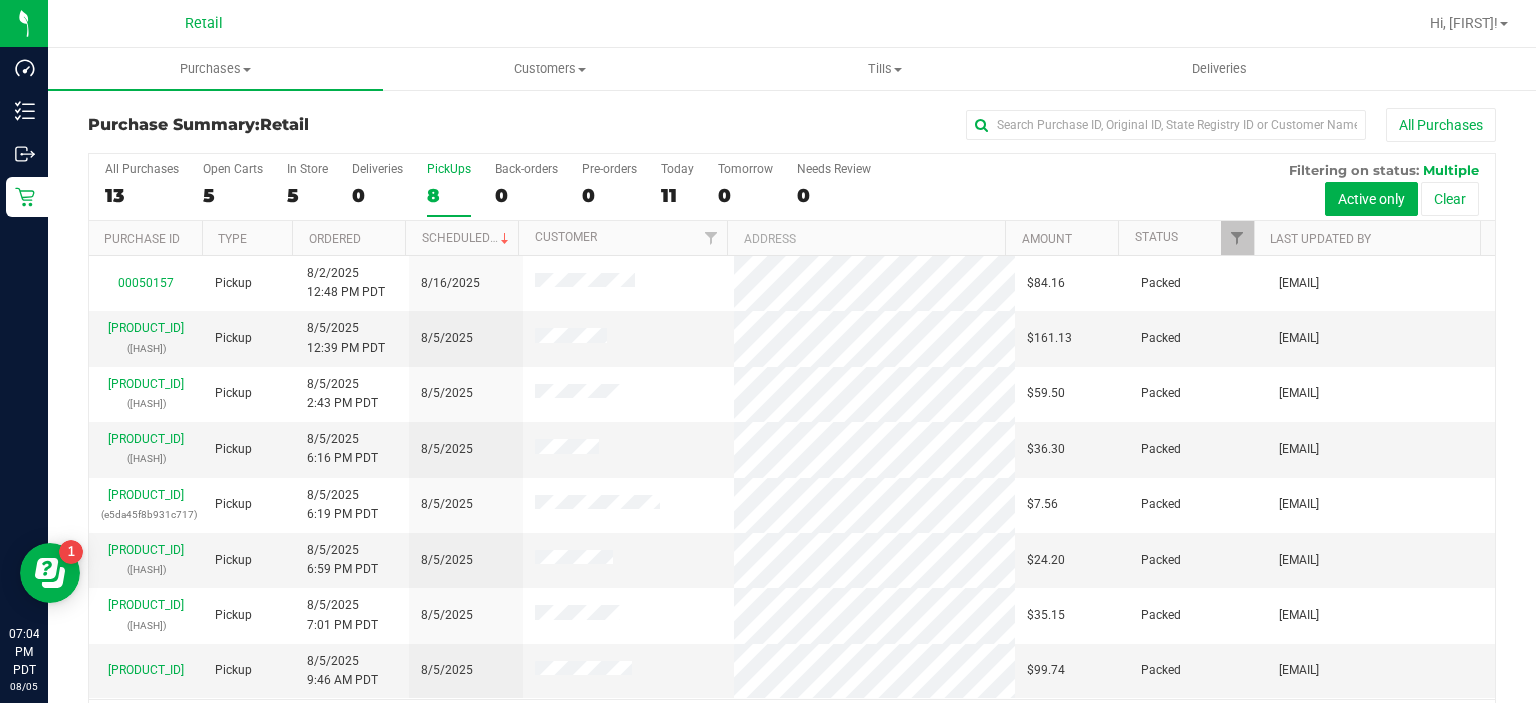 scroll, scrollTop: 62, scrollLeft: 0, axis: vertical 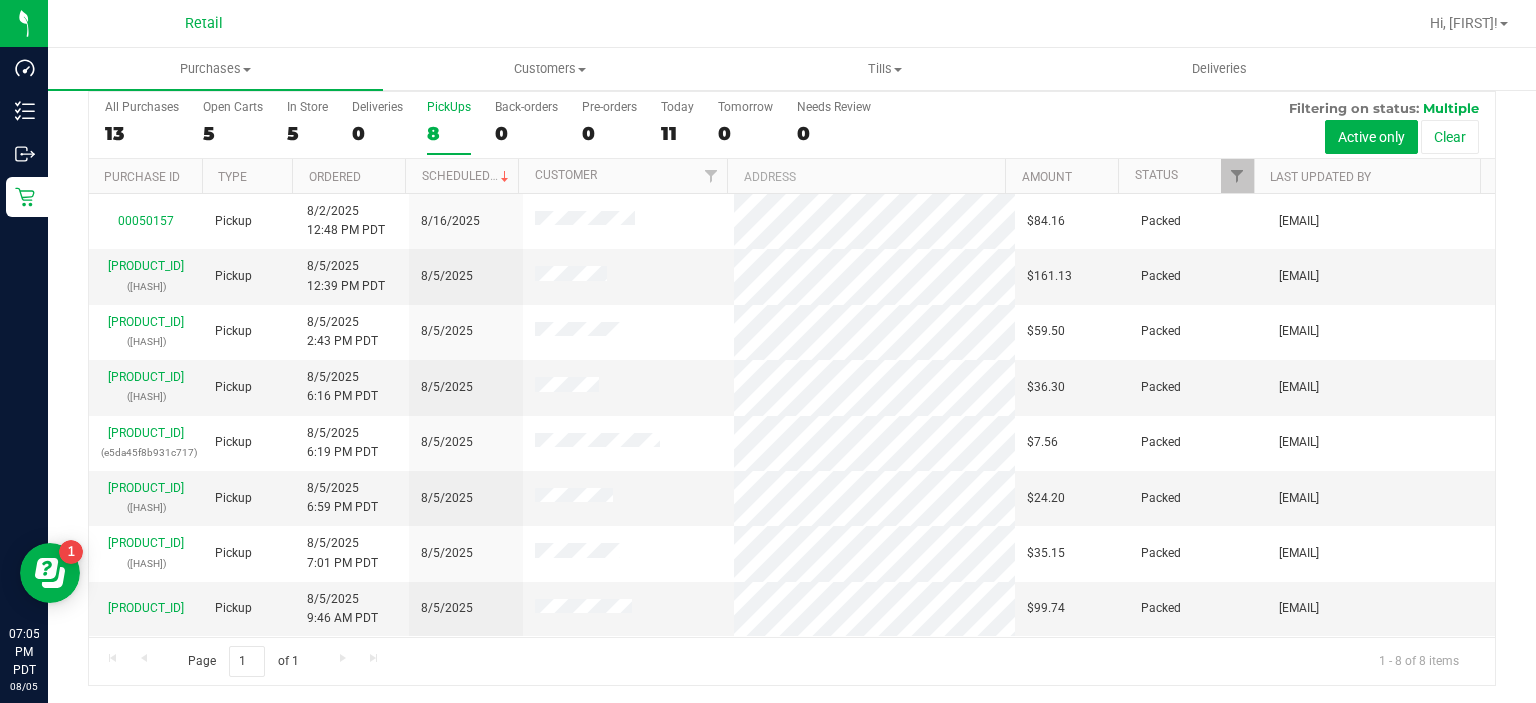 click on "PickUps
8" at bounding box center [449, 127] 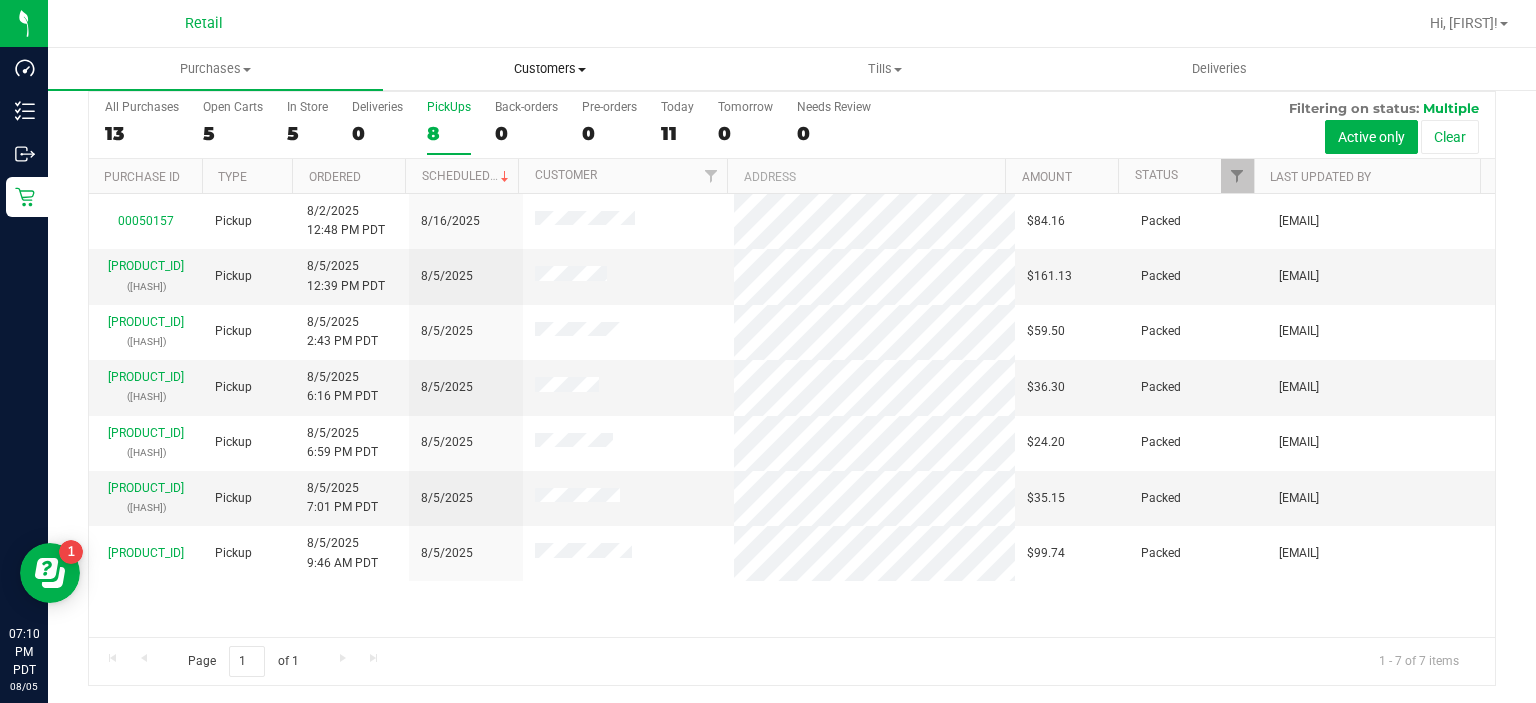 click on "Customers
All customers
Add a new customer" at bounding box center (550, 69) 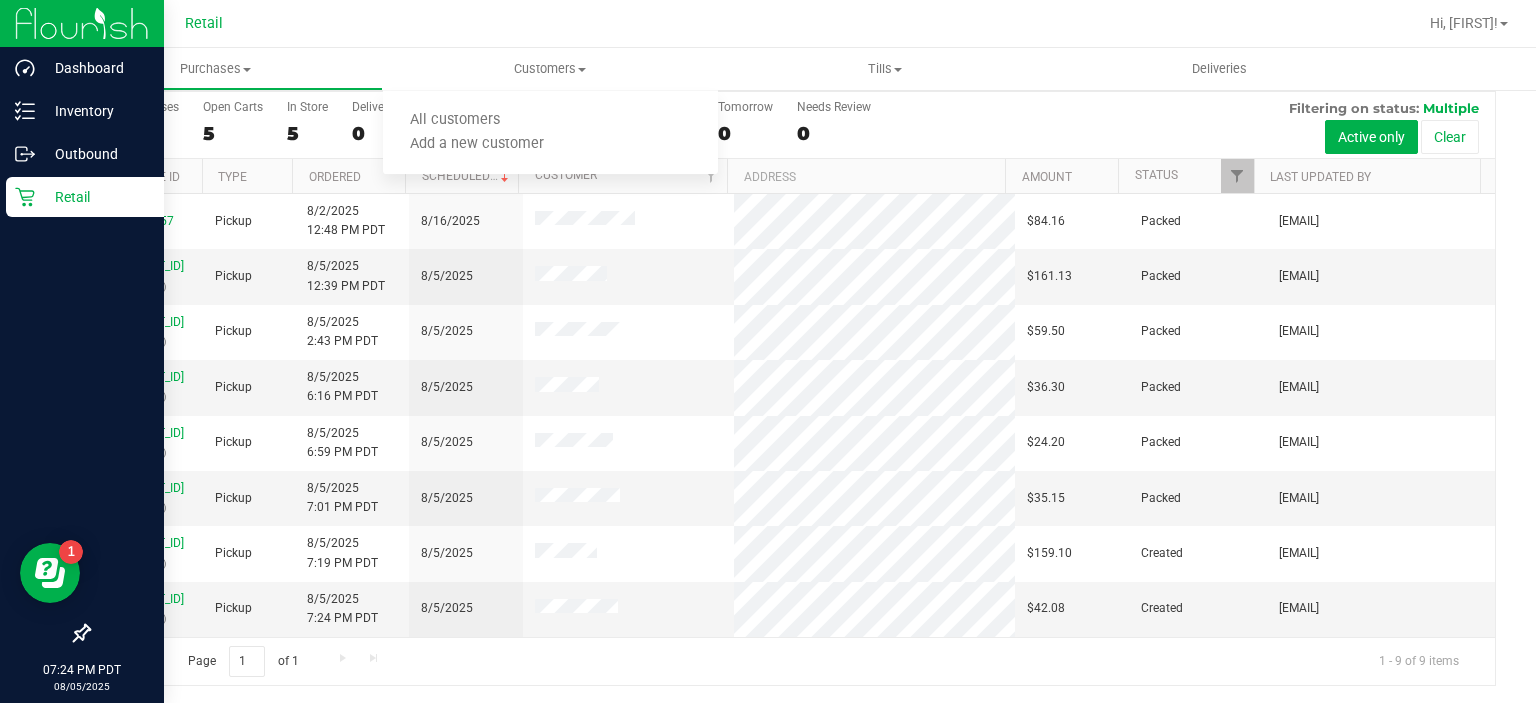 click on "Retail" at bounding box center (85, 197) 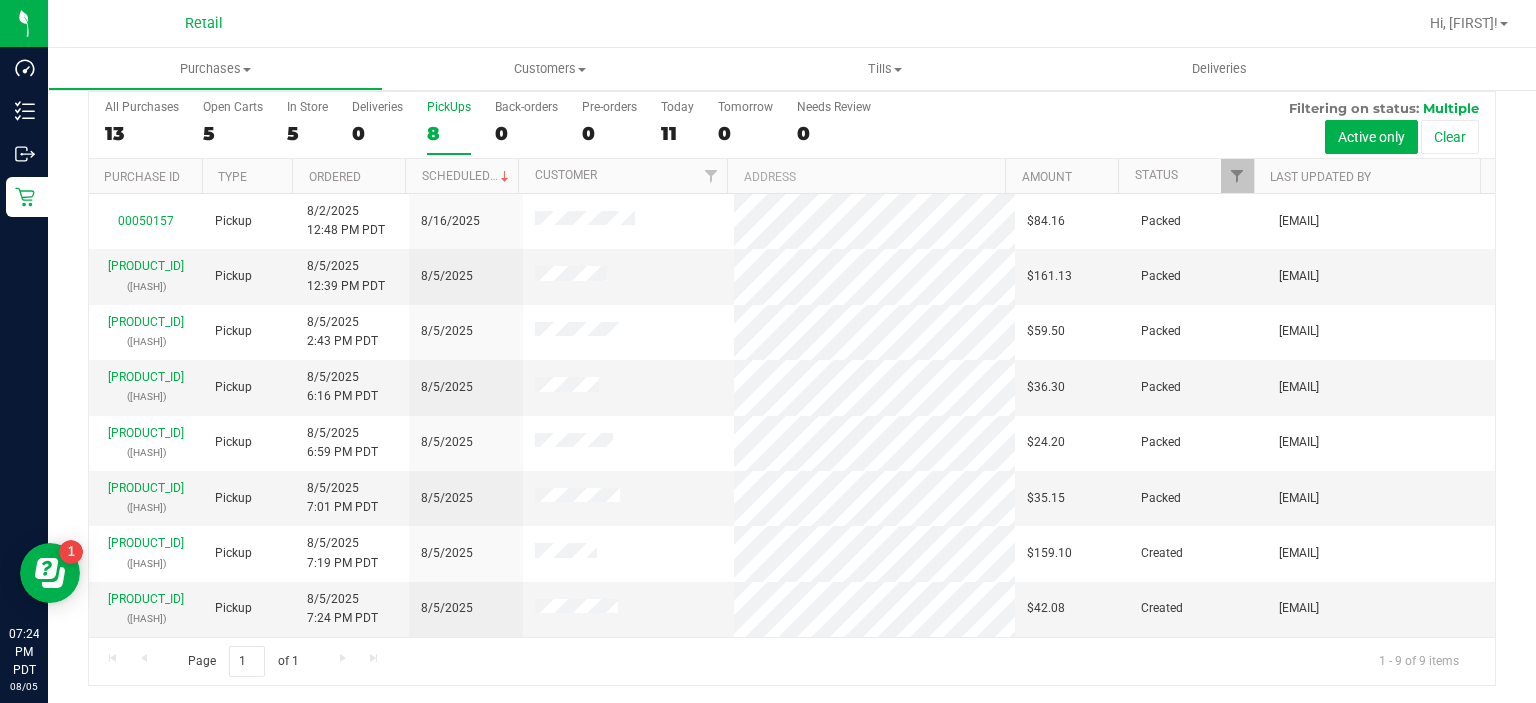 click on "8" at bounding box center (449, 133) 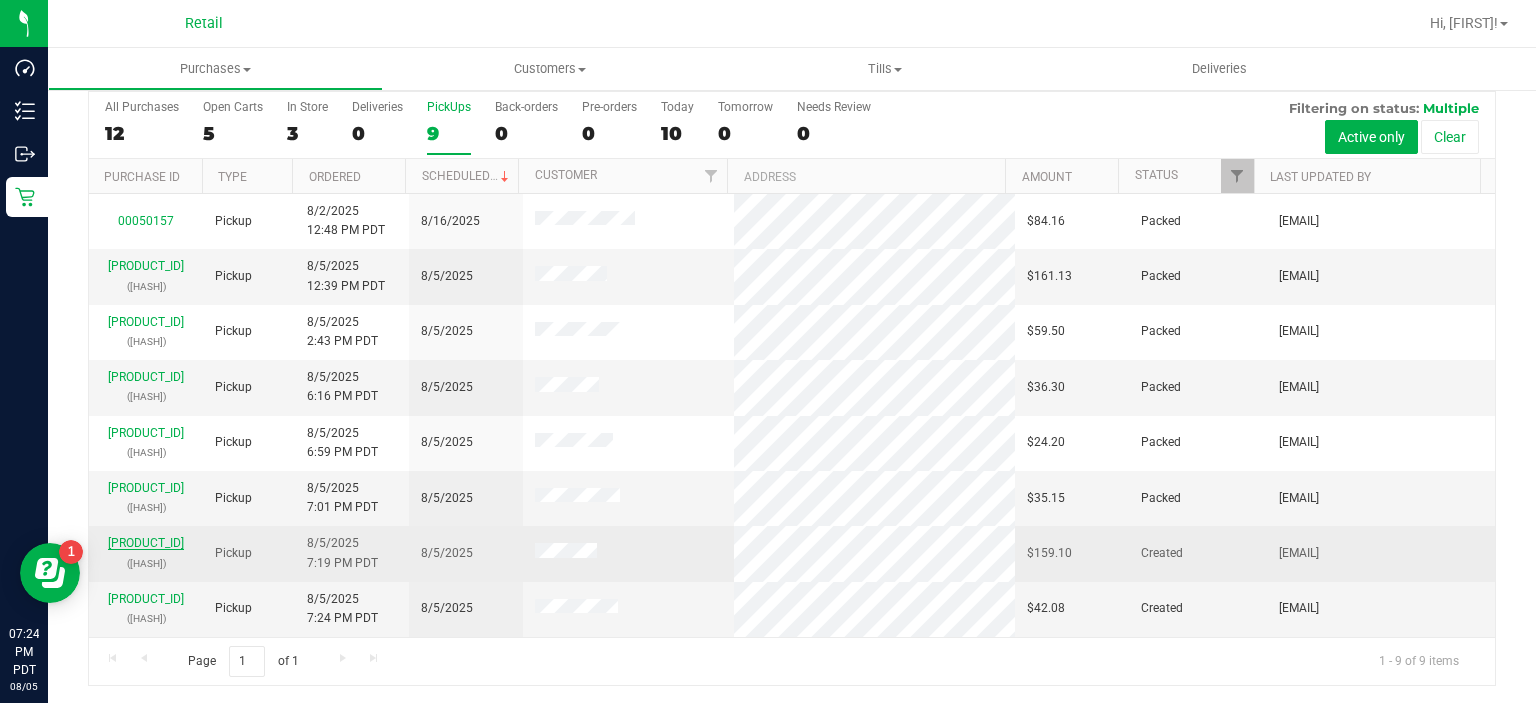 click on "[PRODUCT_ID]" at bounding box center [146, 543] 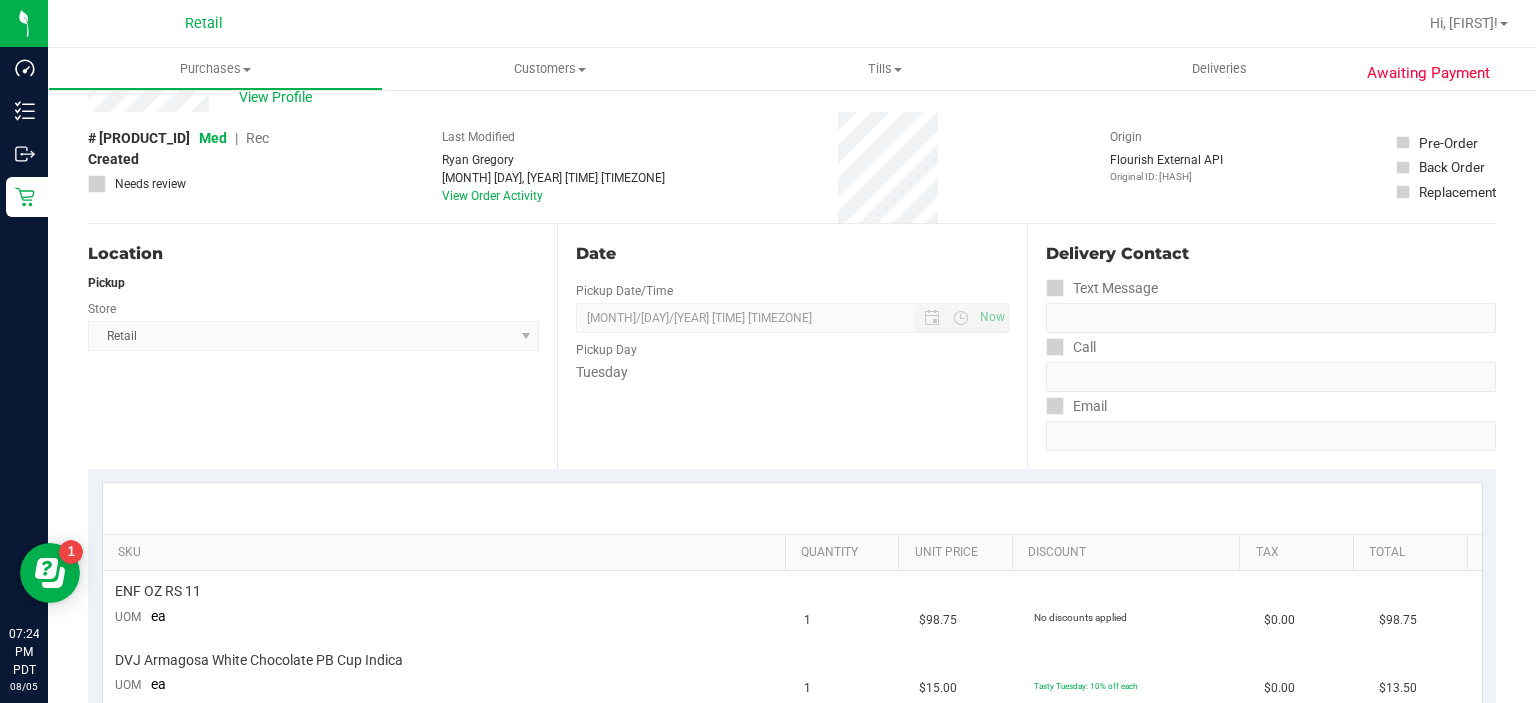 scroll, scrollTop: 0, scrollLeft: 0, axis: both 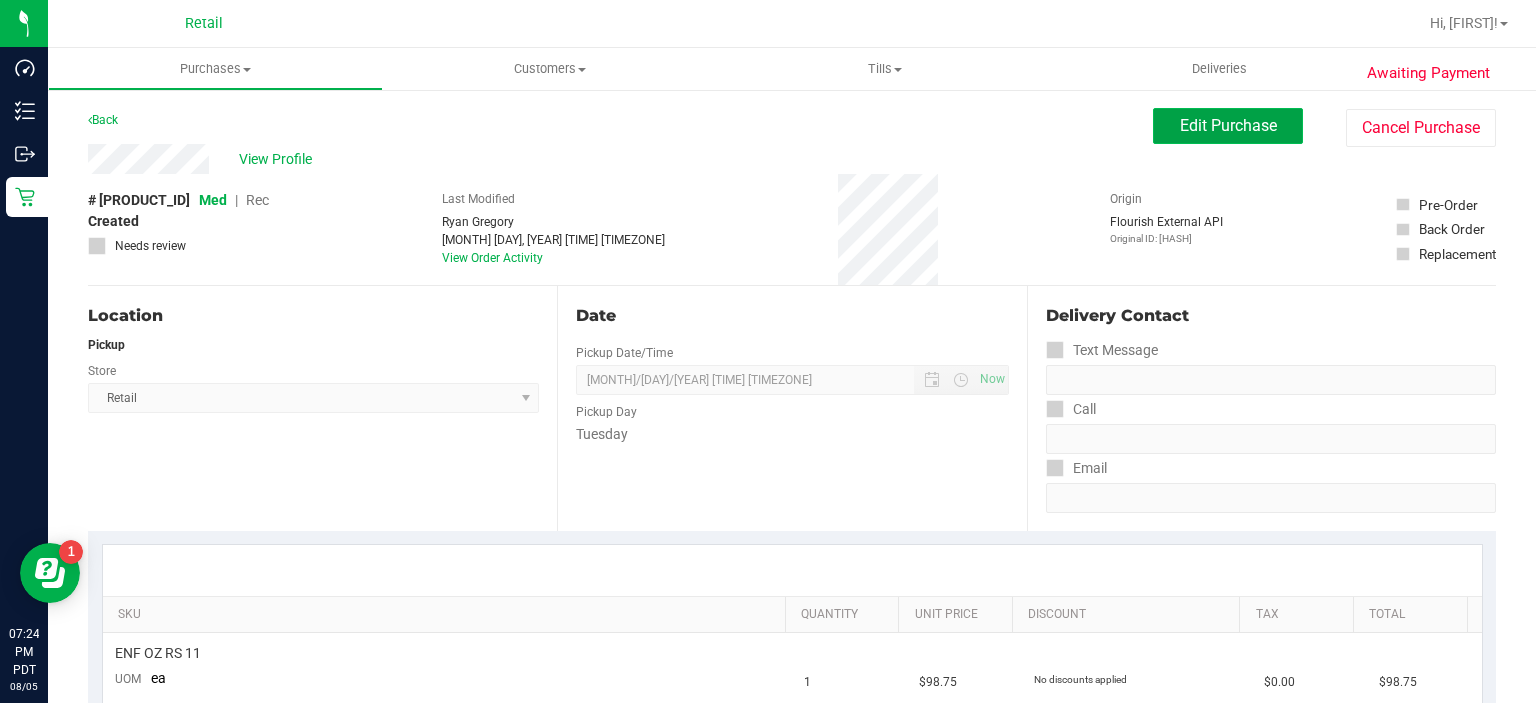 click on "Edit Purchase" at bounding box center (1228, 126) 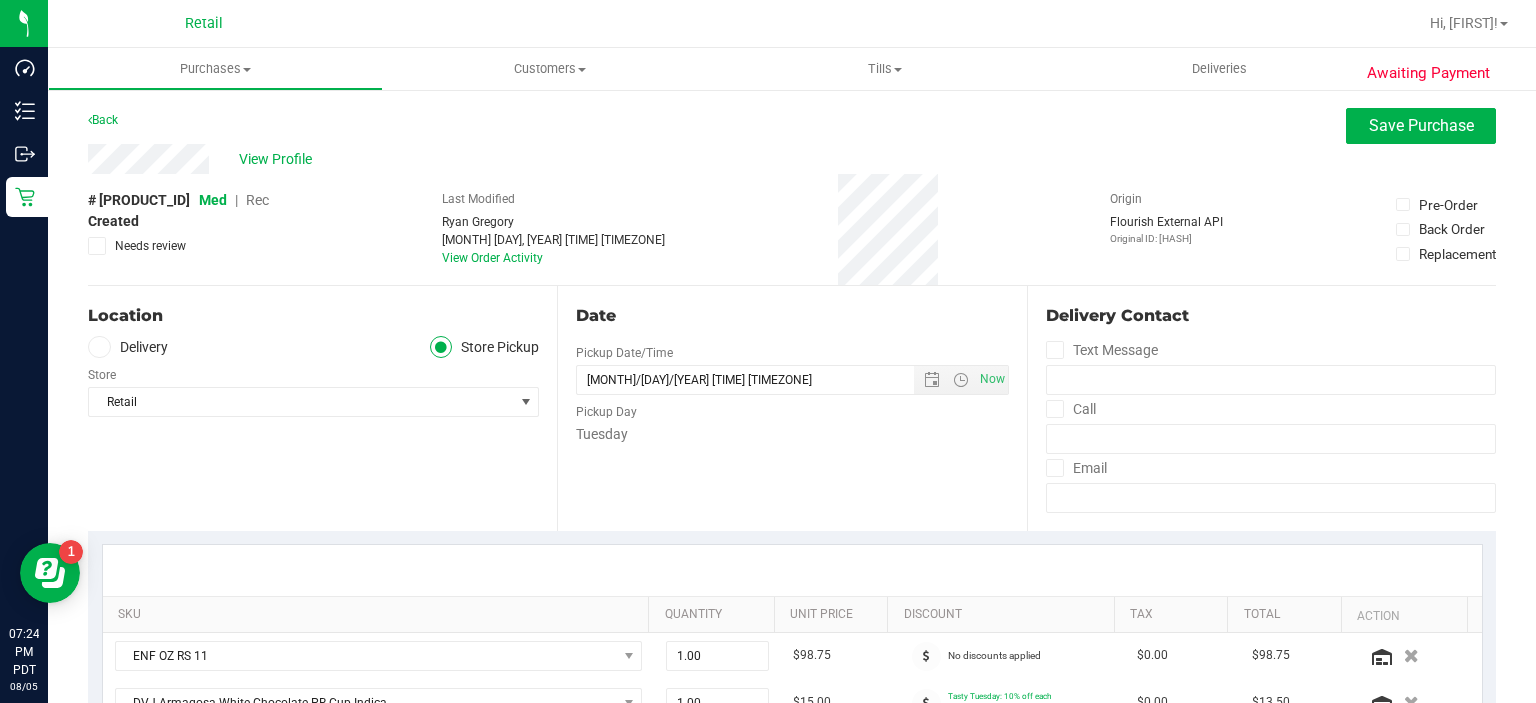 click on "Rec" at bounding box center (257, 200) 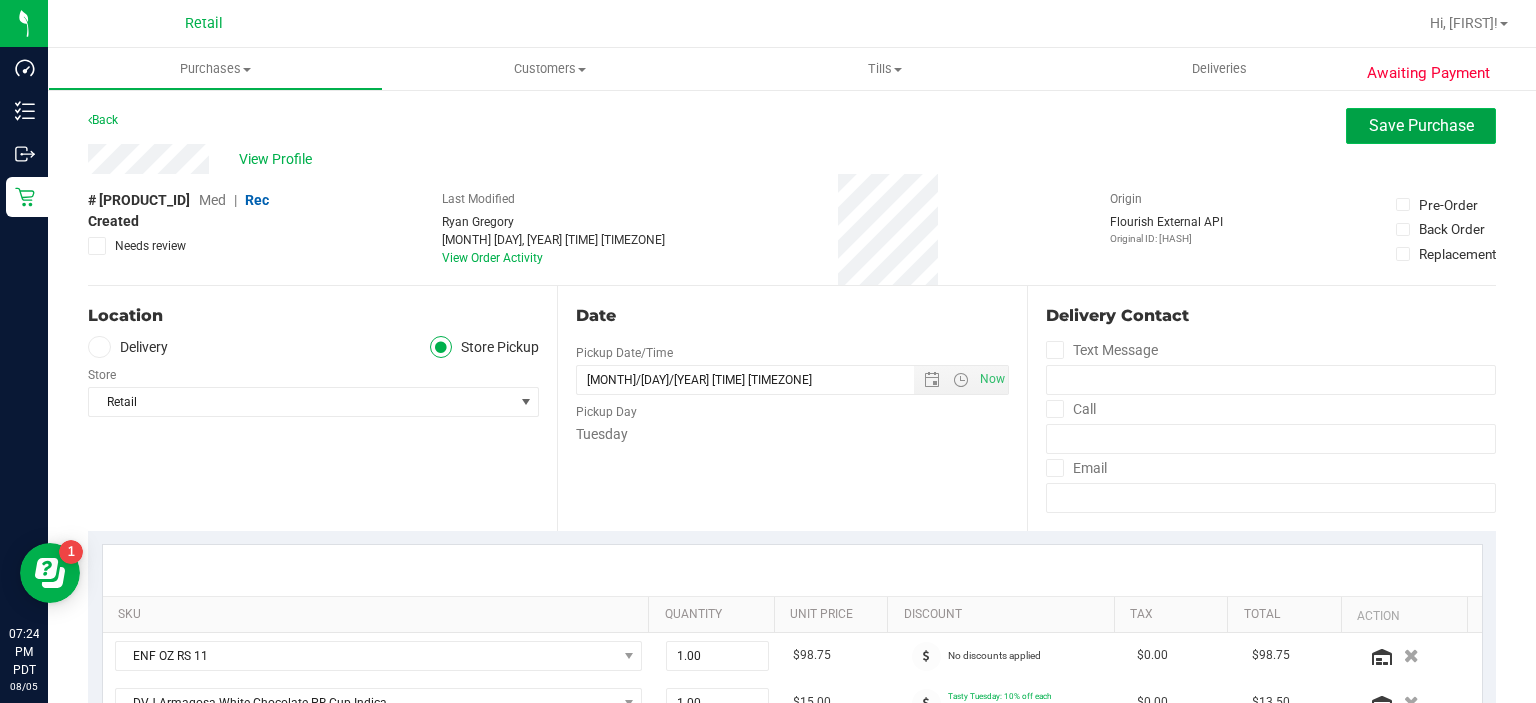 click on "Save Purchase" at bounding box center [1421, 125] 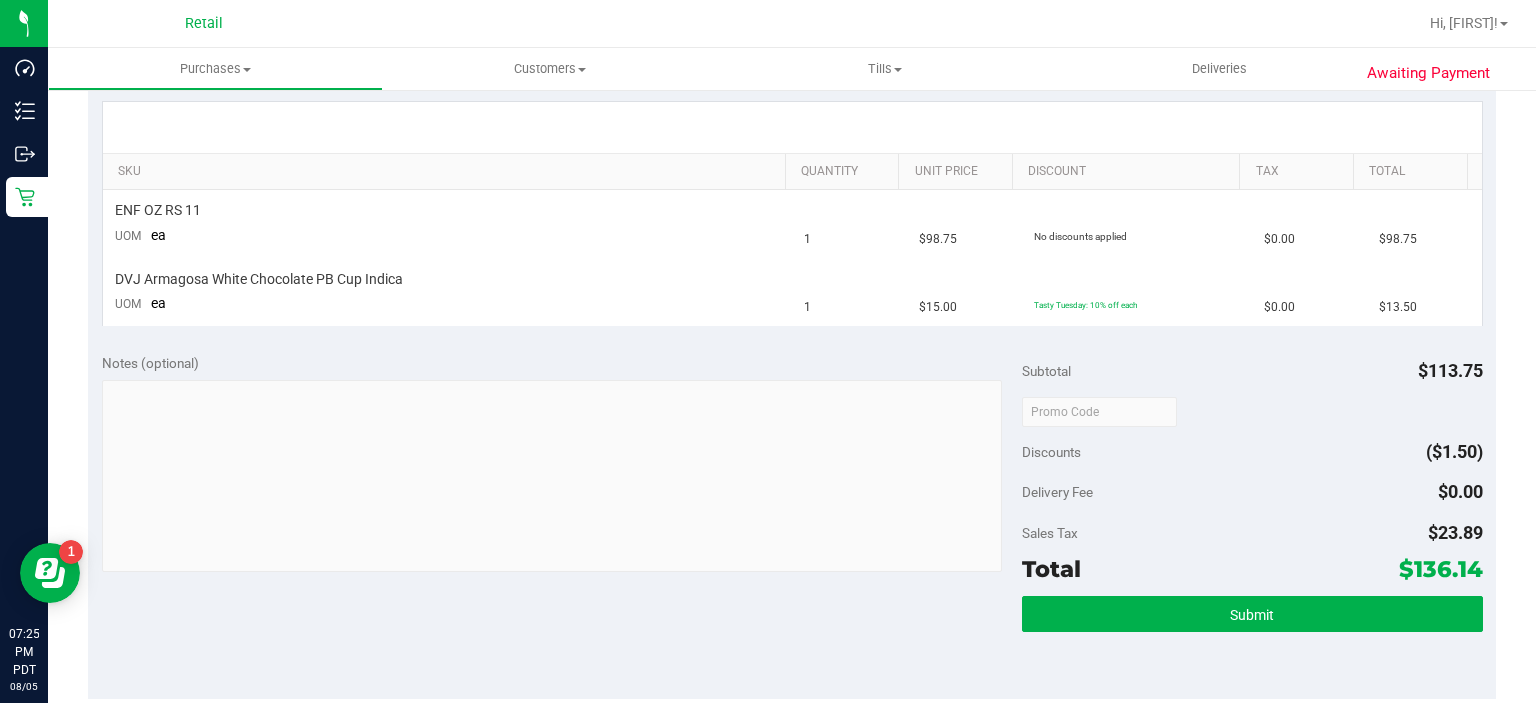 scroll, scrollTop: 479, scrollLeft: 0, axis: vertical 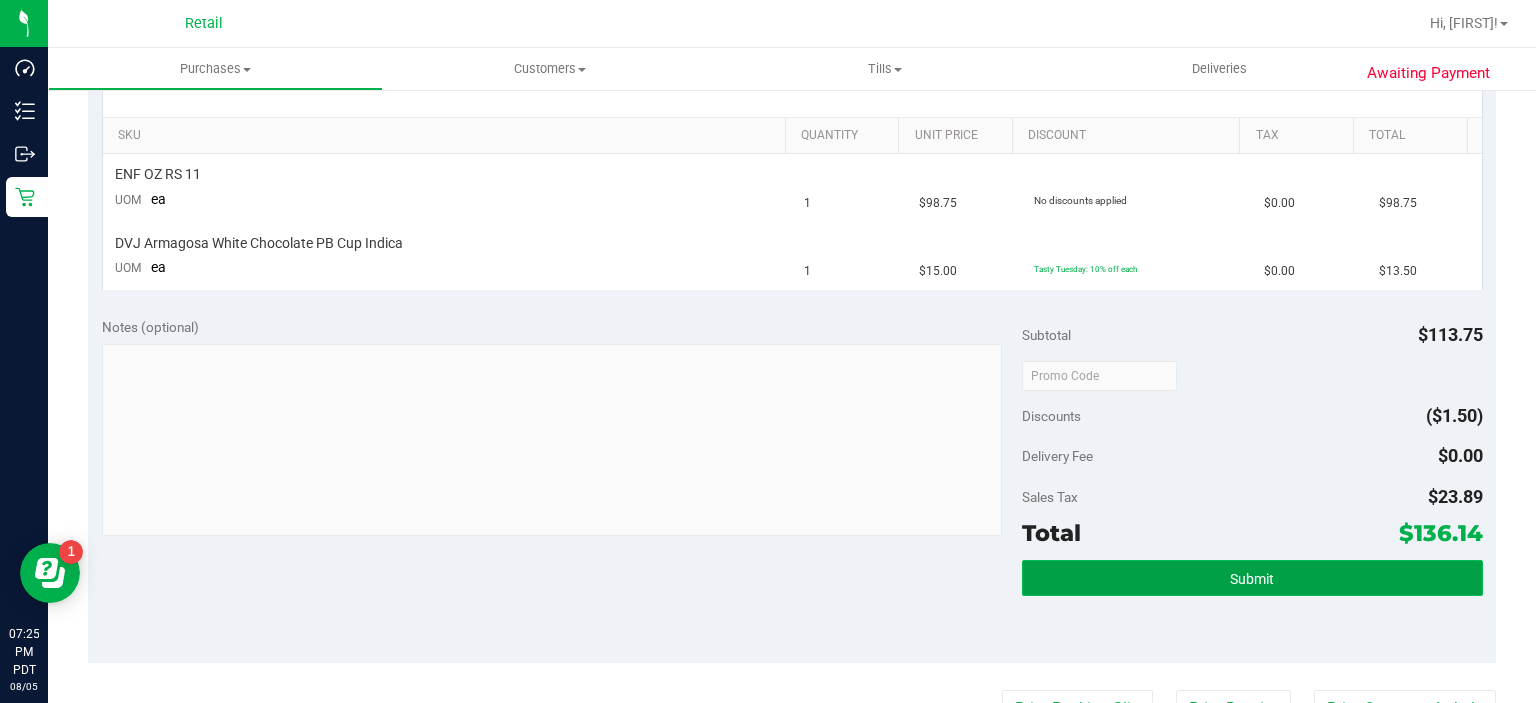 click on "Submit" at bounding box center (1252, 578) 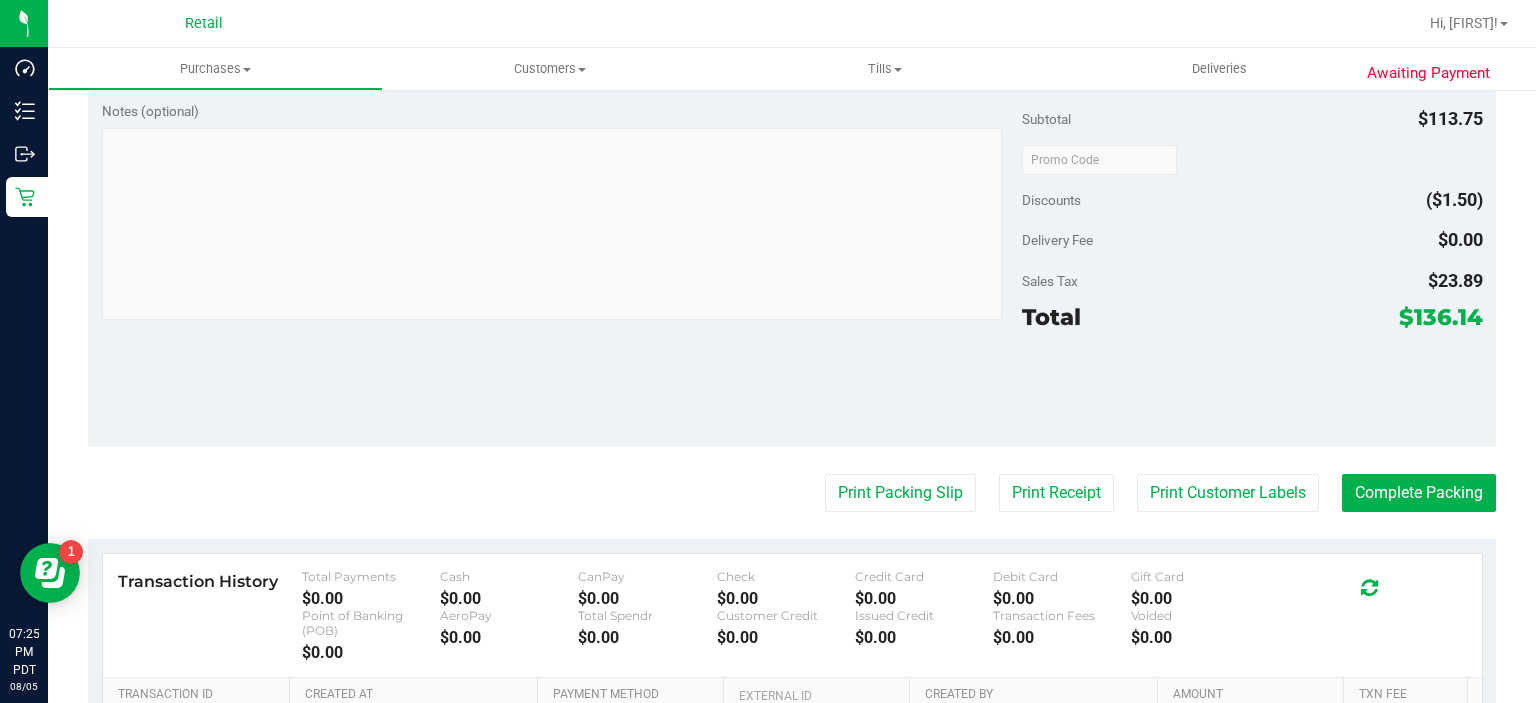 scroll, scrollTop: 795, scrollLeft: 0, axis: vertical 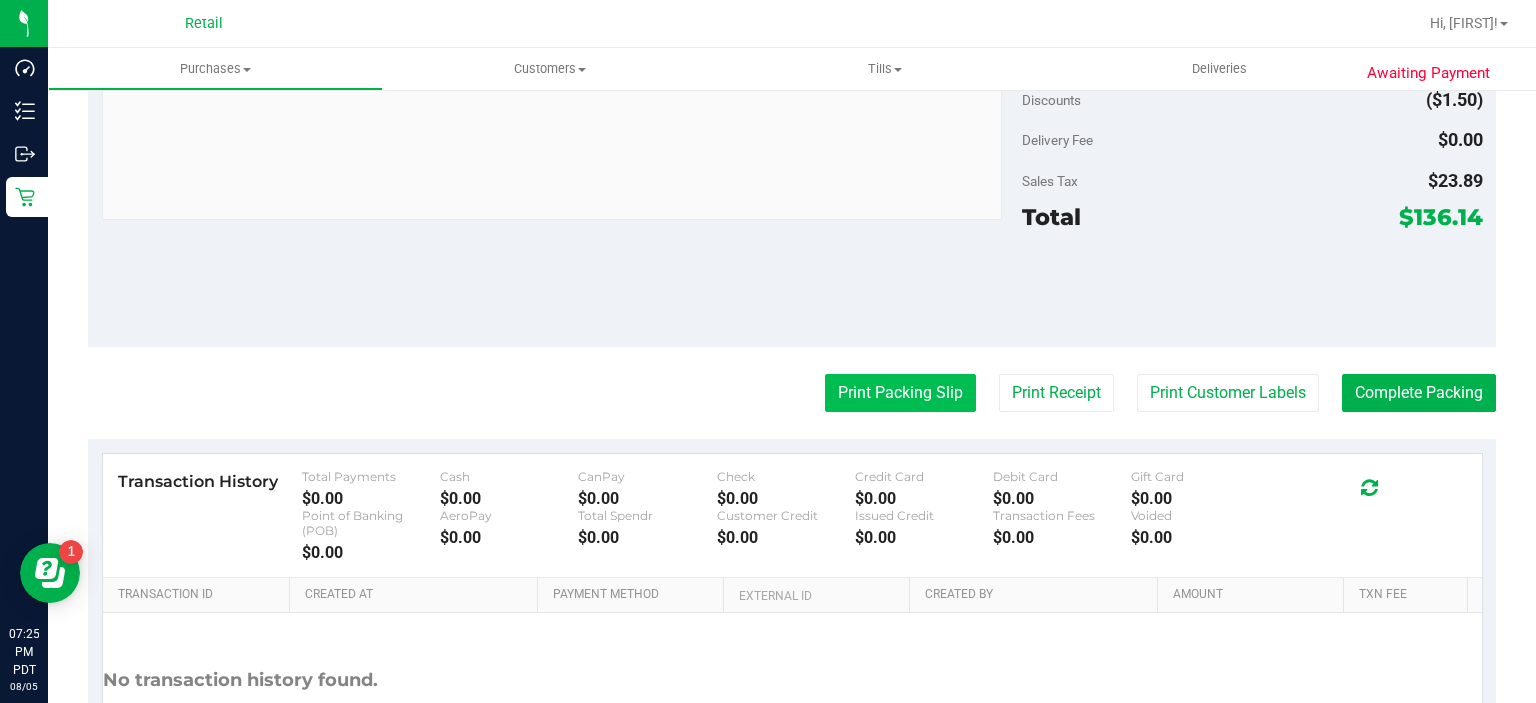 click on "Print Packing Slip" at bounding box center [900, 393] 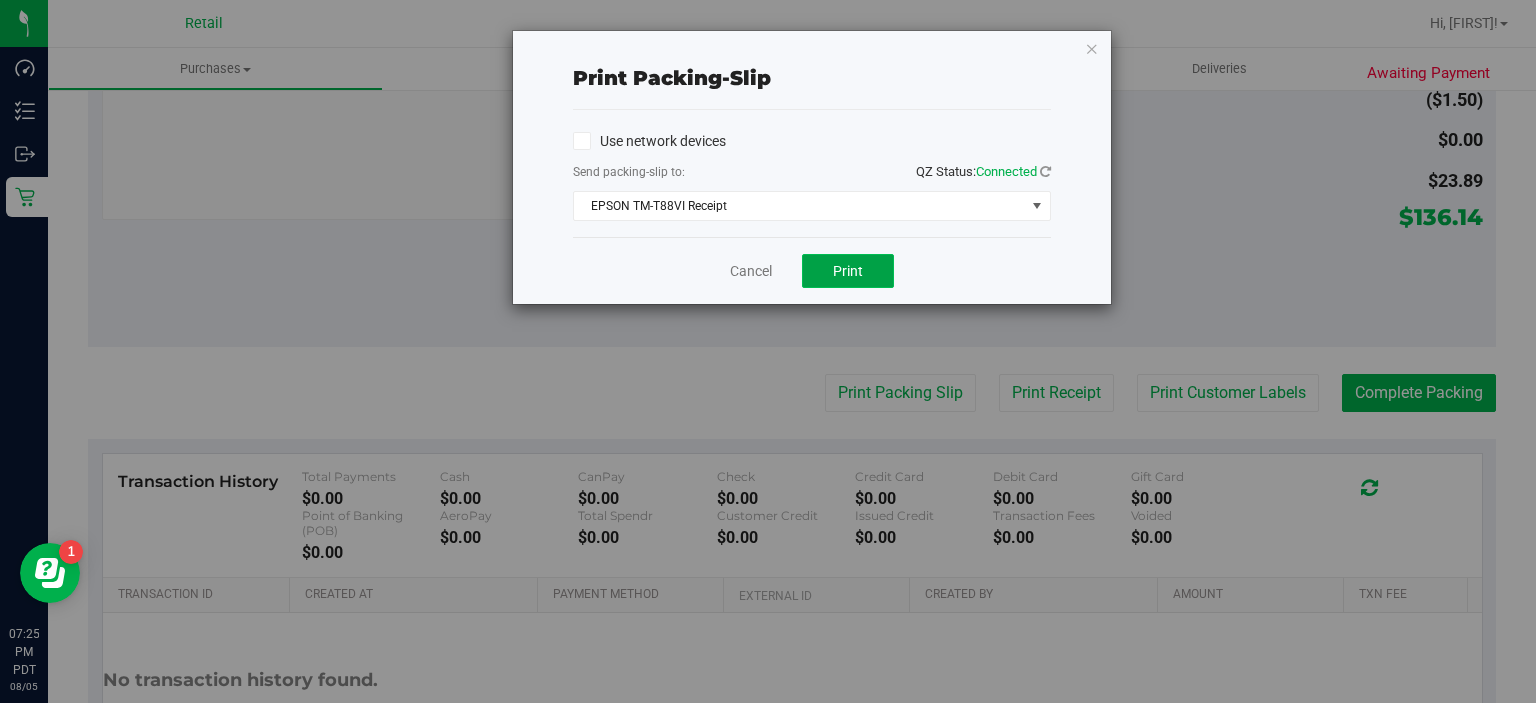 click on "Print" at bounding box center [848, 271] 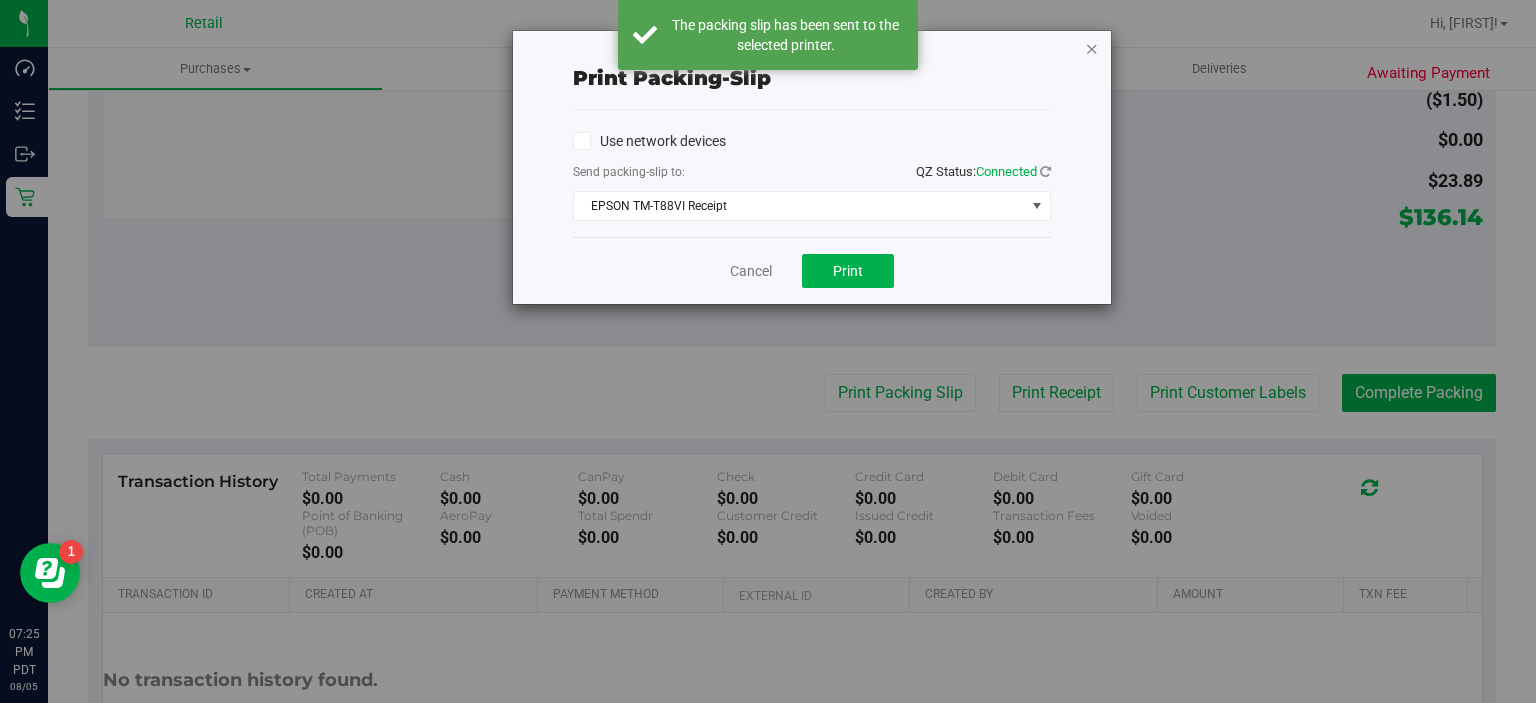 click at bounding box center [1092, 48] 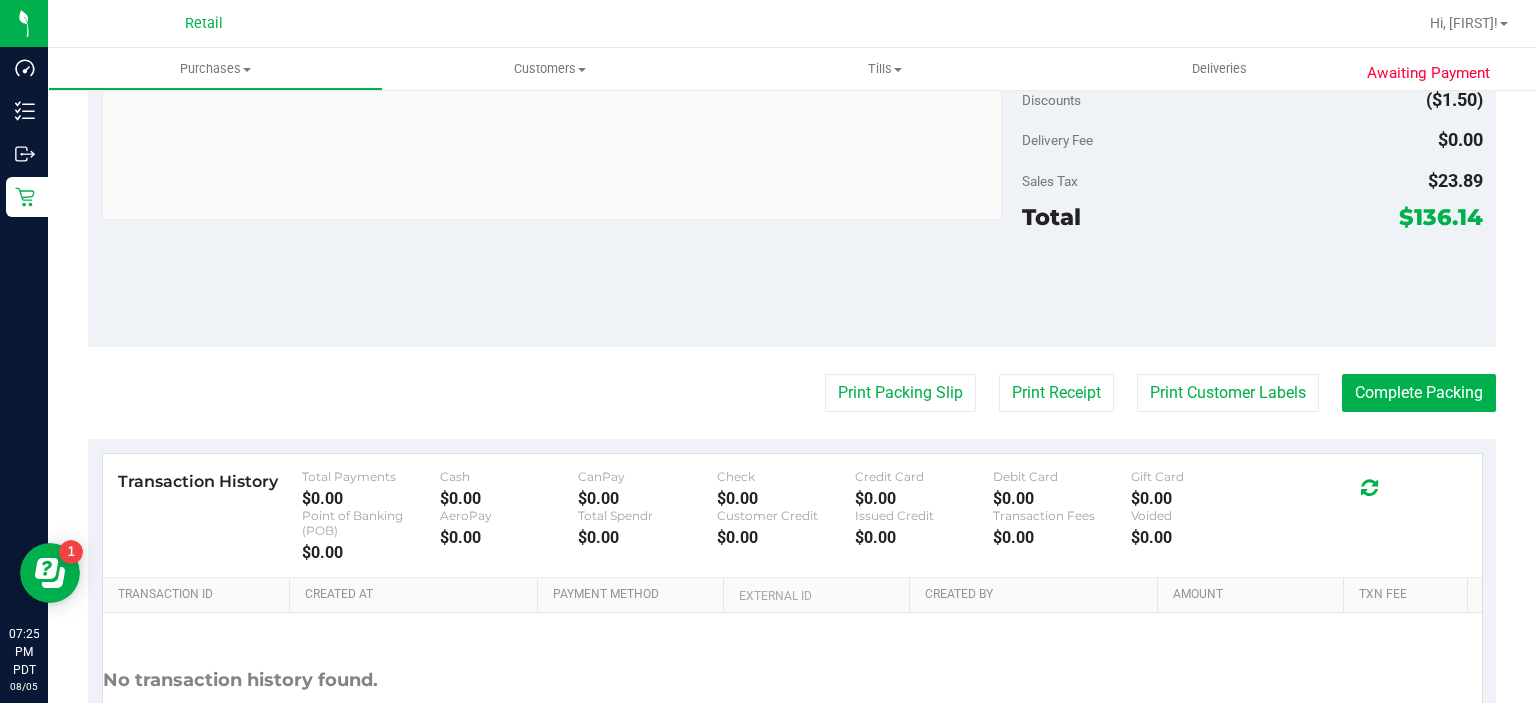 type 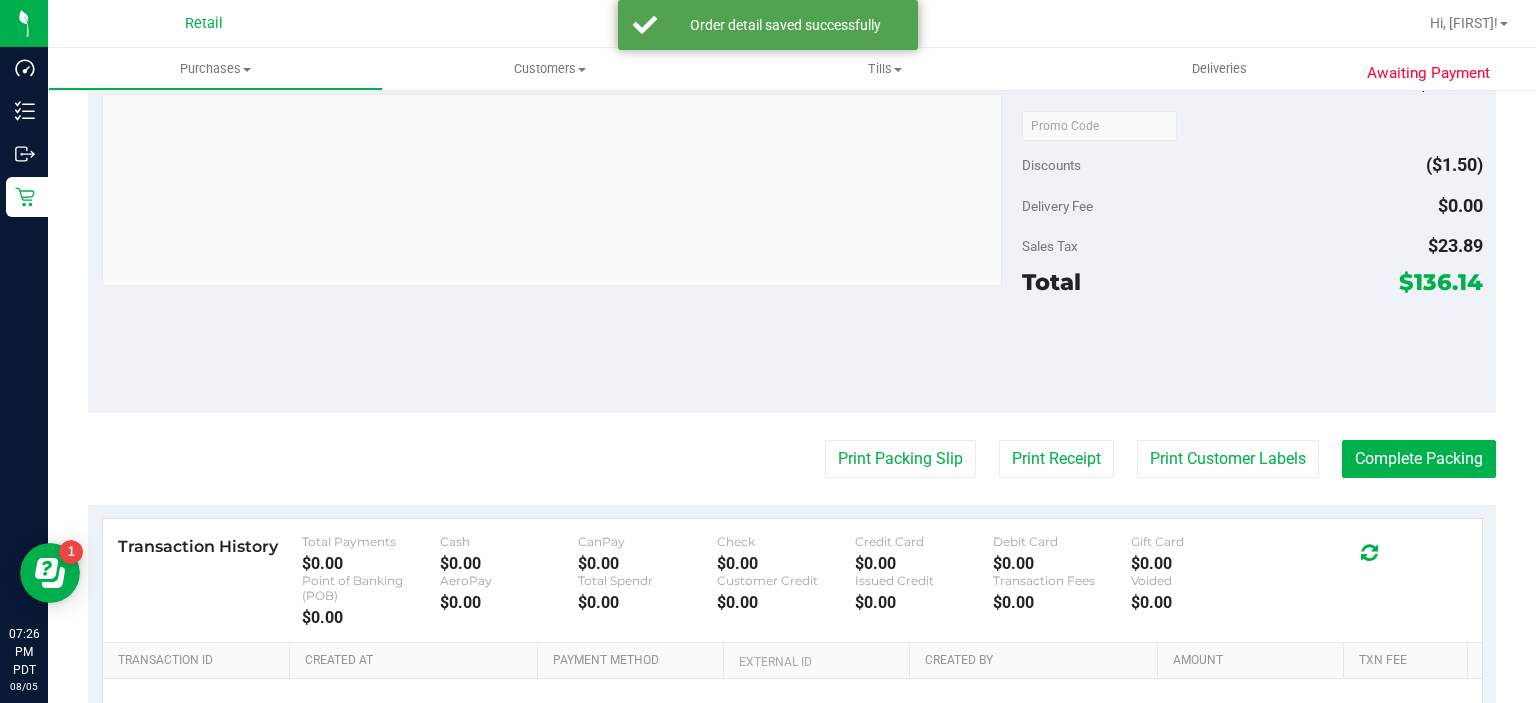 scroll, scrollTop: 830, scrollLeft: 0, axis: vertical 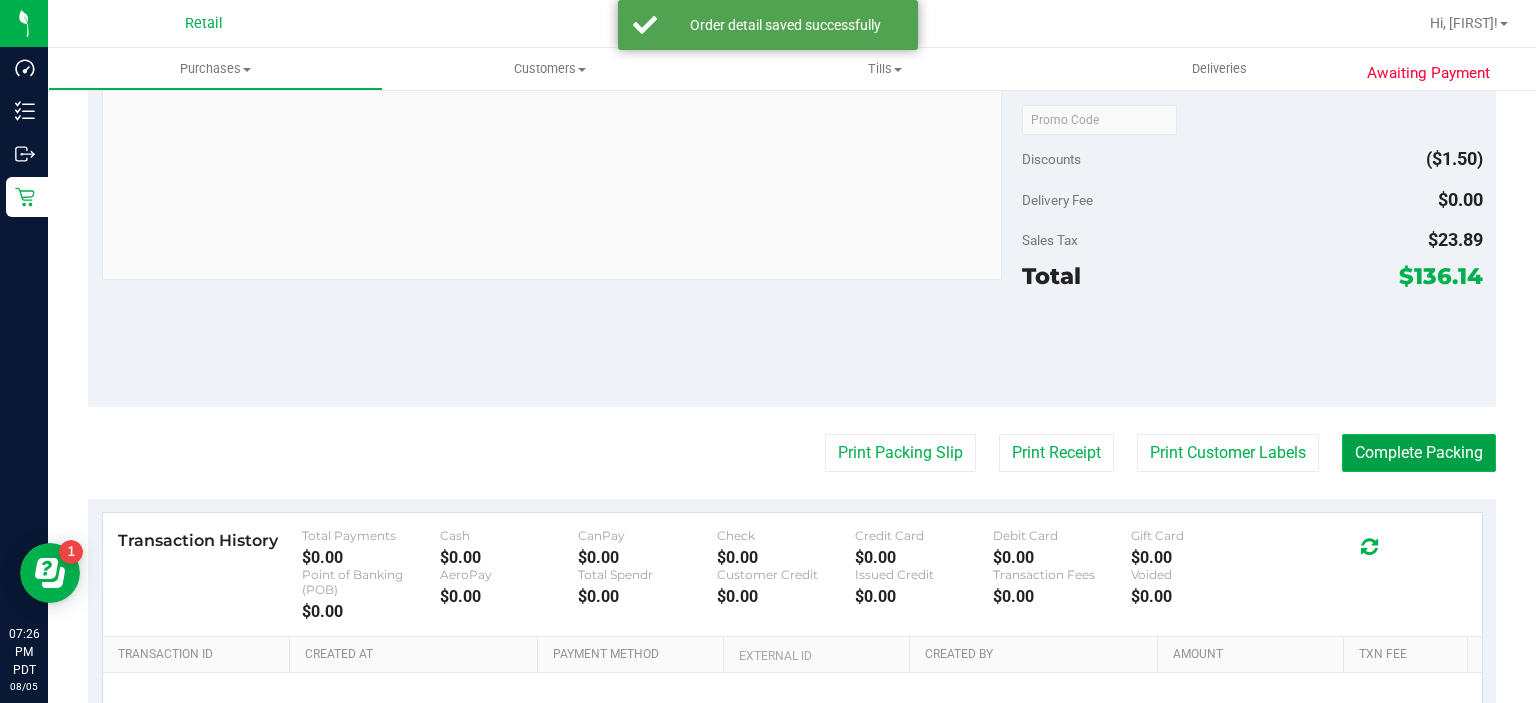 click on "Complete Packing" at bounding box center [1419, 453] 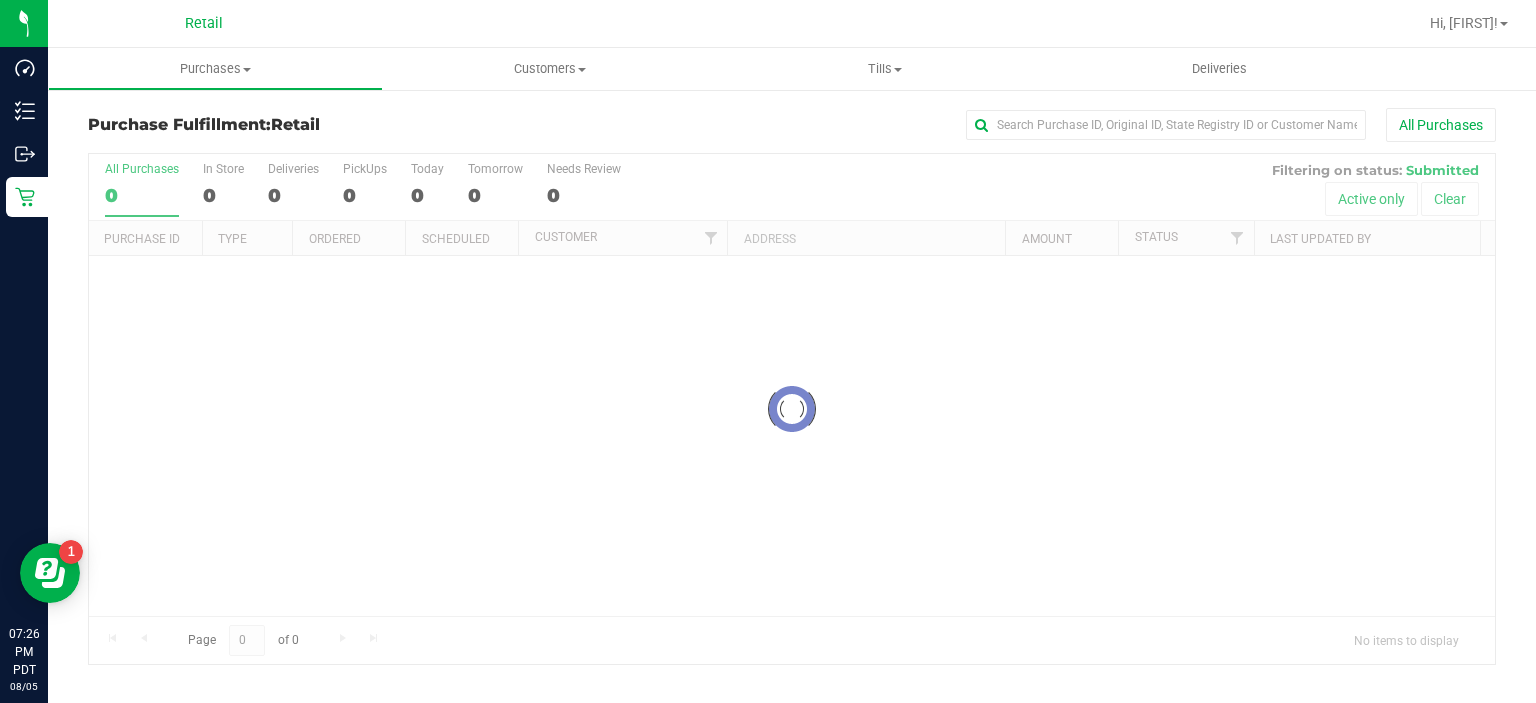 scroll, scrollTop: 0, scrollLeft: 0, axis: both 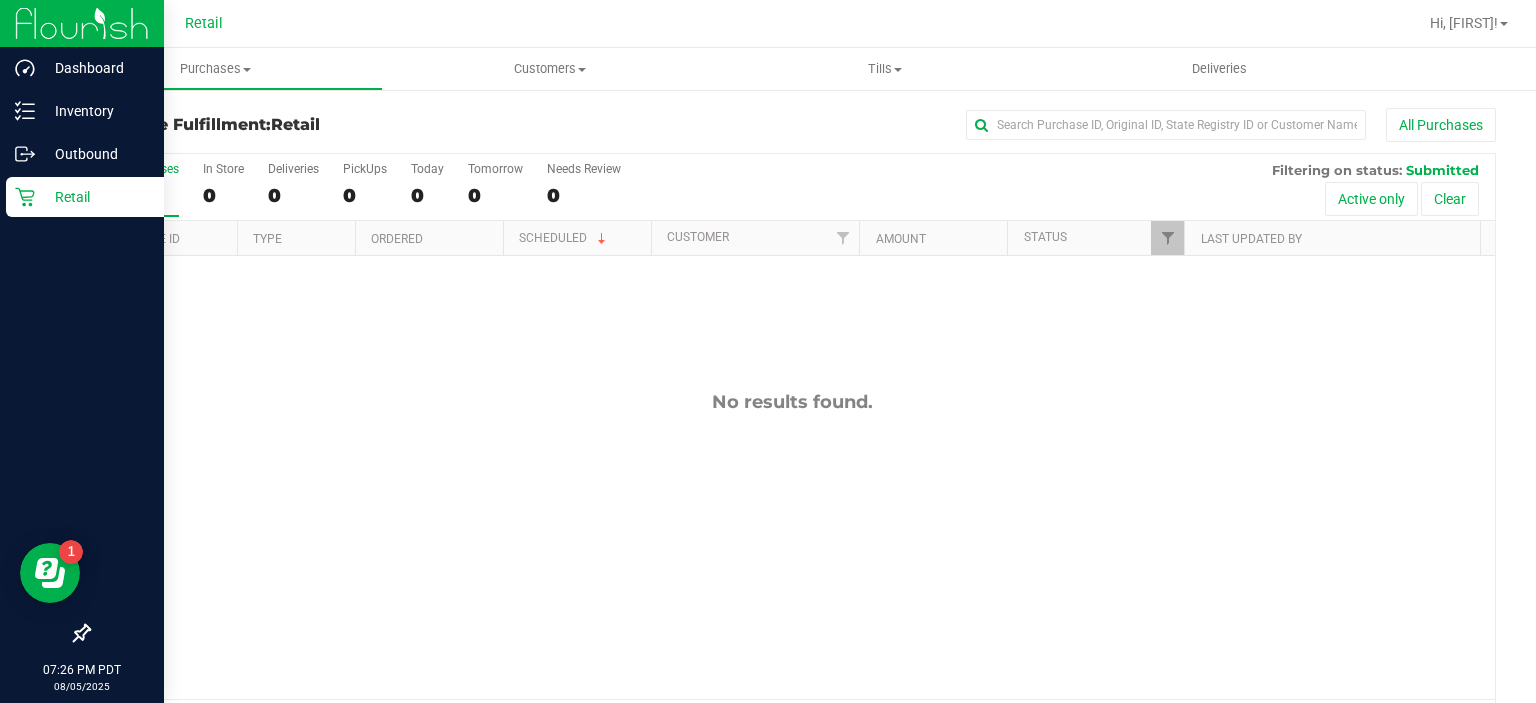 click 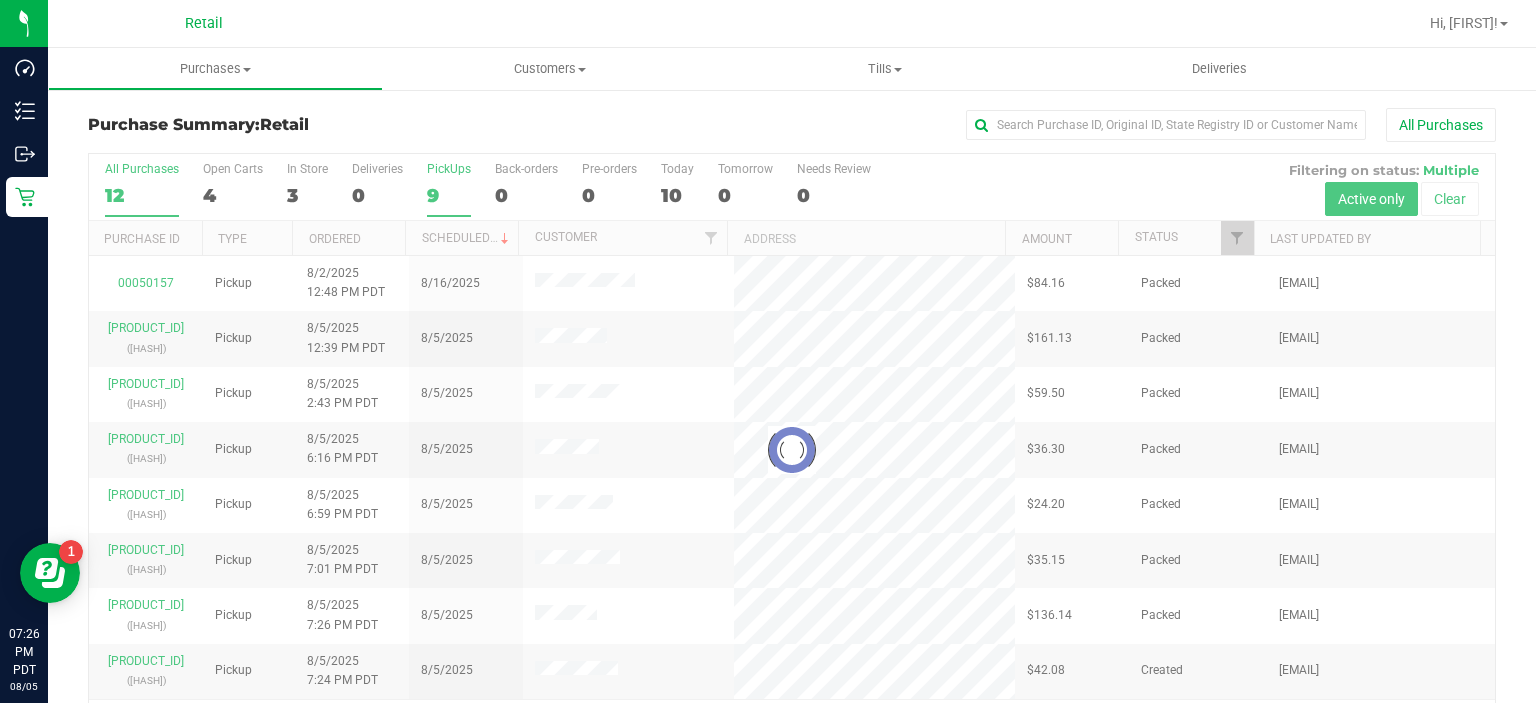 click on "9" at bounding box center [449, 195] 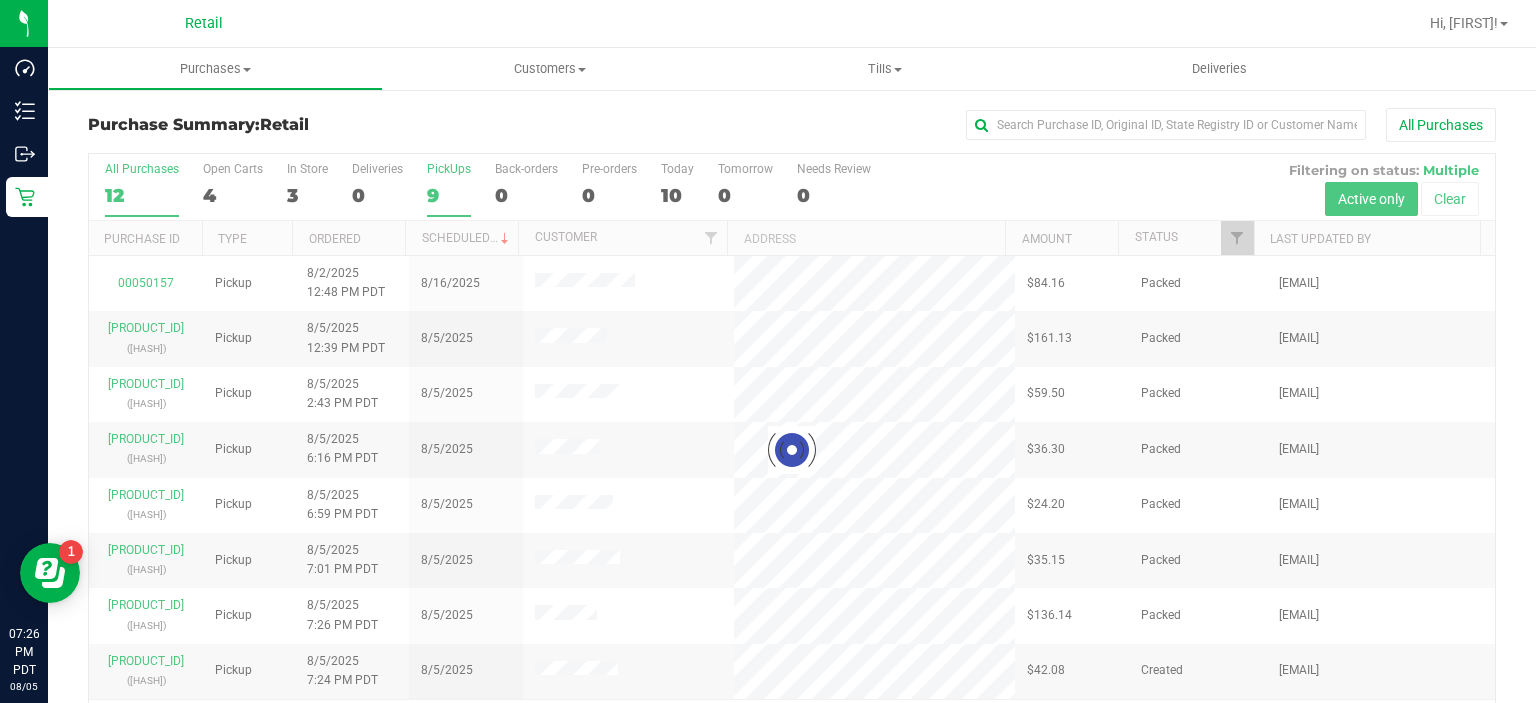 click on "PickUps
9" at bounding box center [0, 0] 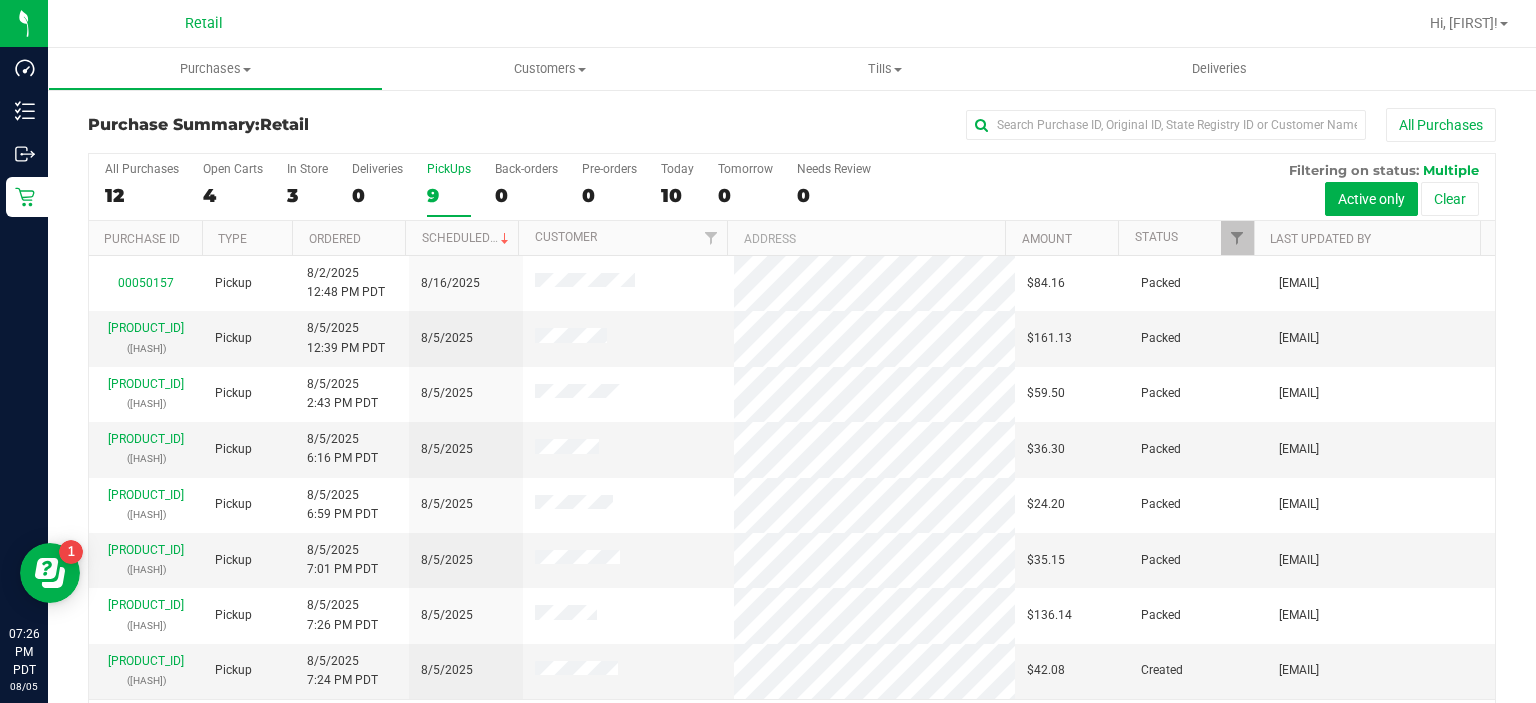 scroll, scrollTop: 52, scrollLeft: 0, axis: vertical 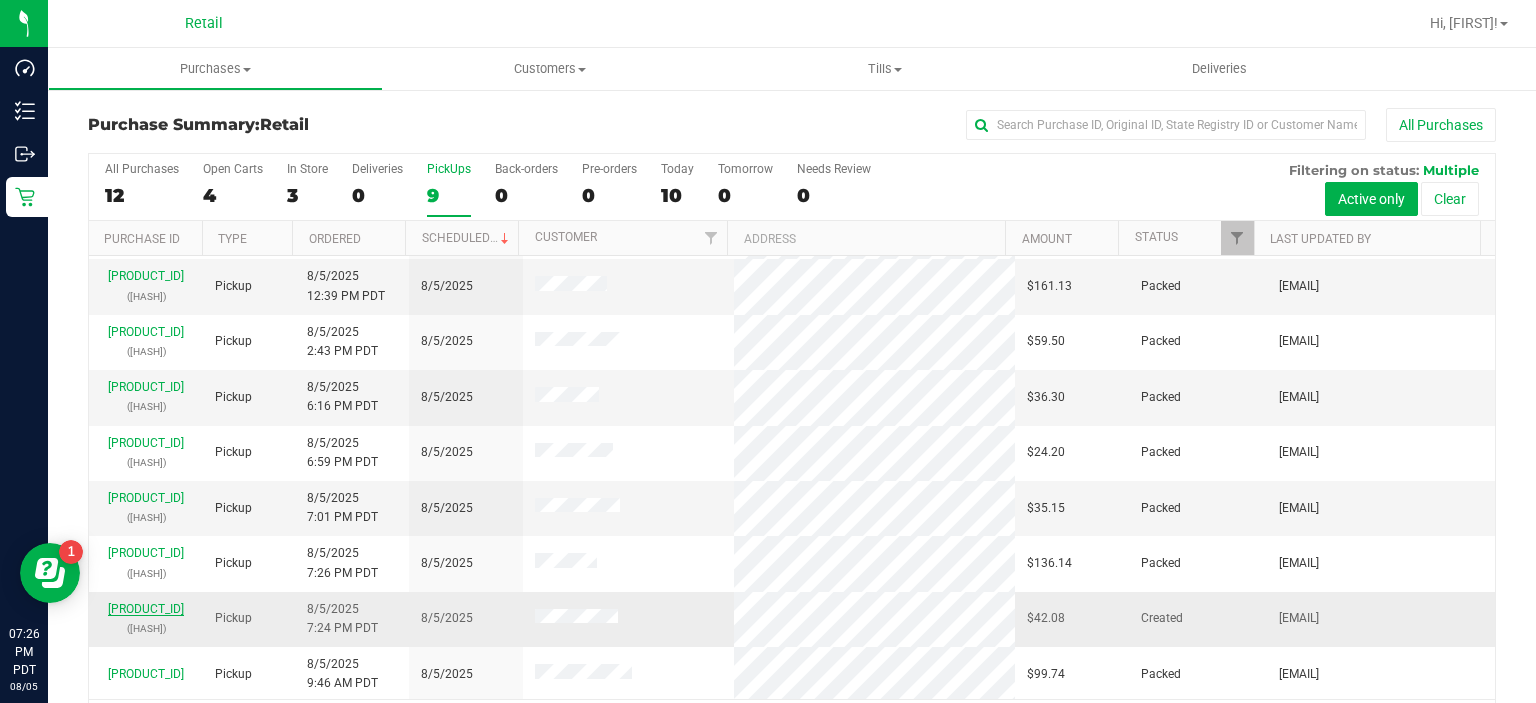 click on "[PRODUCT_ID]" at bounding box center (146, 609) 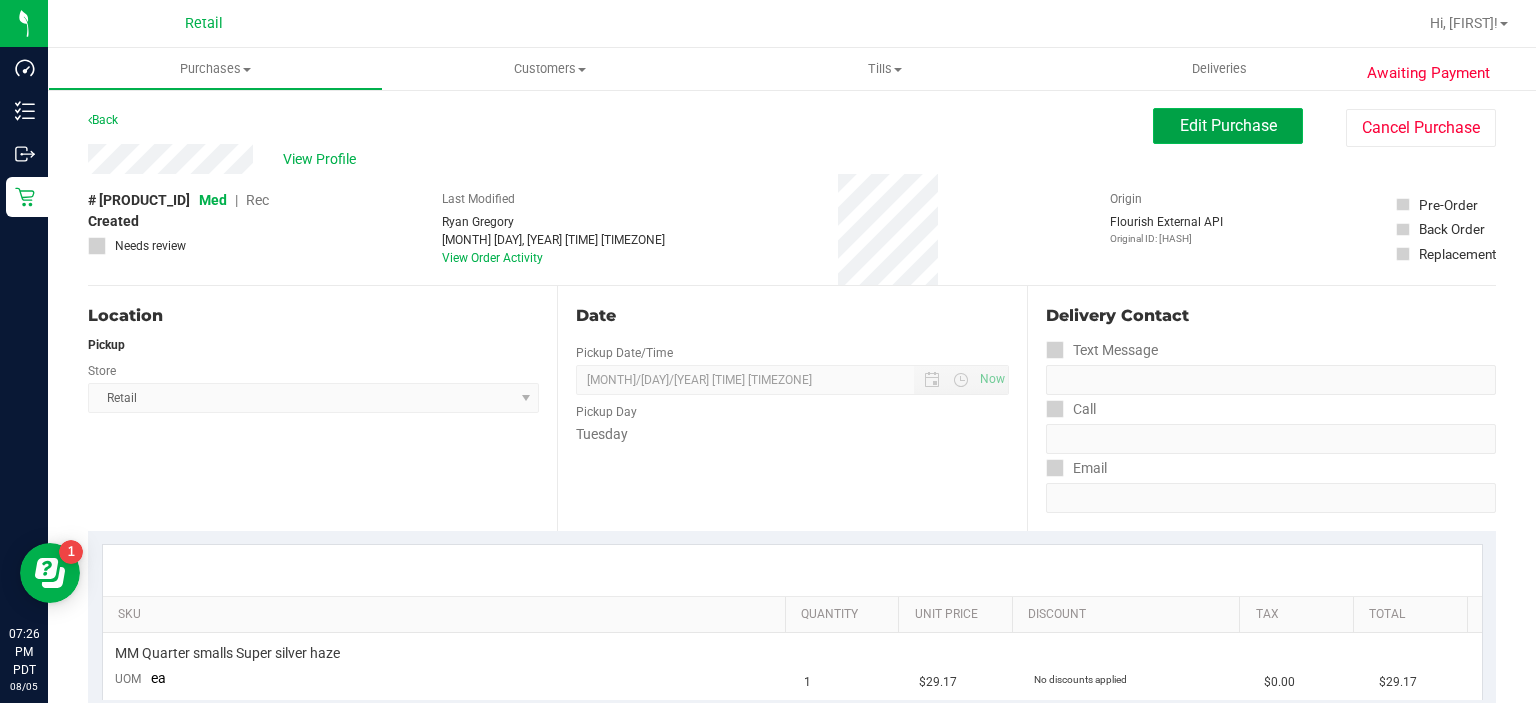 click on "Edit Purchase" at bounding box center [1228, 125] 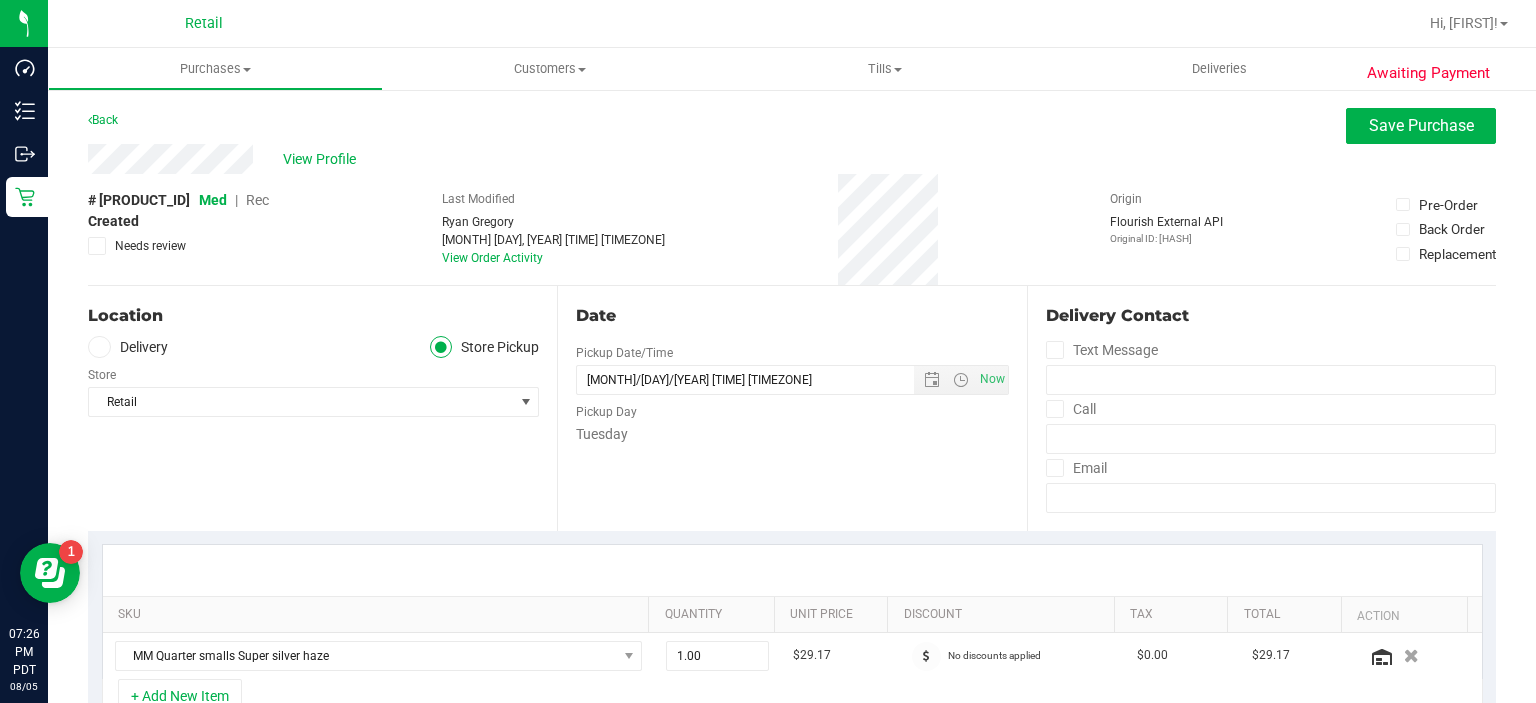 click on "Rec" at bounding box center [257, 200] 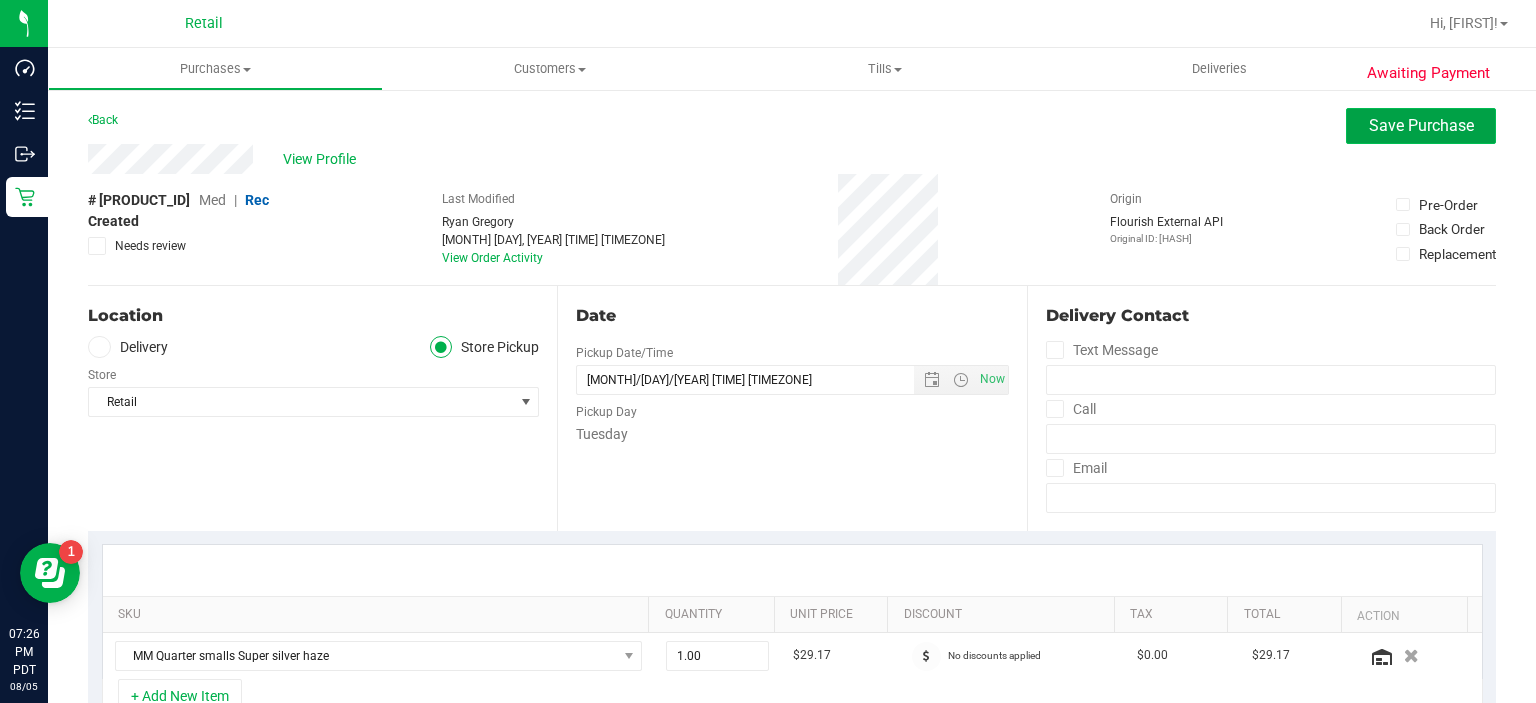 click on "Save Purchase" at bounding box center (1421, 125) 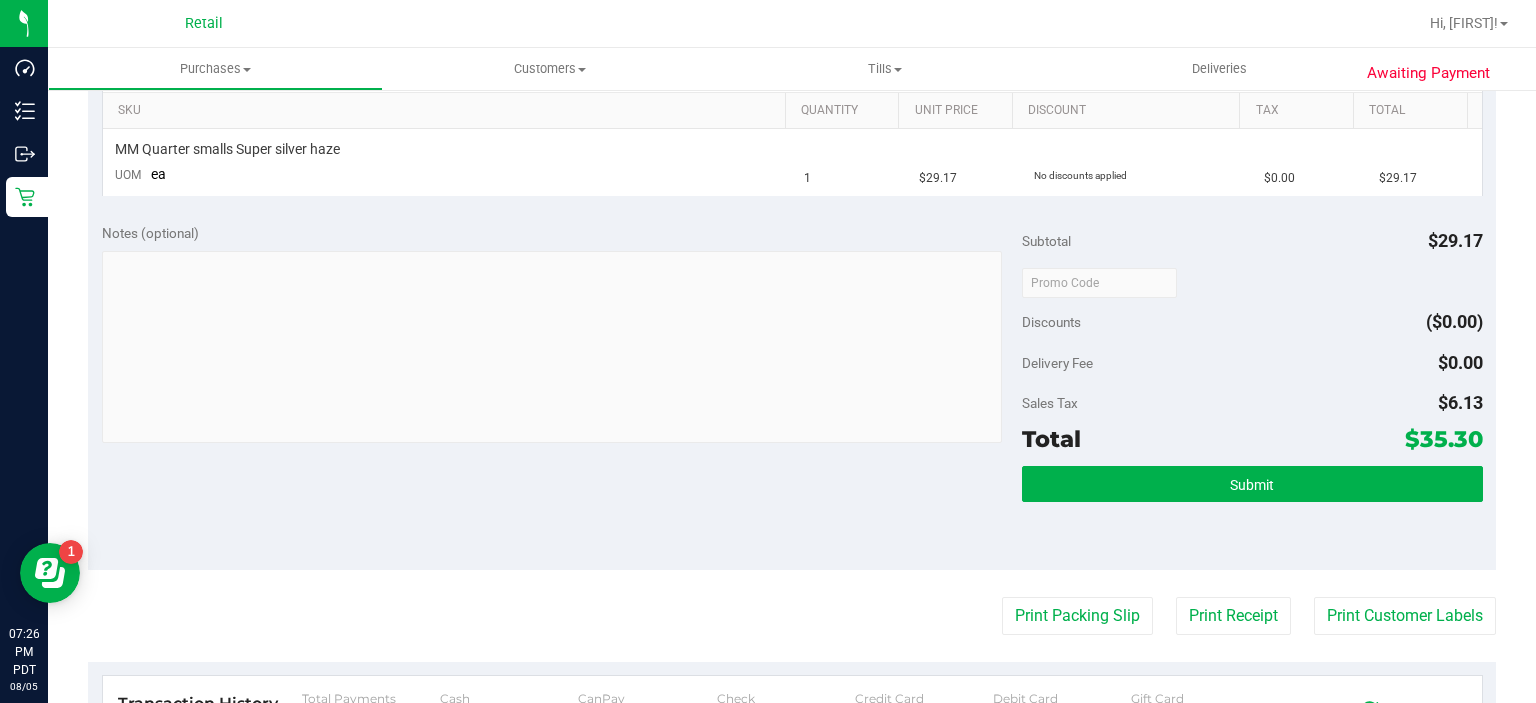 scroll, scrollTop: 507, scrollLeft: 0, axis: vertical 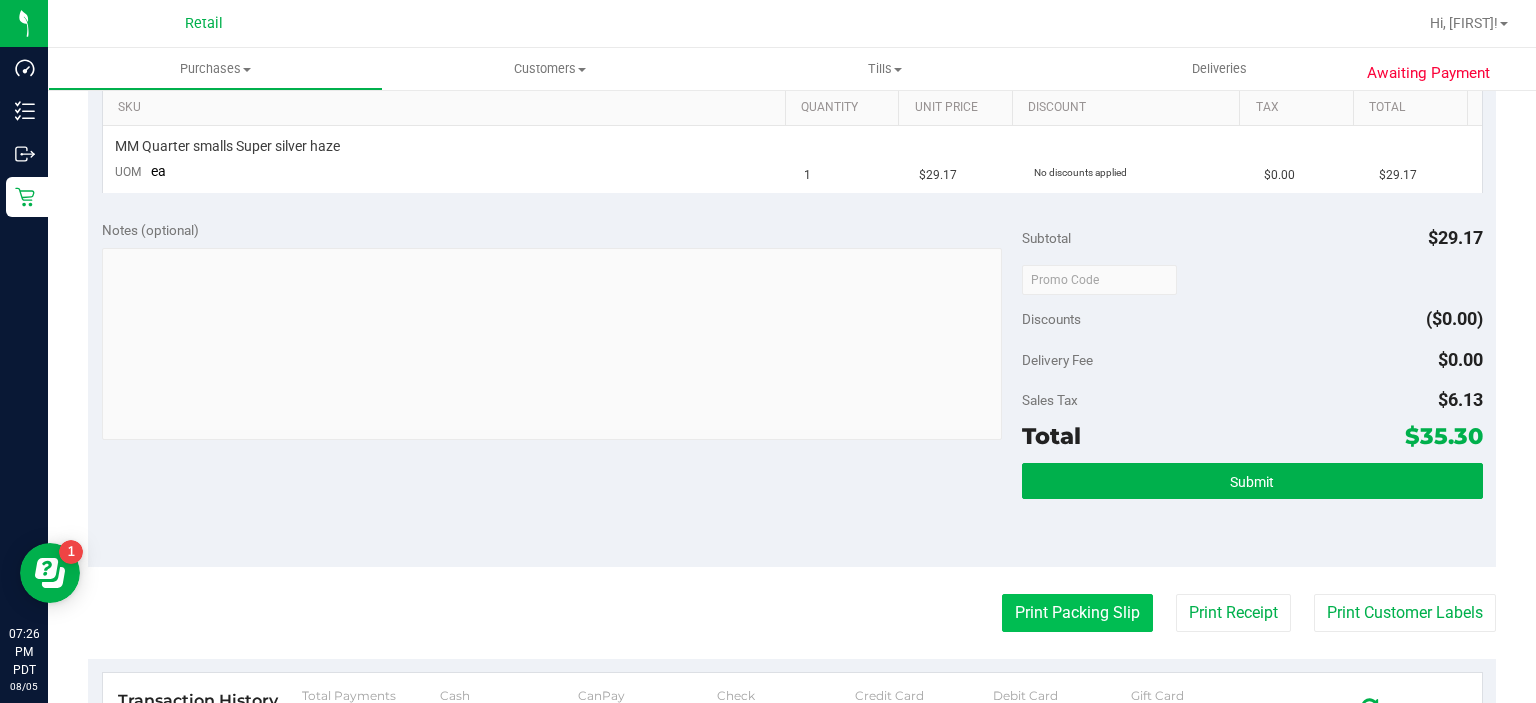 click on "Print Packing Slip" at bounding box center (1077, 613) 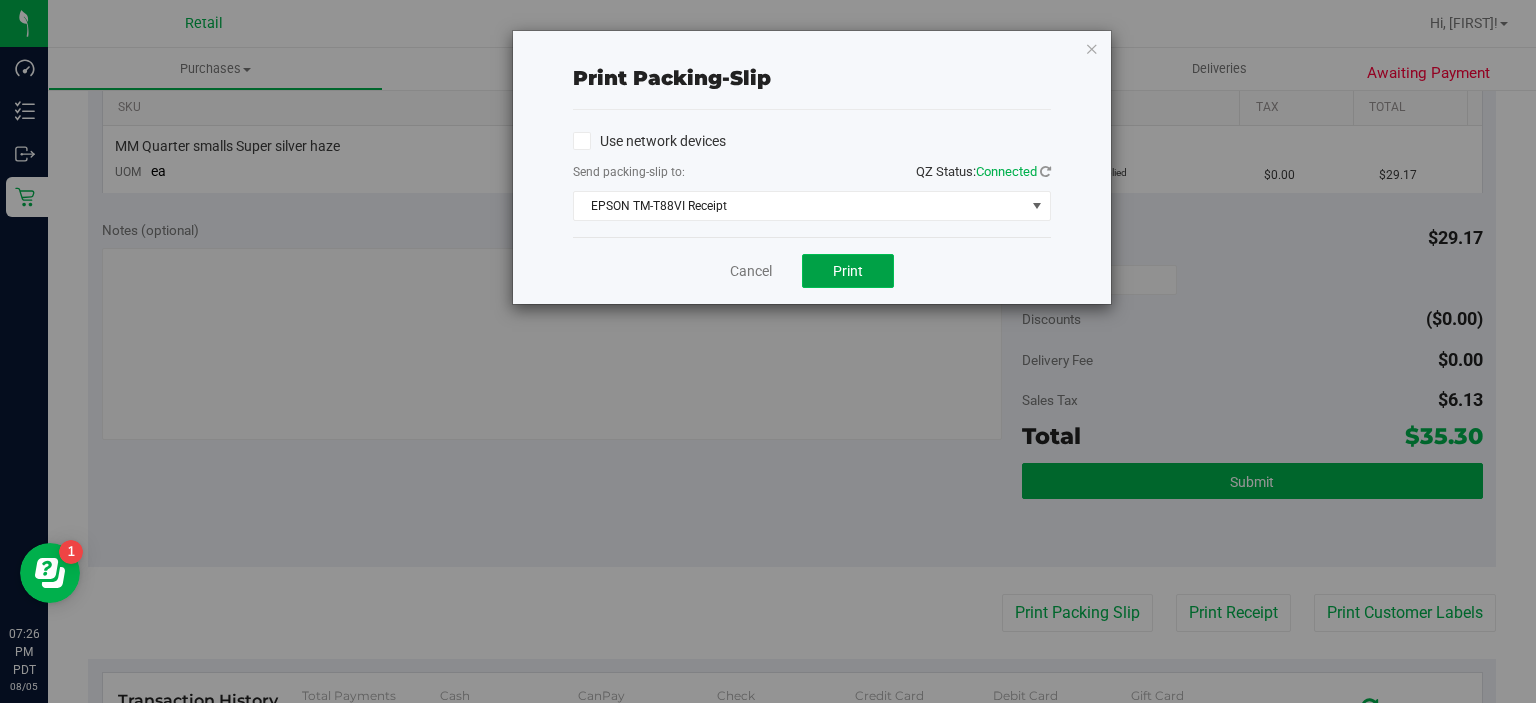 click on "Print" at bounding box center [848, 271] 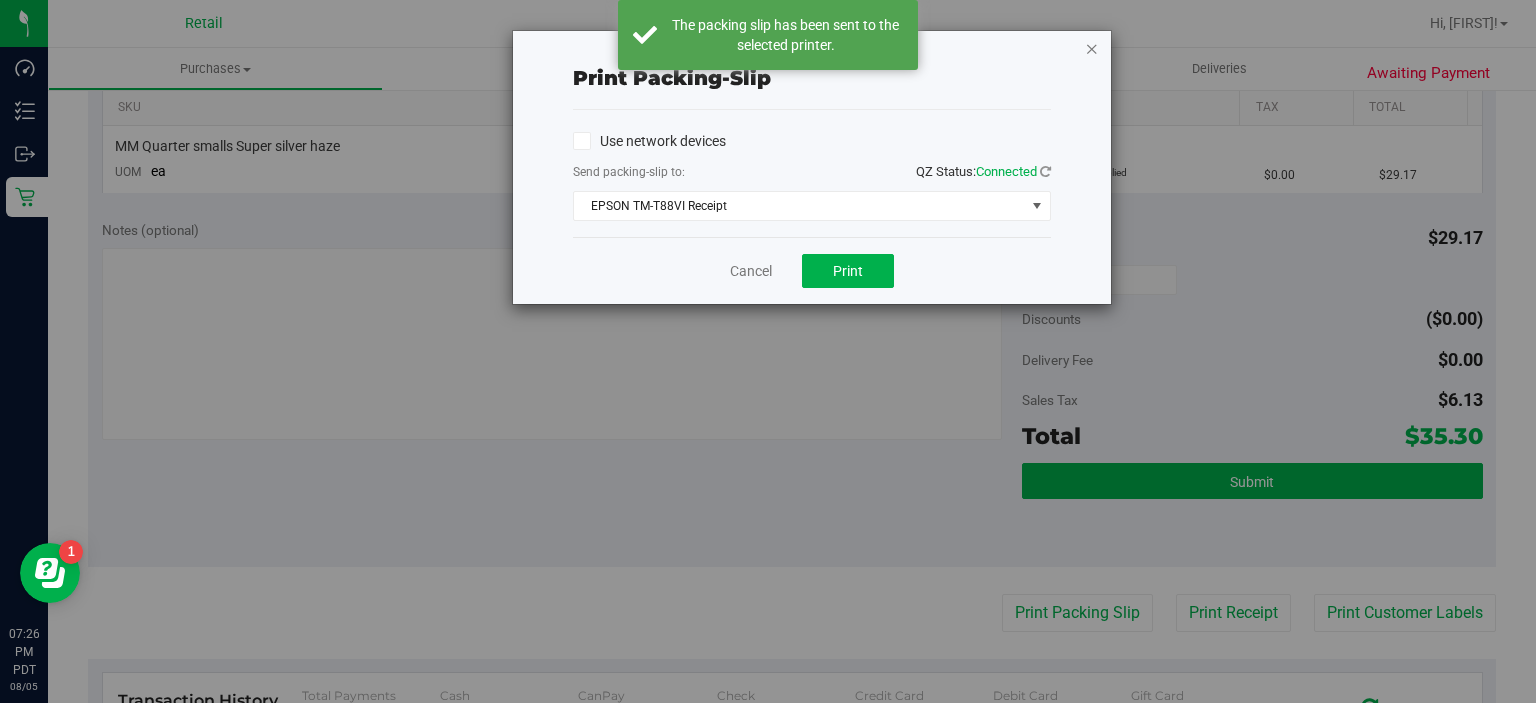 click at bounding box center (1092, 48) 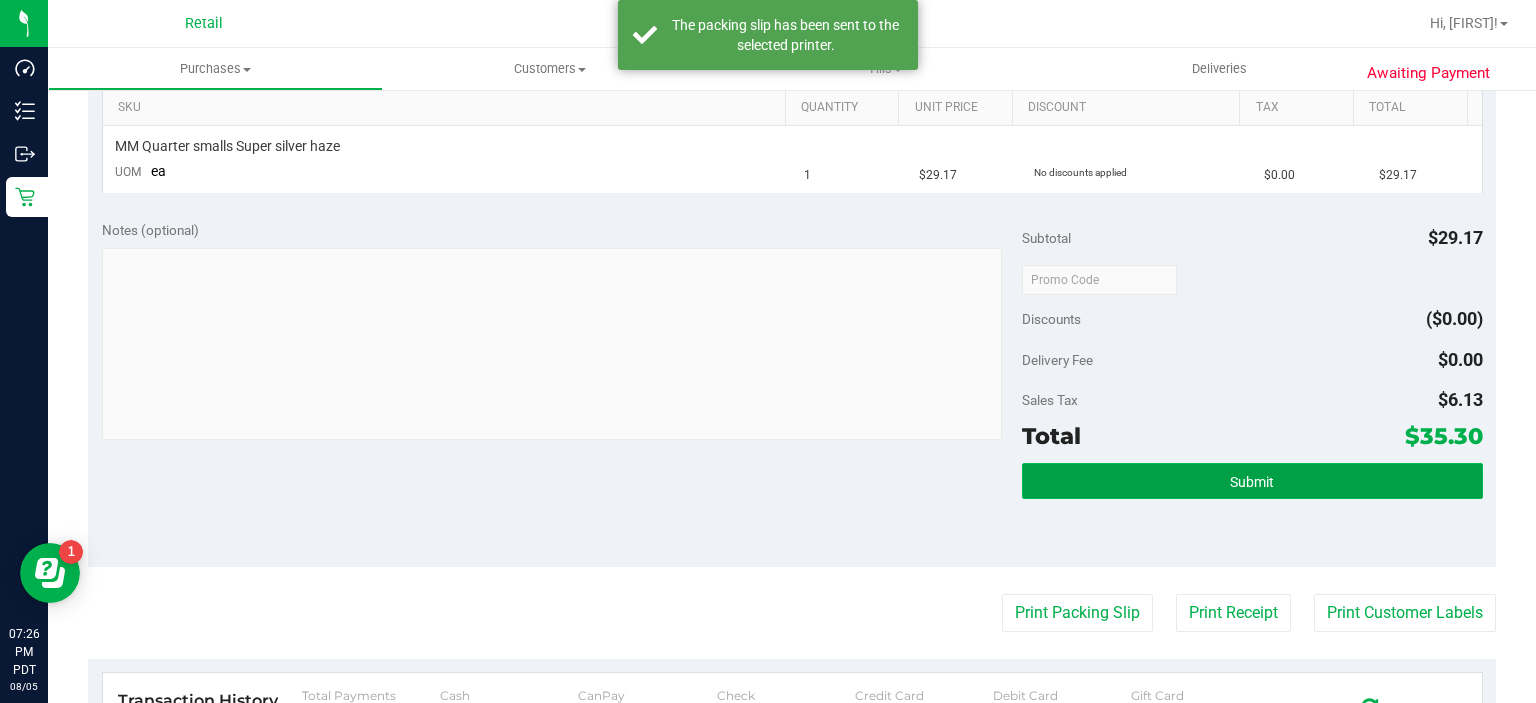 click on "Submit" at bounding box center (1252, 482) 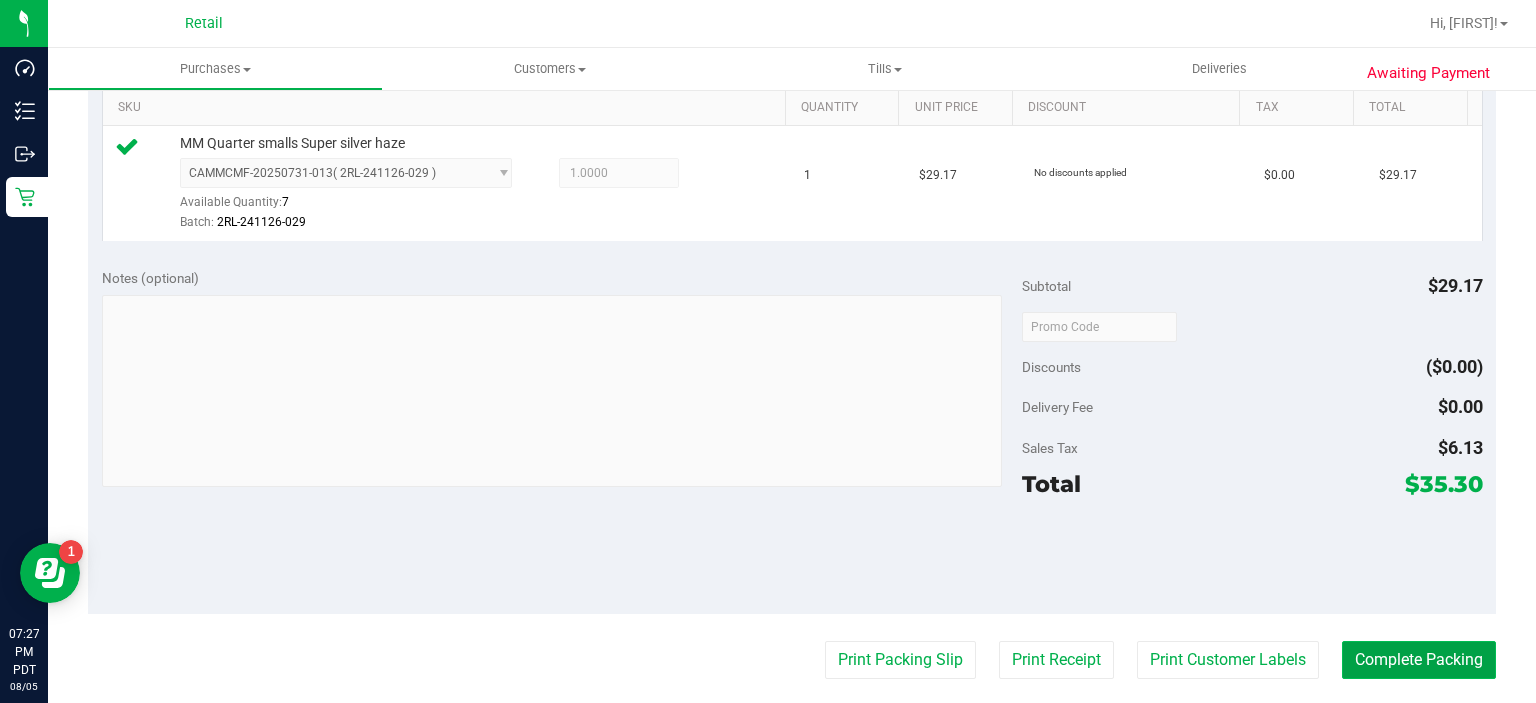 click on "Complete Packing" at bounding box center (1419, 660) 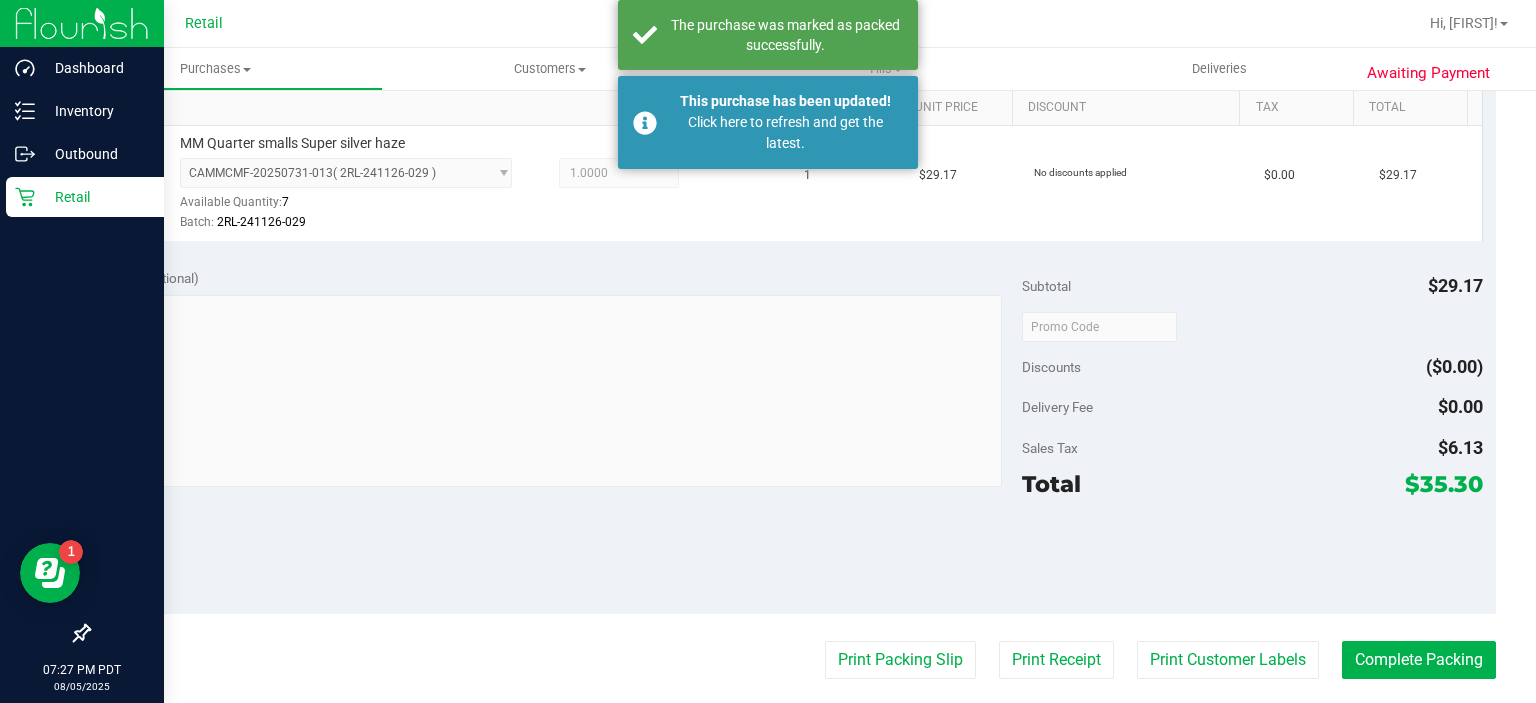 click 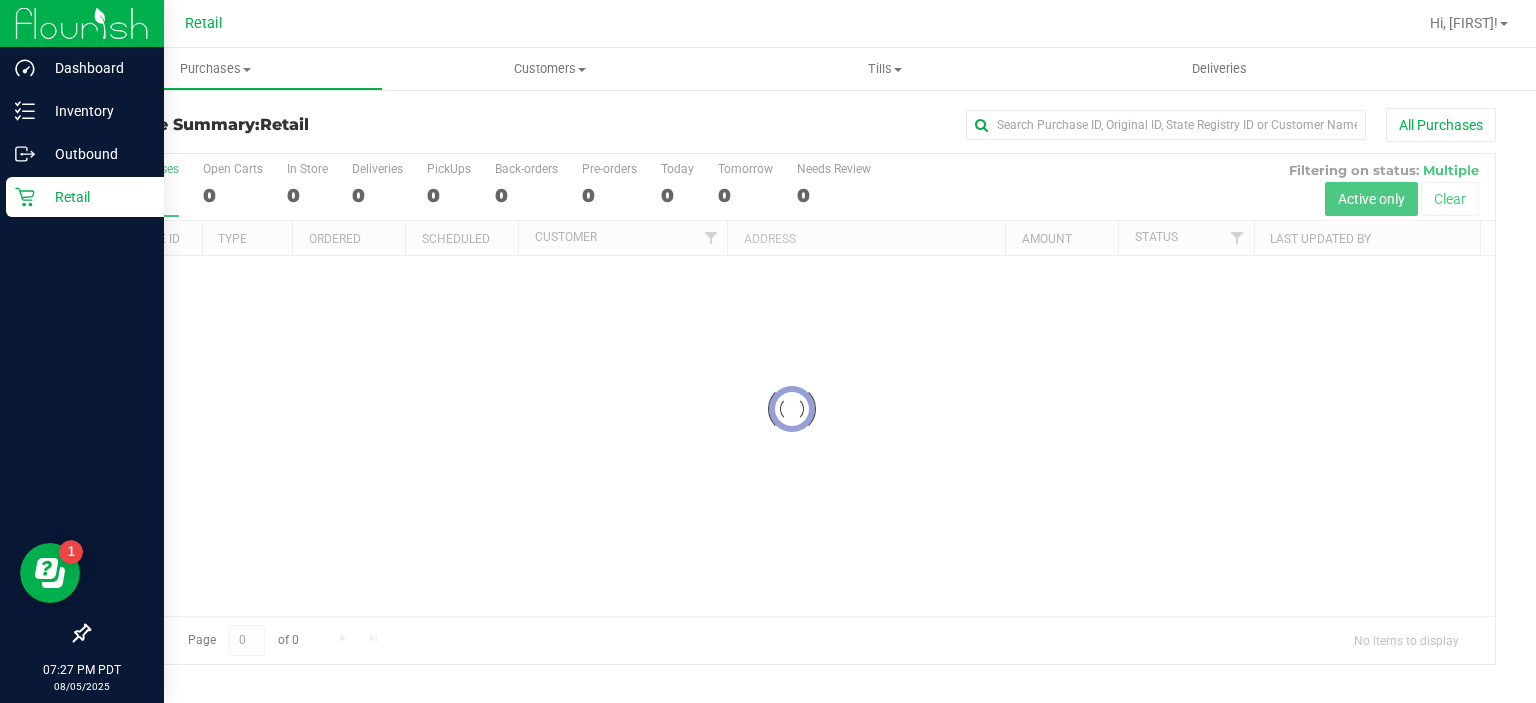 scroll, scrollTop: 0, scrollLeft: 0, axis: both 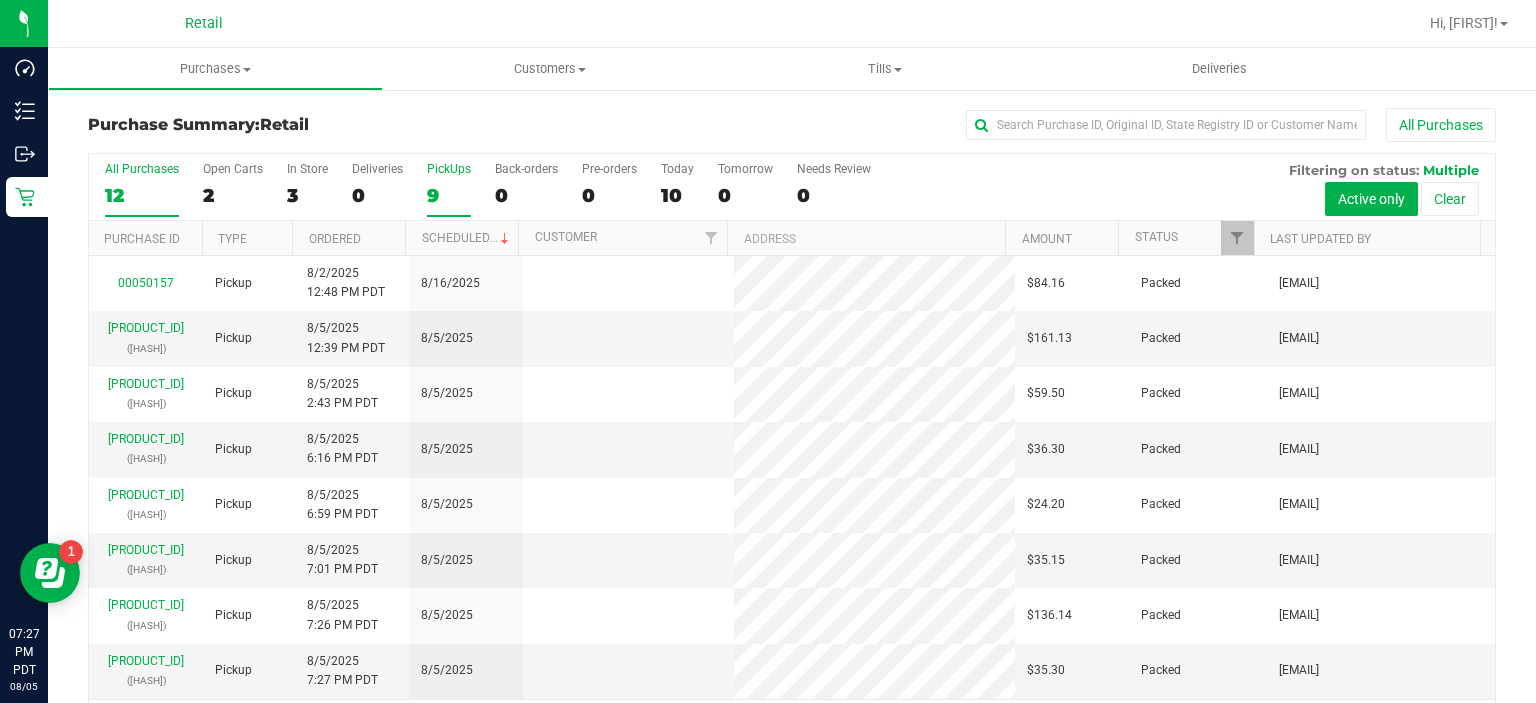 click on "9" at bounding box center (449, 195) 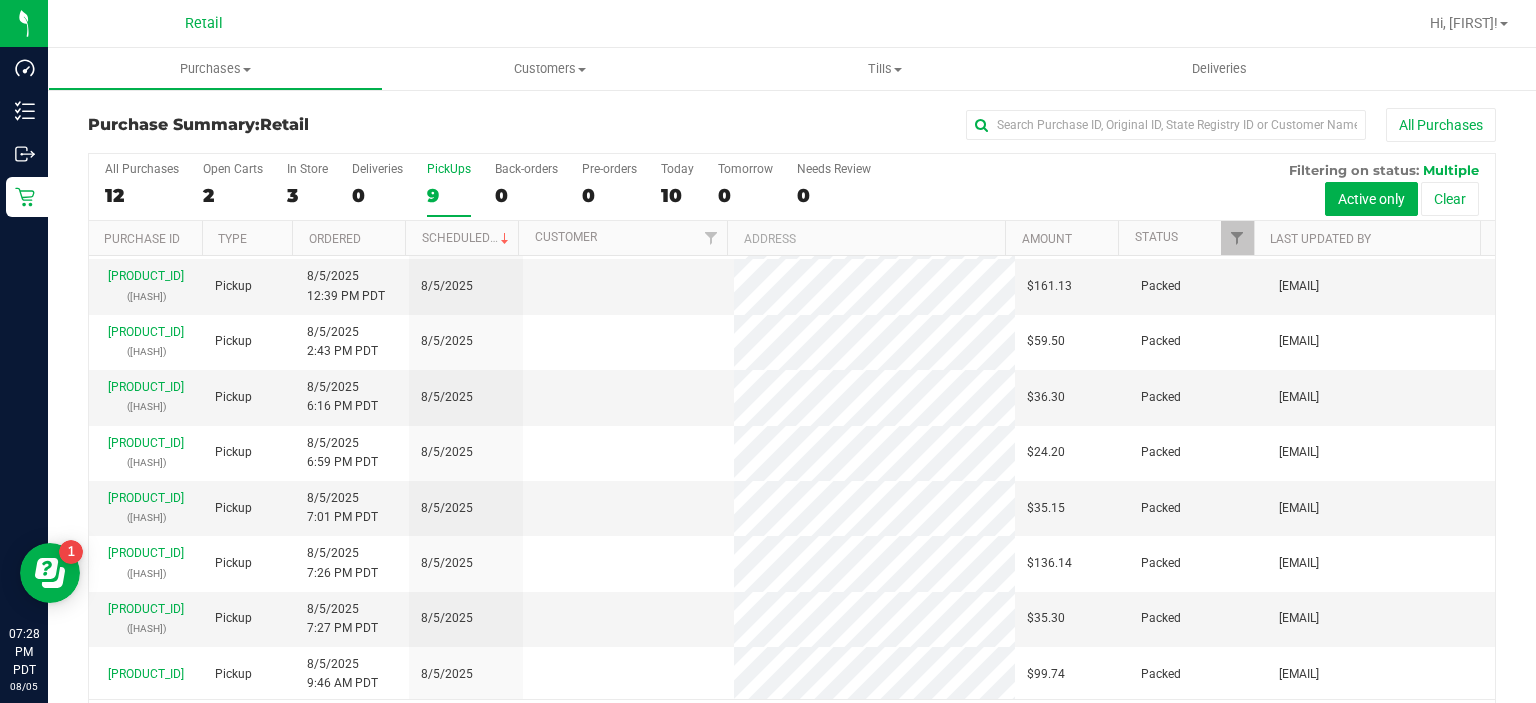 scroll, scrollTop: 0, scrollLeft: 0, axis: both 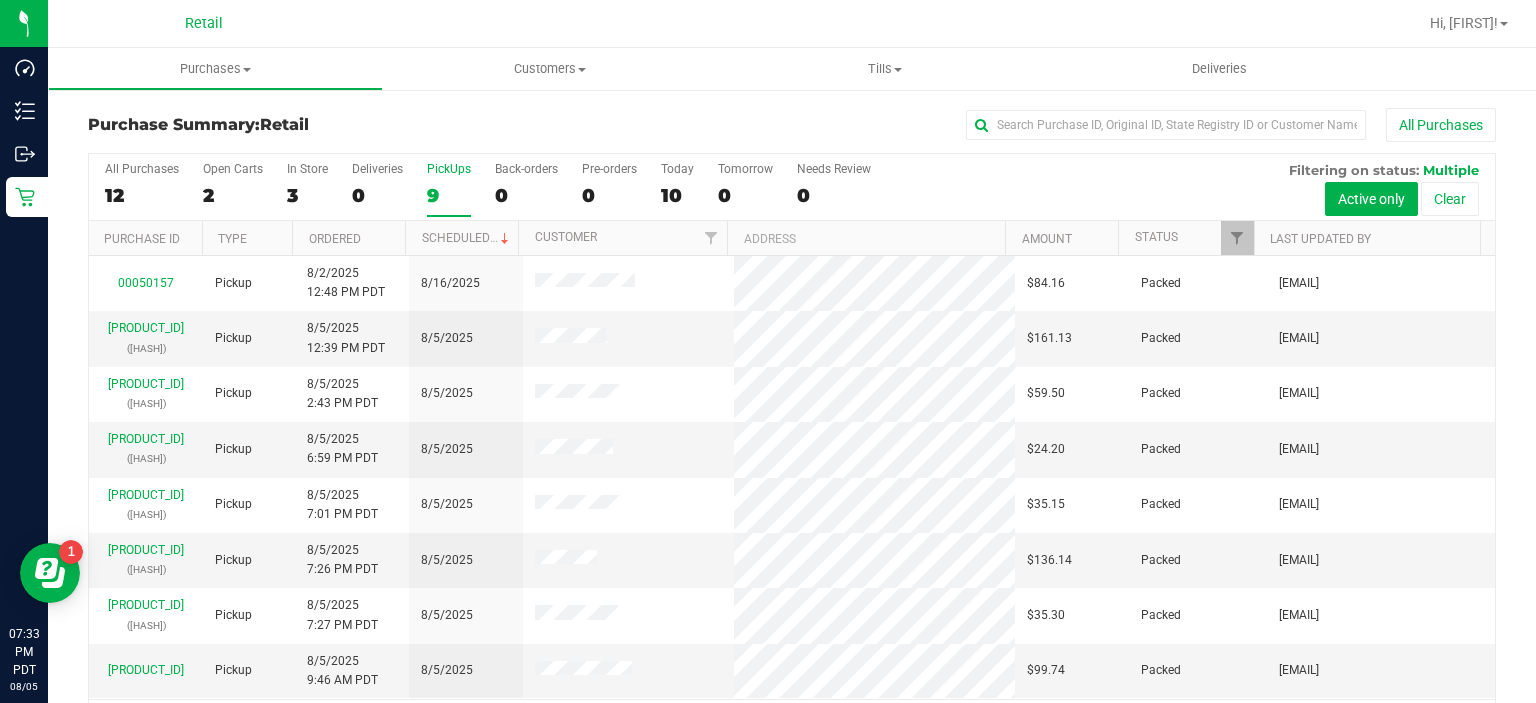 click on "9" at bounding box center (449, 195) 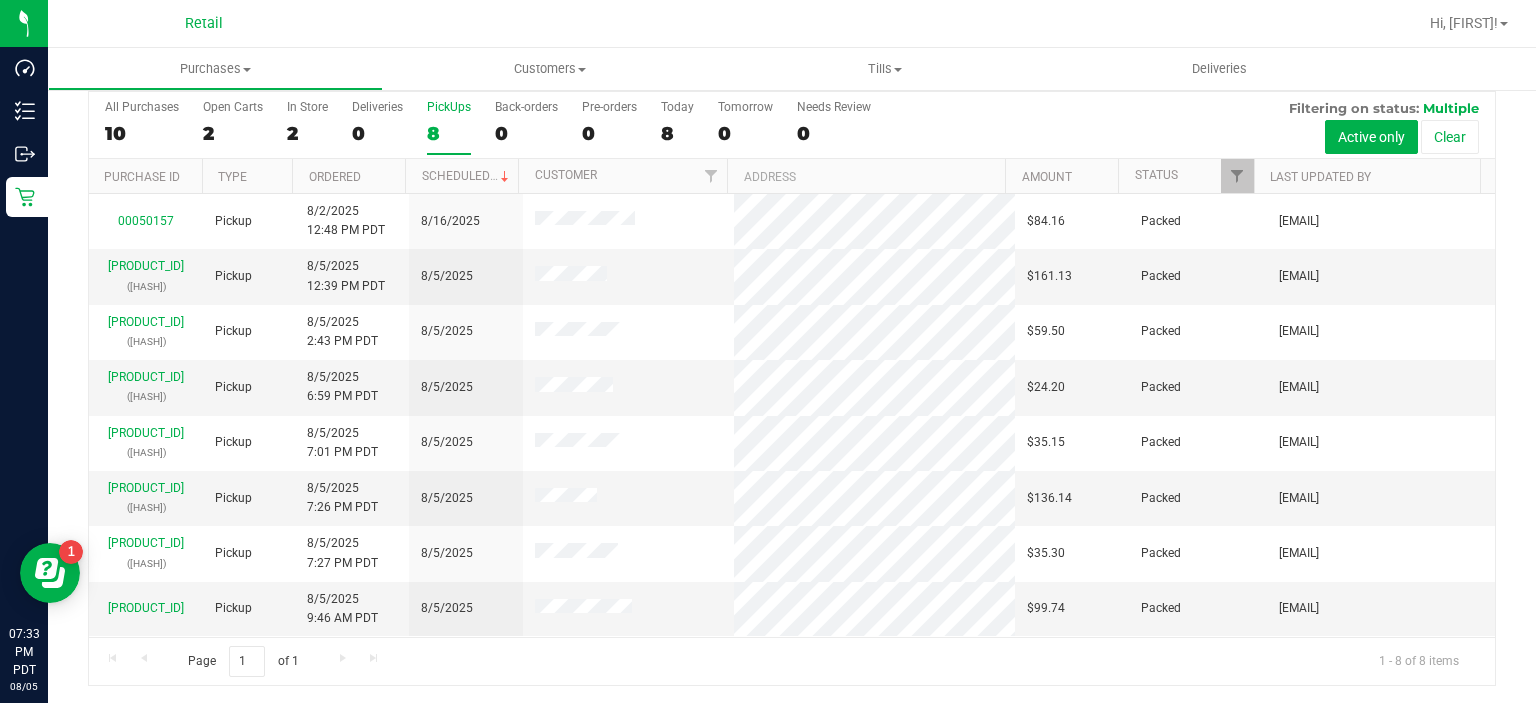 scroll, scrollTop: 0, scrollLeft: 0, axis: both 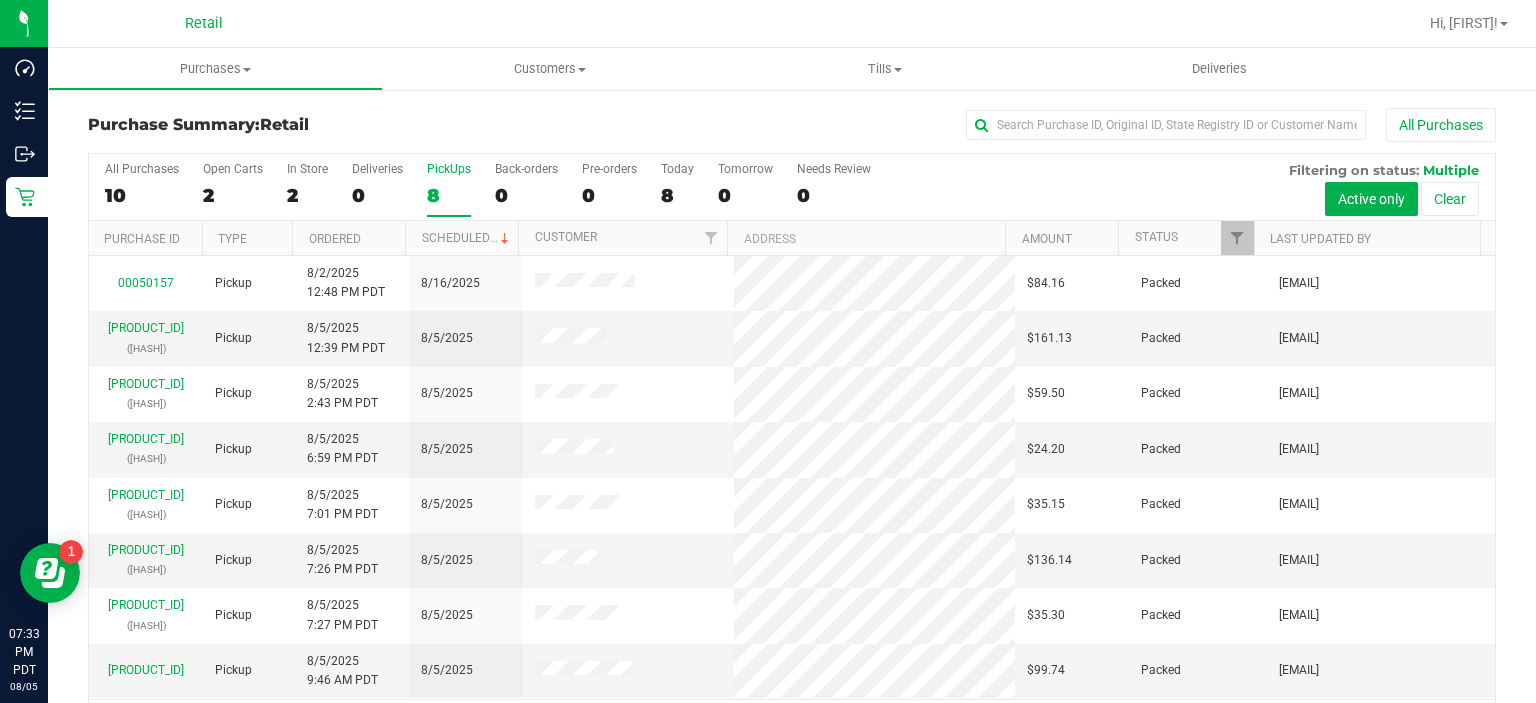 click on "8" at bounding box center (449, 195) 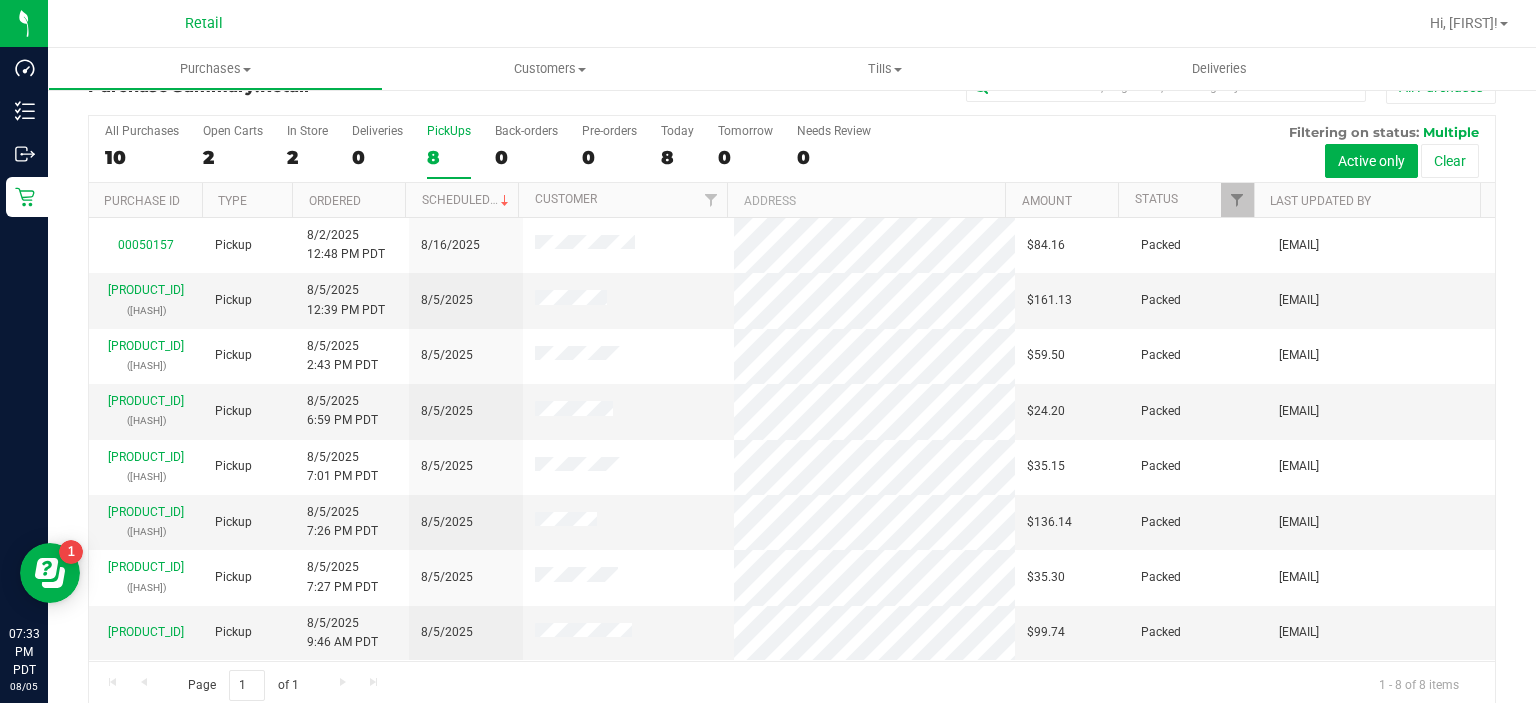 scroll, scrollTop: 62, scrollLeft: 0, axis: vertical 